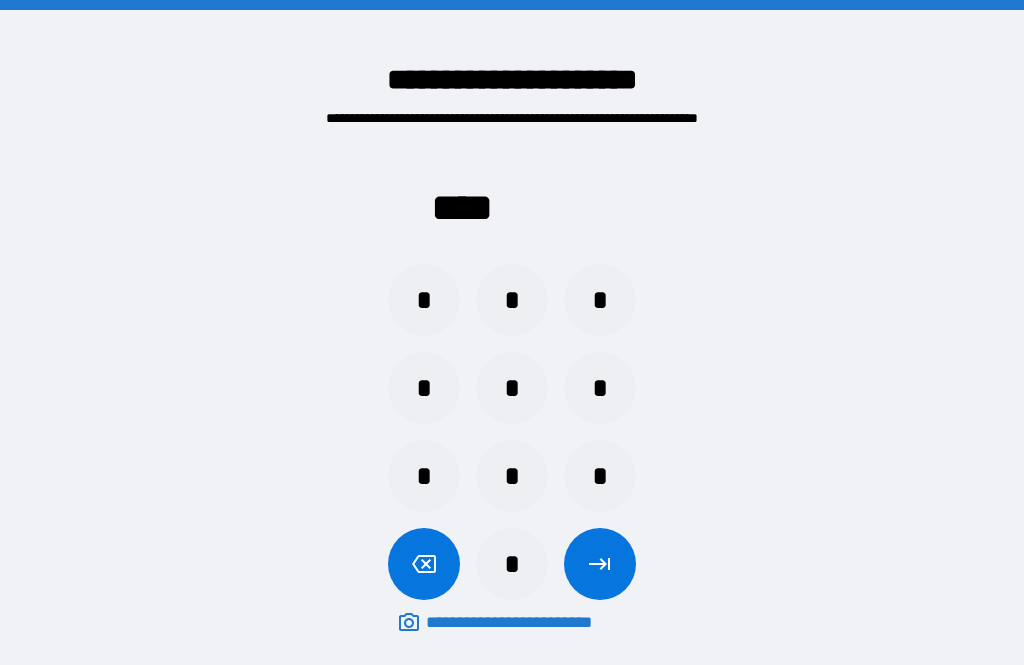 scroll, scrollTop: 0, scrollLeft: 0, axis: both 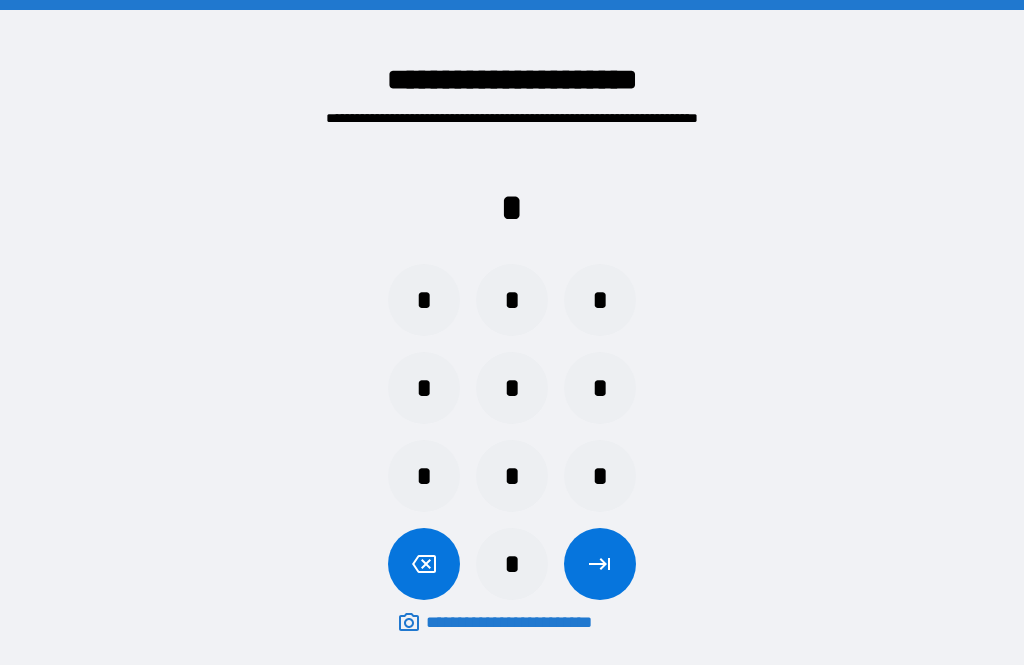 click on "*" at bounding box center (512, 476) 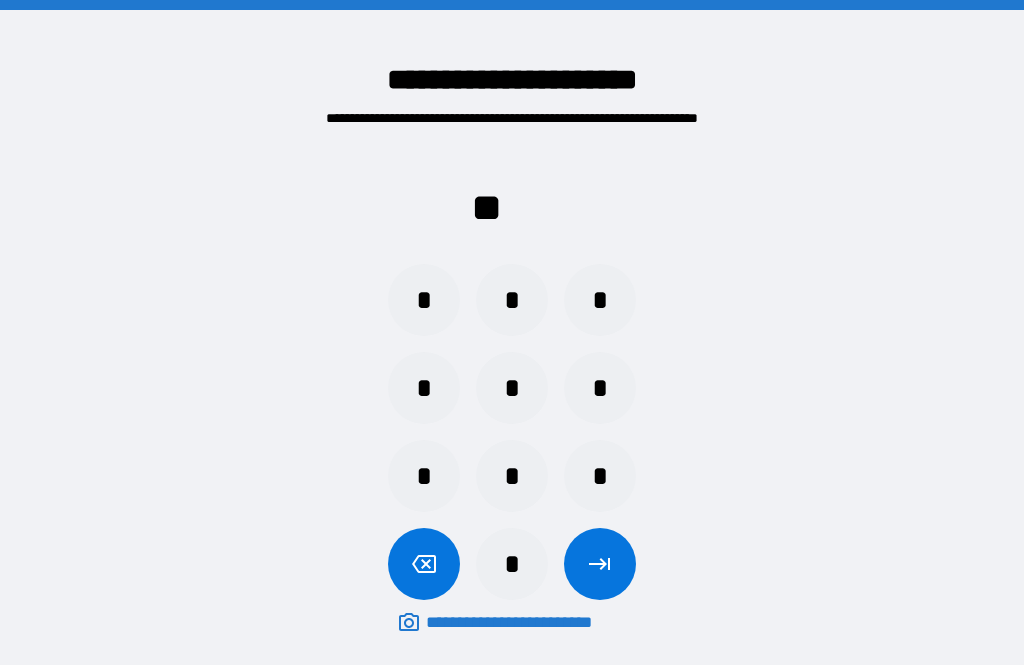 click on "*" at bounding box center (600, 476) 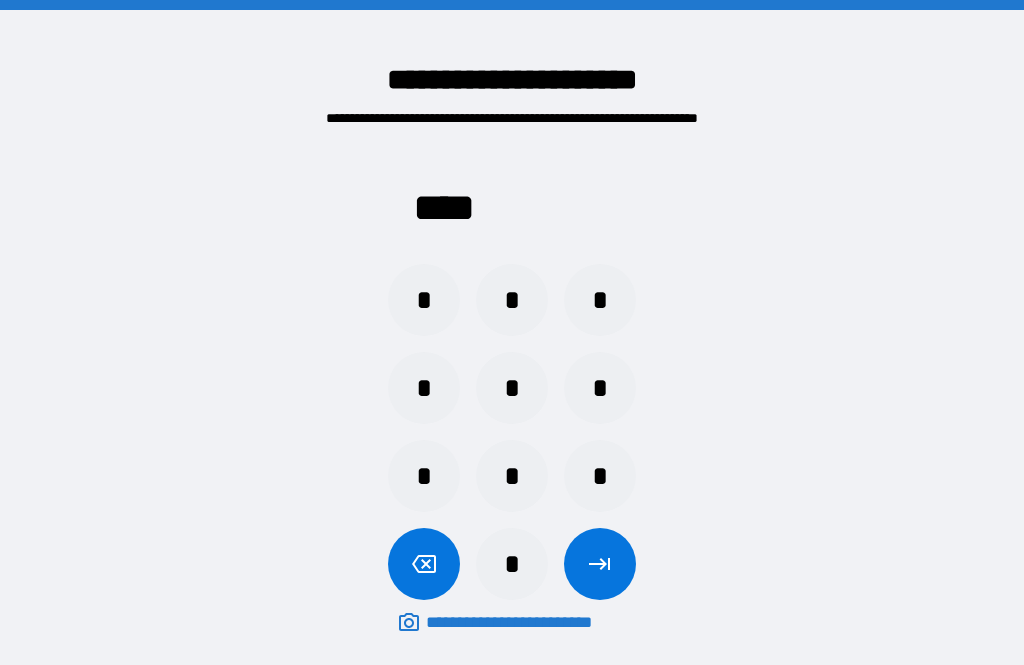 click at bounding box center [600, 564] 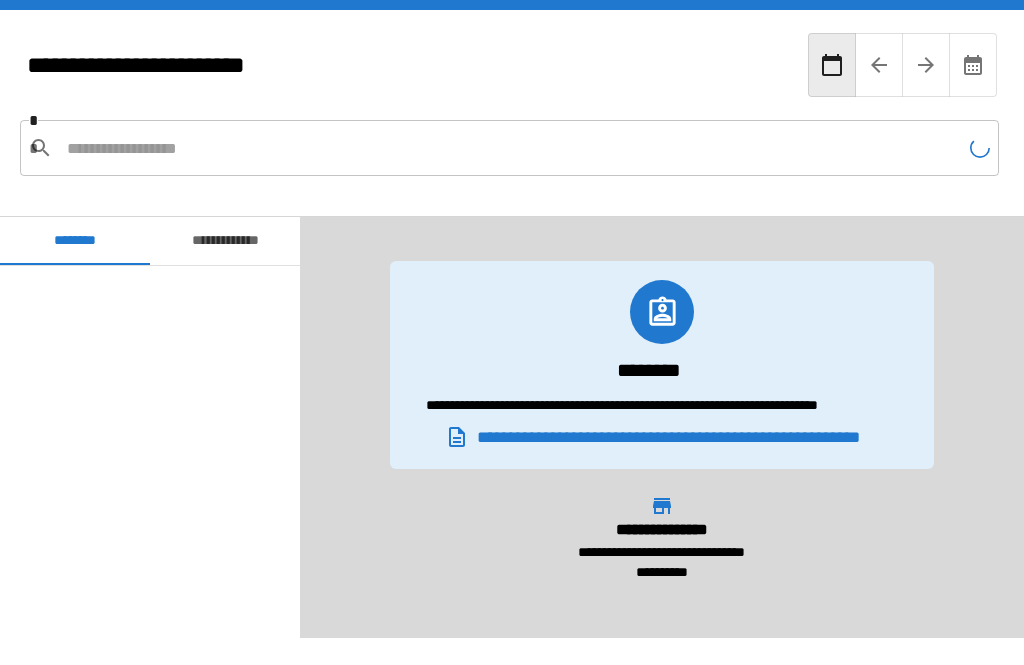 scroll, scrollTop: 540, scrollLeft: 0, axis: vertical 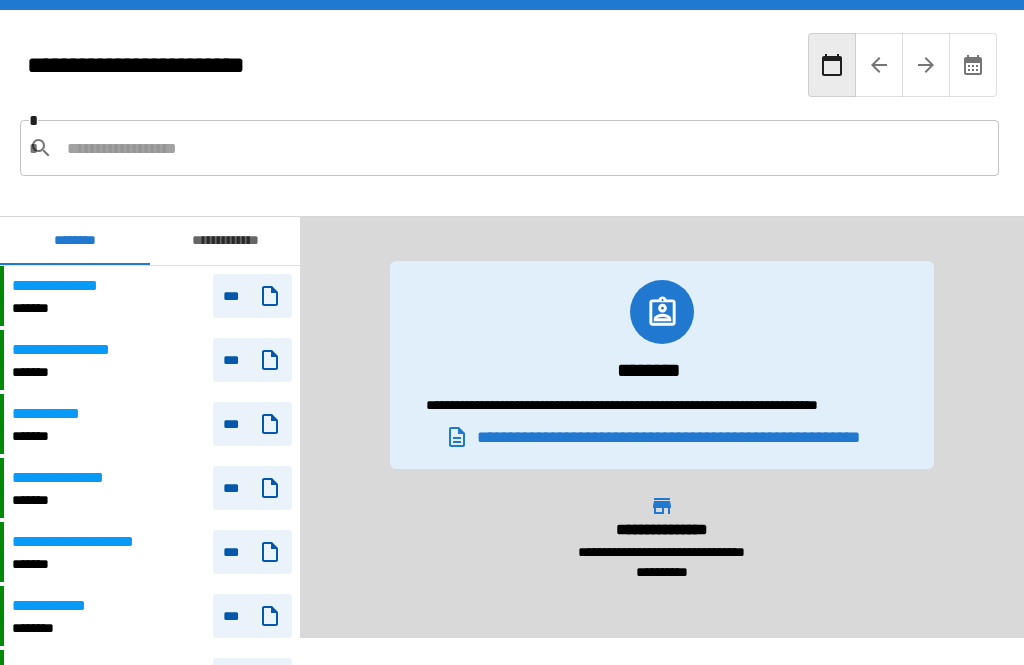 click on "**********" at bounding box center [225, 241] 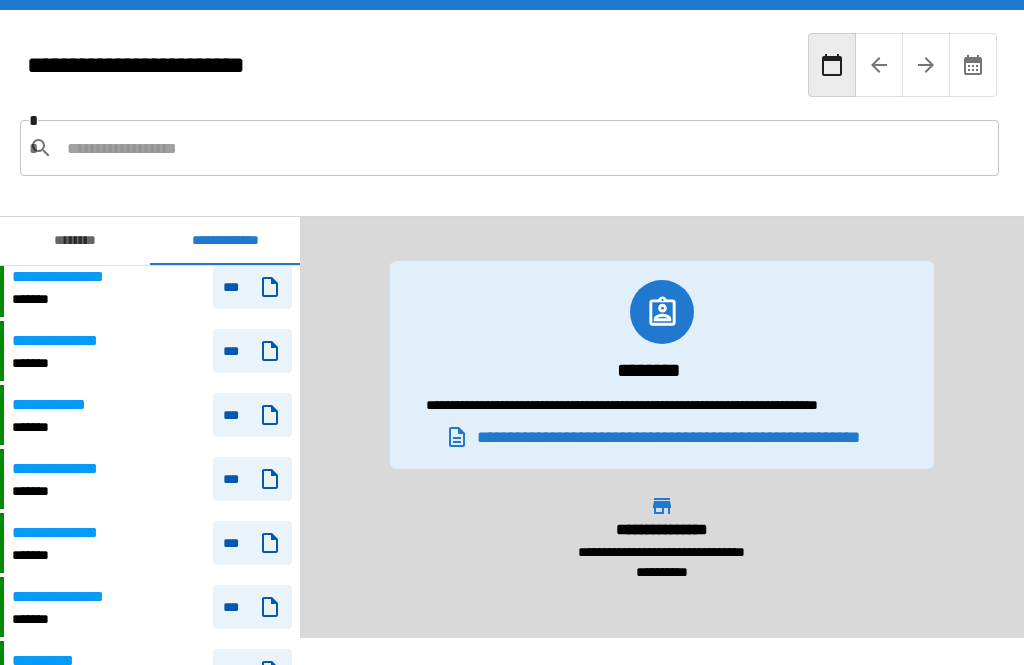 click on "**********" at bounding box center (152, 607) 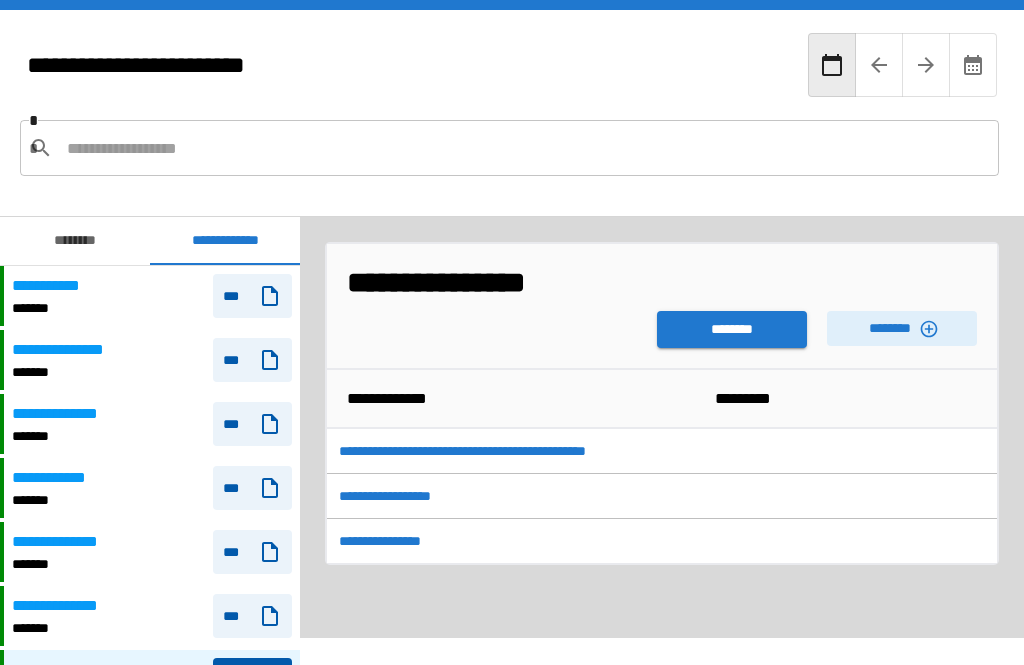 scroll, scrollTop: 120, scrollLeft: 0, axis: vertical 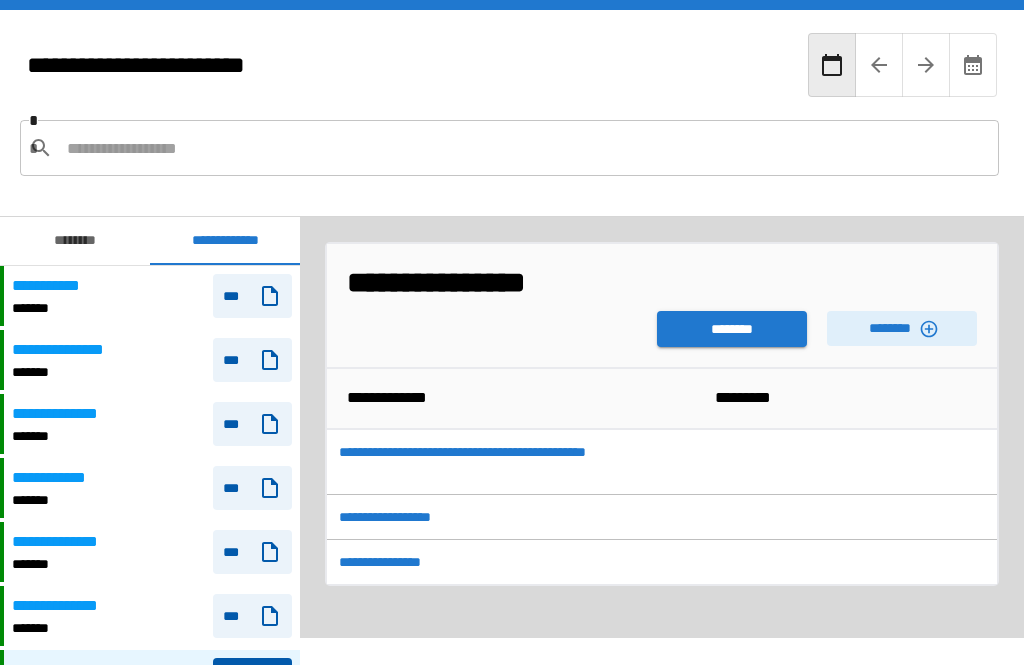click at bounding box center (850, 517) 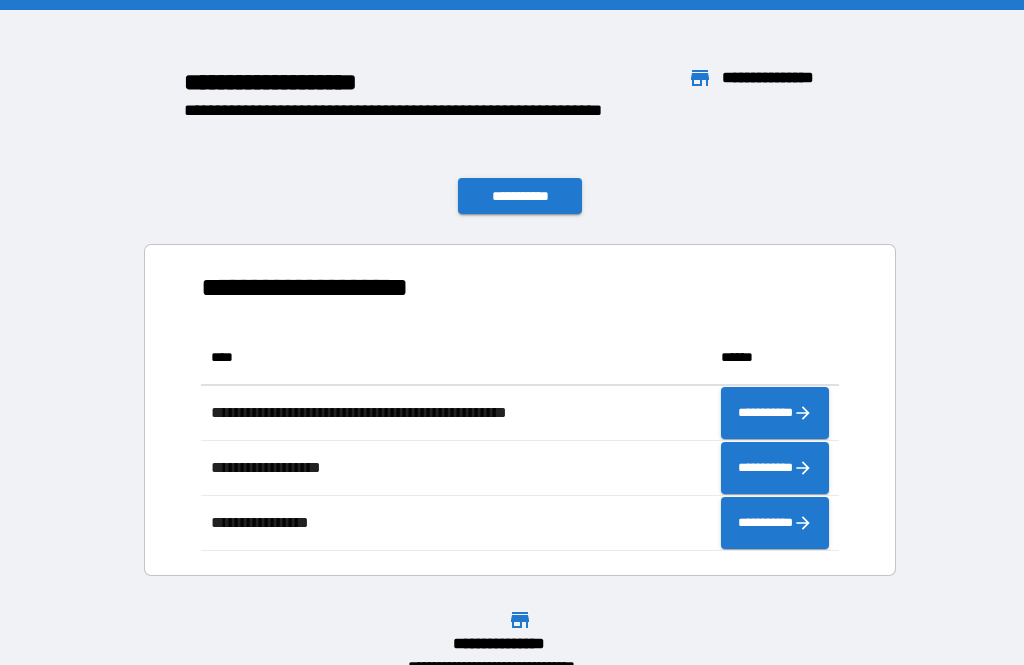 scroll, scrollTop: 221, scrollLeft: 638, axis: both 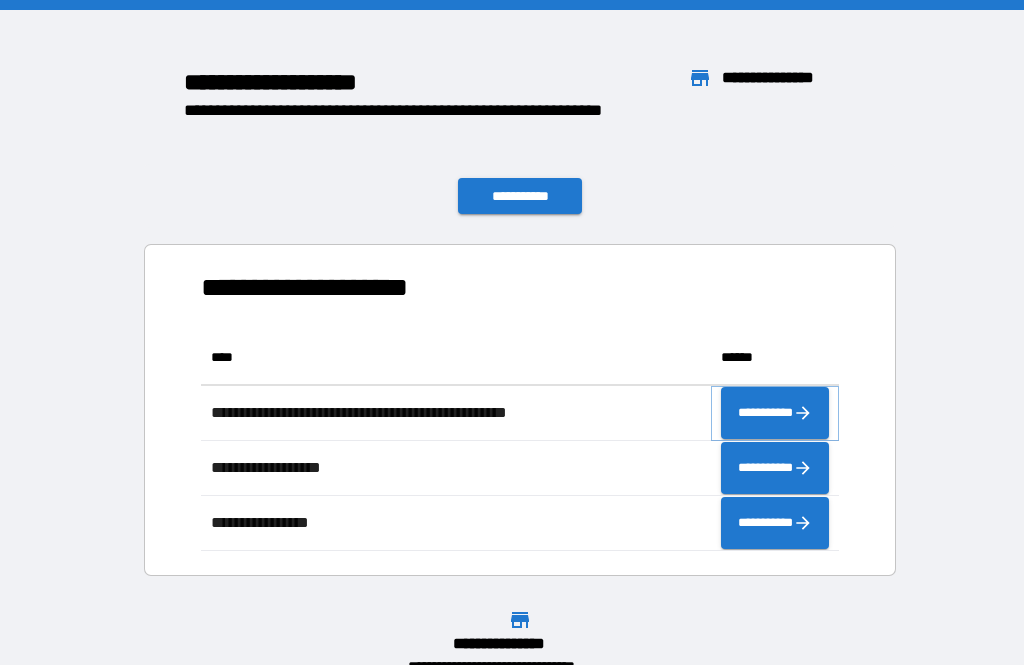 click on "**********" at bounding box center [775, 413] 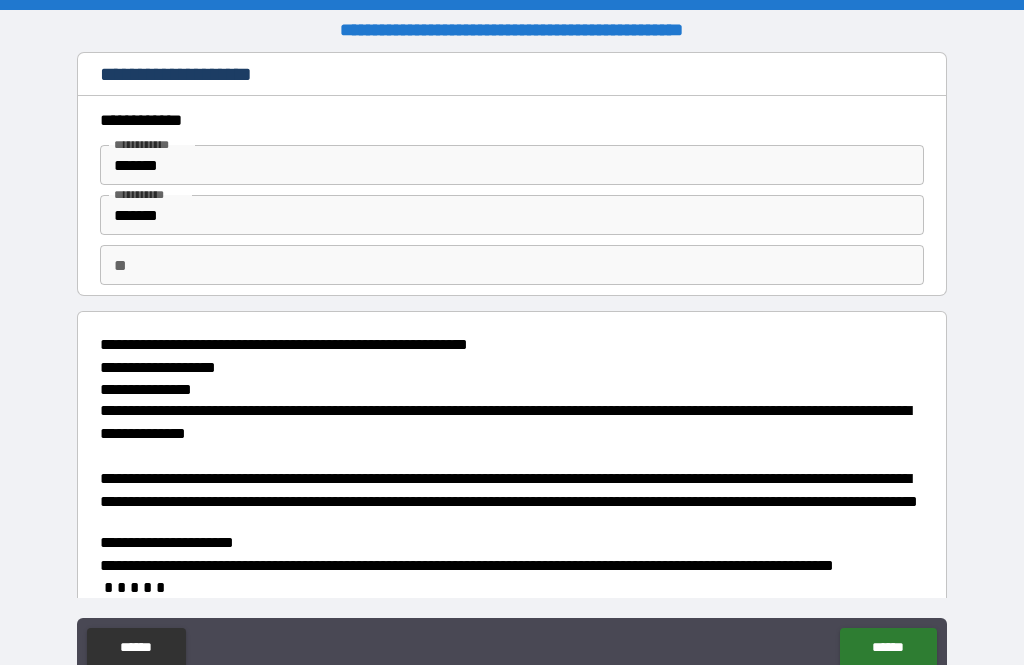 type on "*" 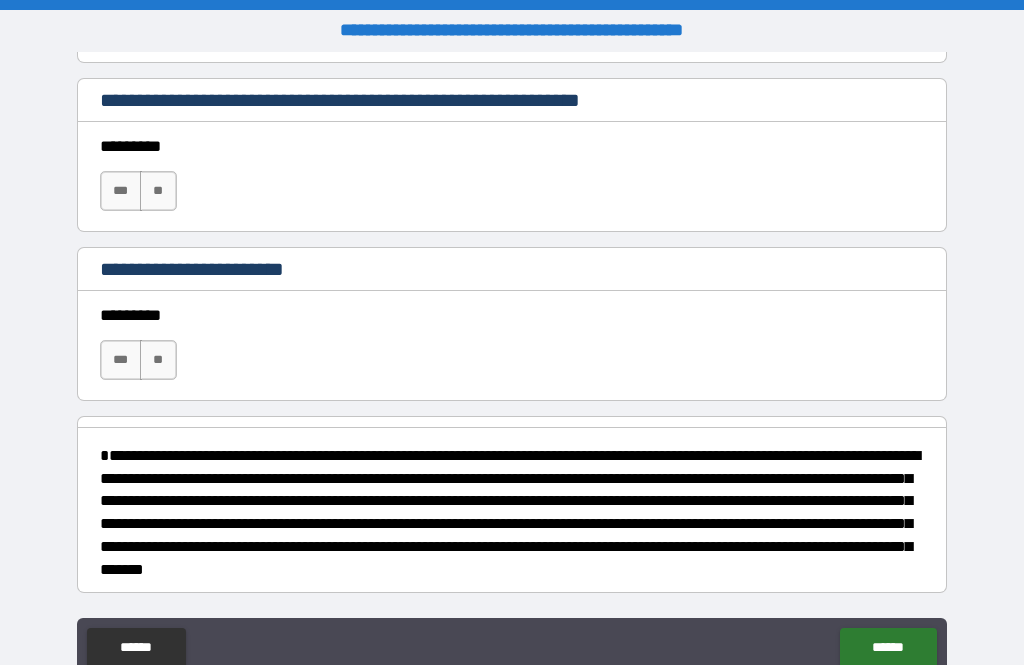 scroll, scrollTop: 1323, scrollLeft: 0, axis: vertical 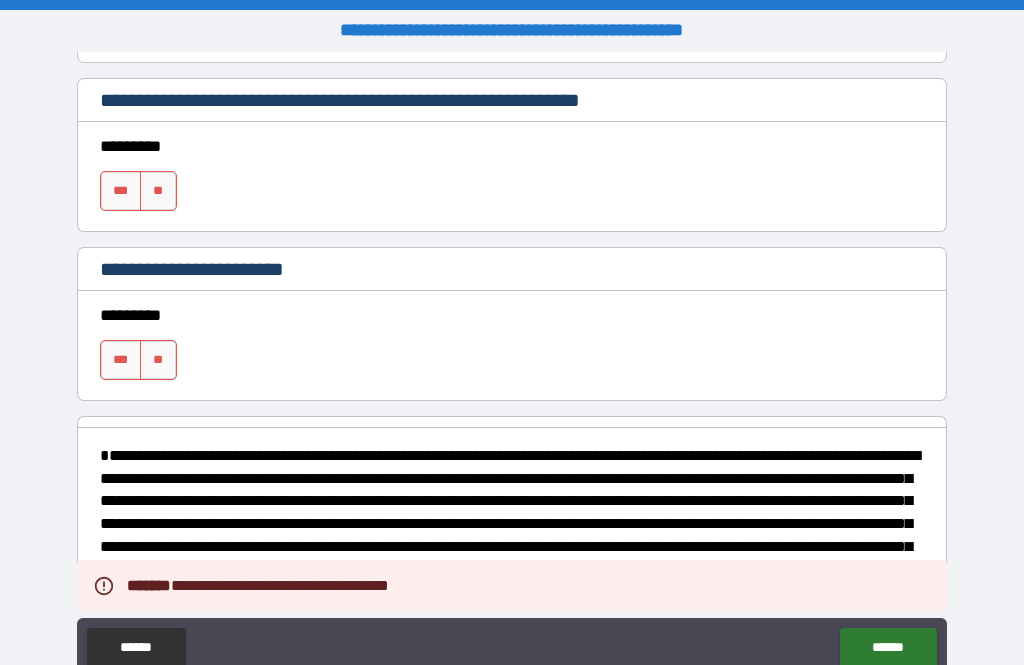 type on "*" 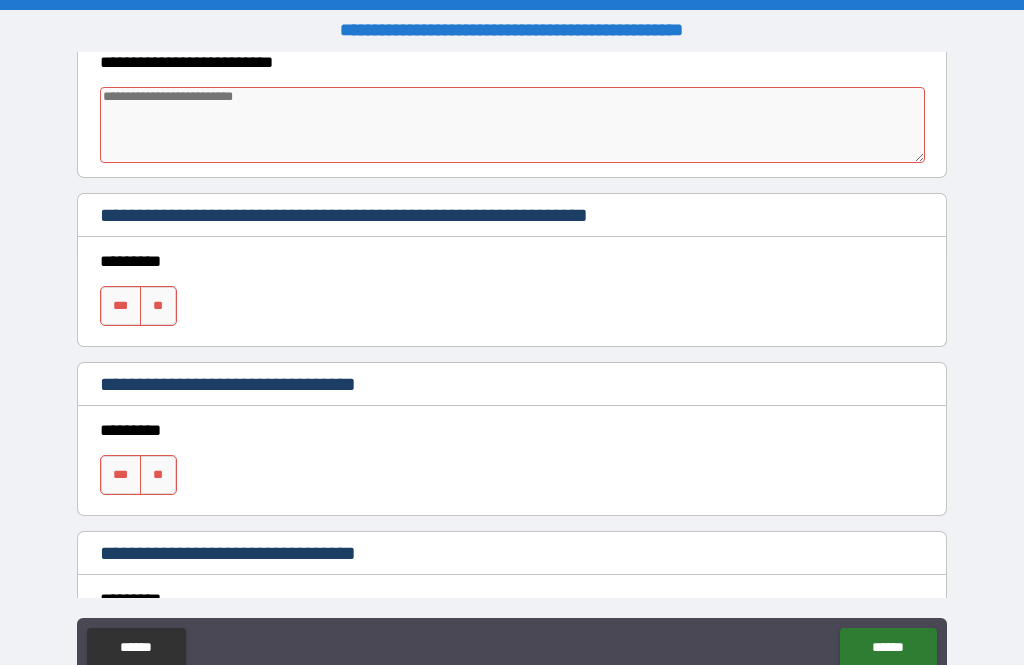 scroll, scrollTop: 704, scrollLeft: 0, axis: vertical 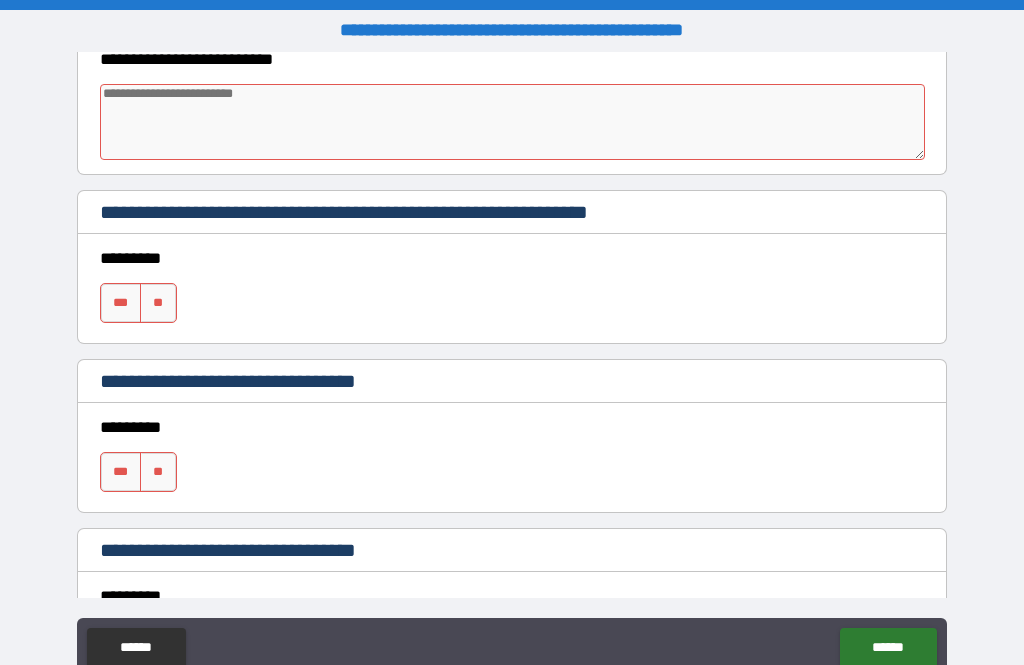 click on "**" at bounding box center (158, 303) 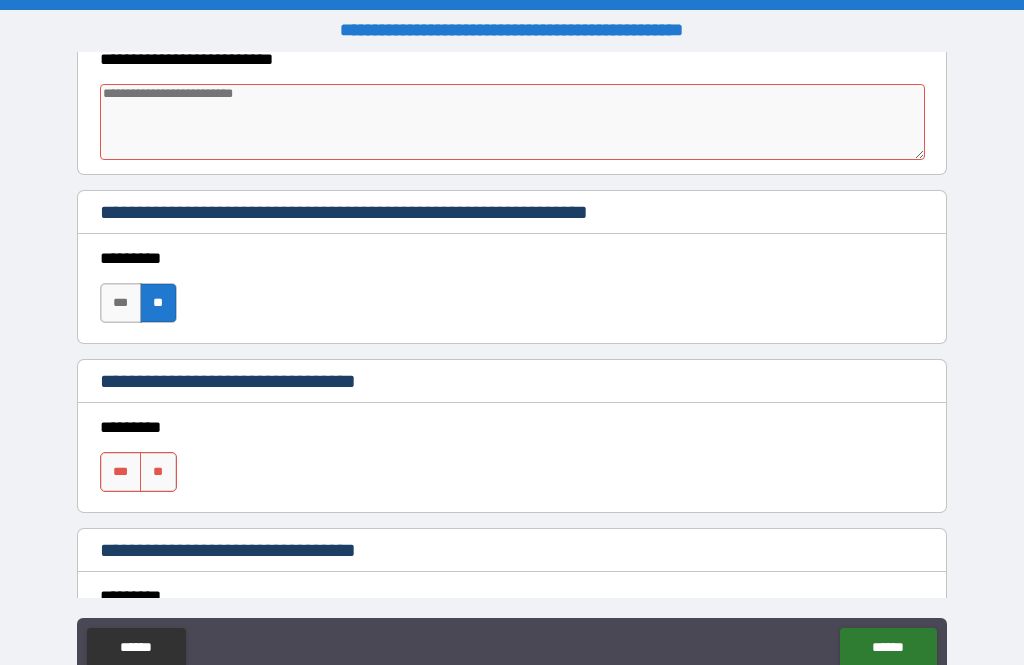 type on "*" 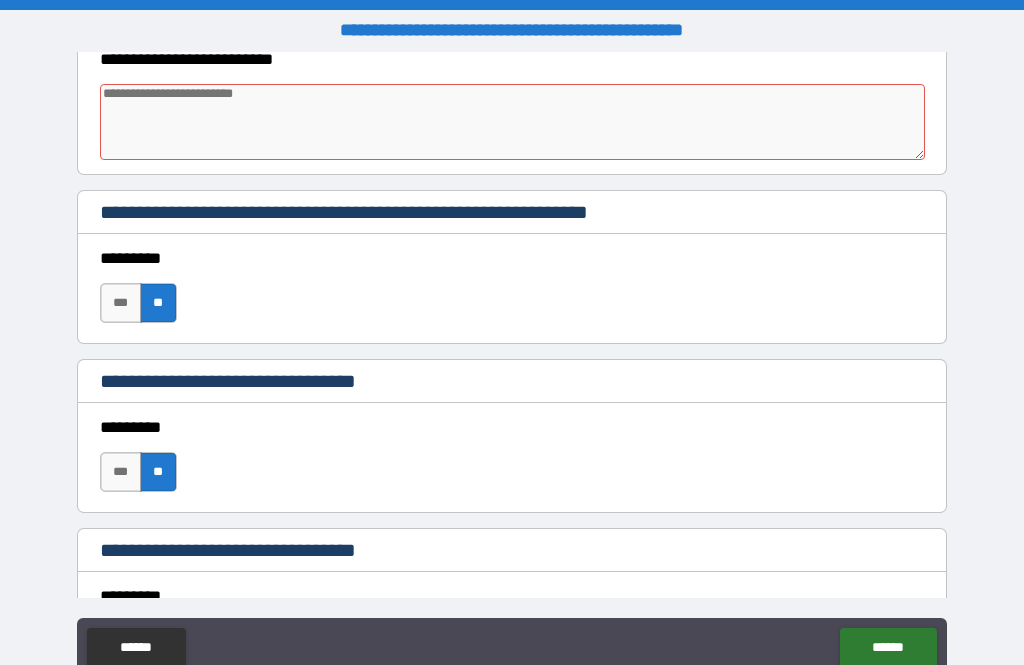 type on "*" 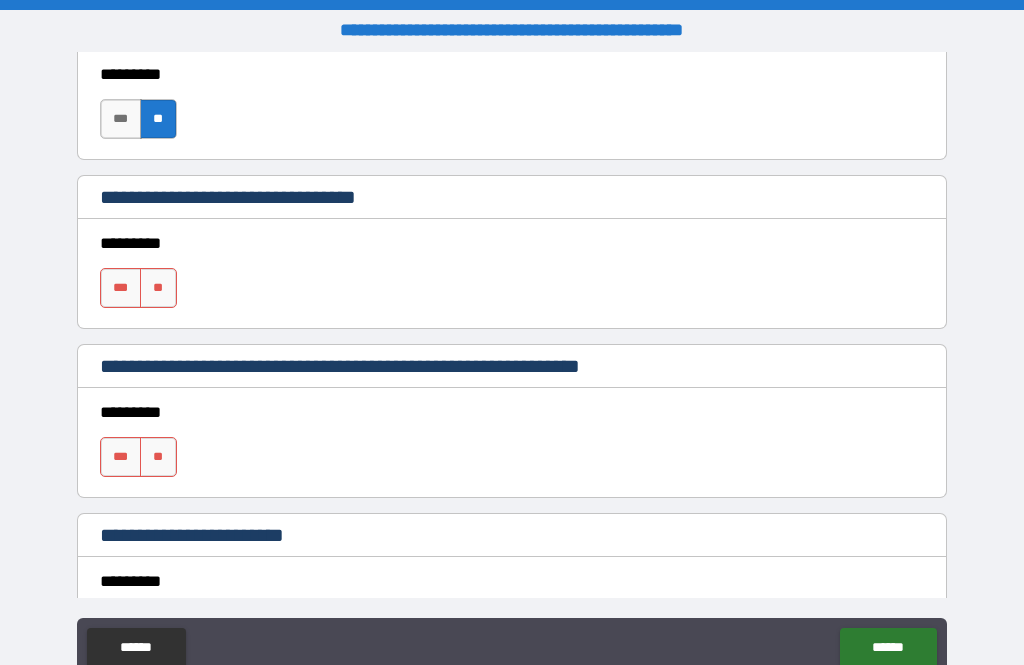 scroll, scrollTop: 1062, scrollLeft: 0, axis: vertical 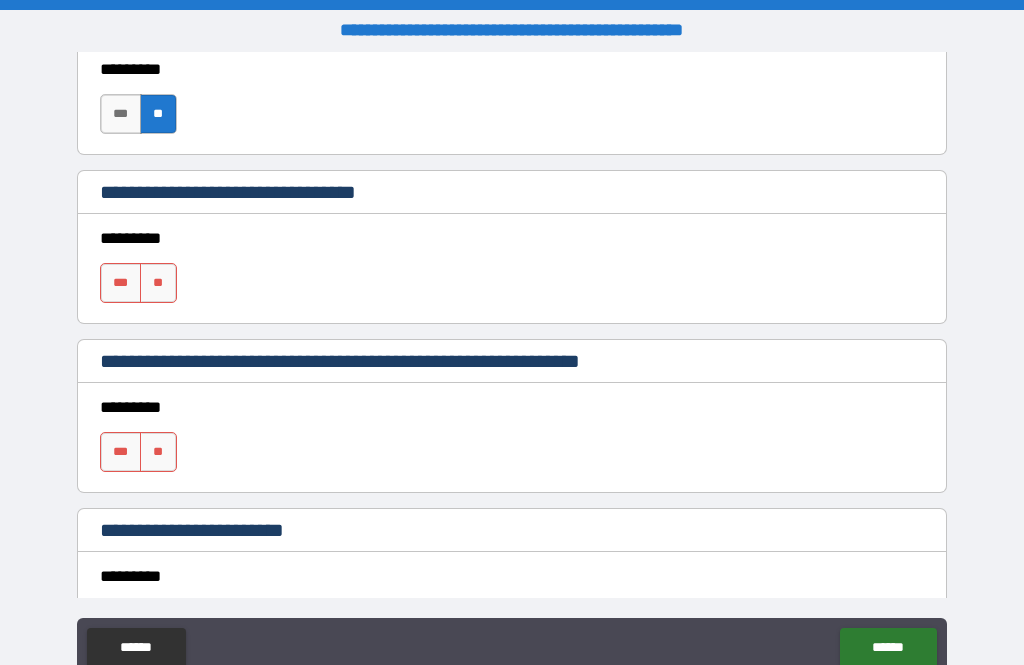 click on "**" at bounding box center (158, 283) 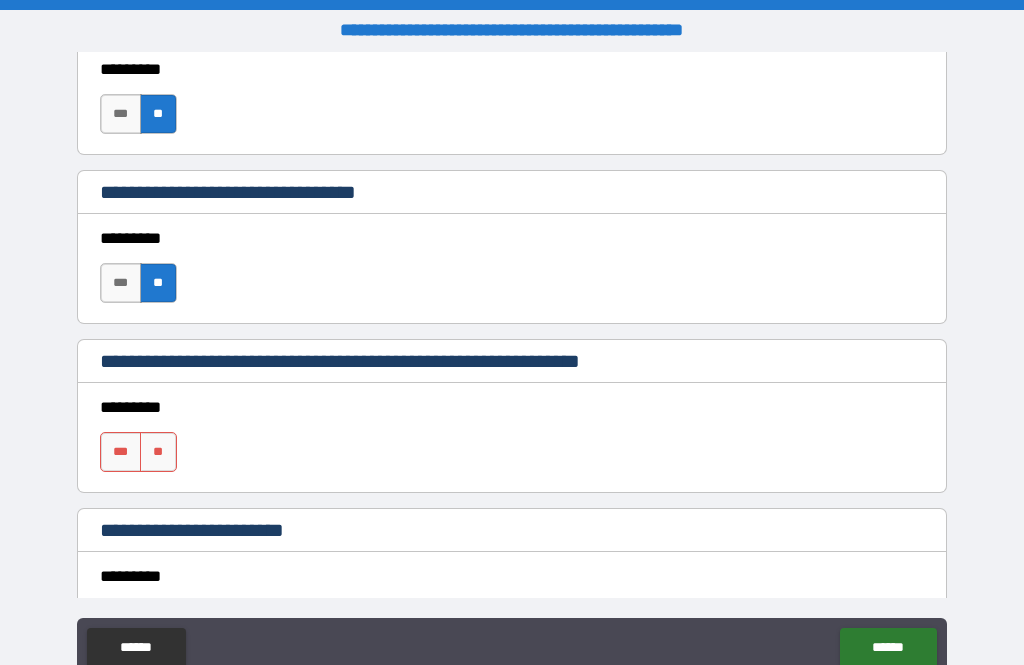 type on "*" 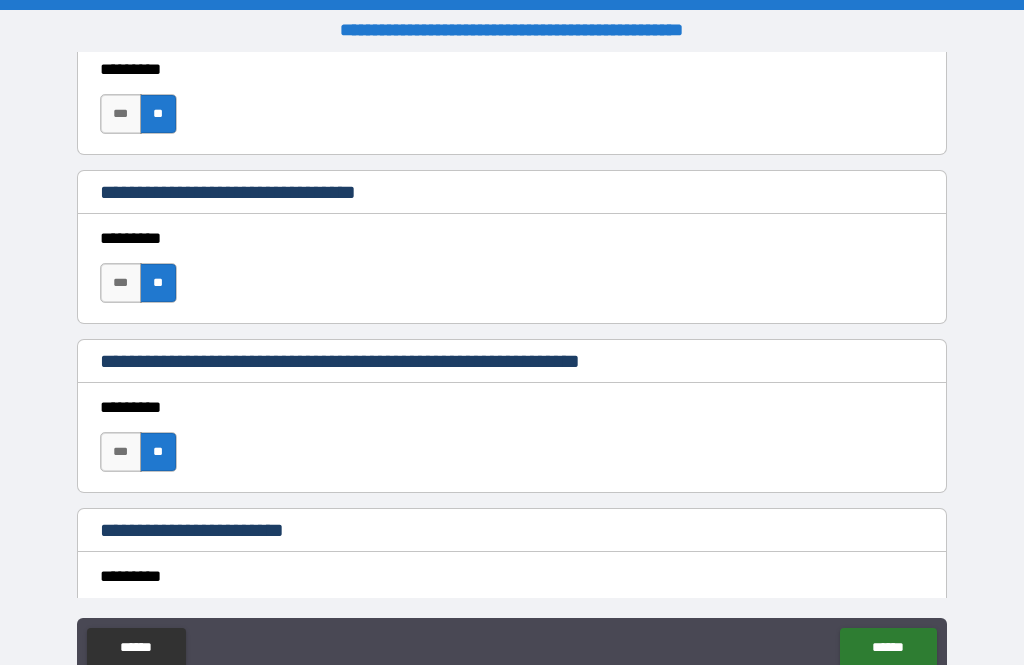 type on "*" 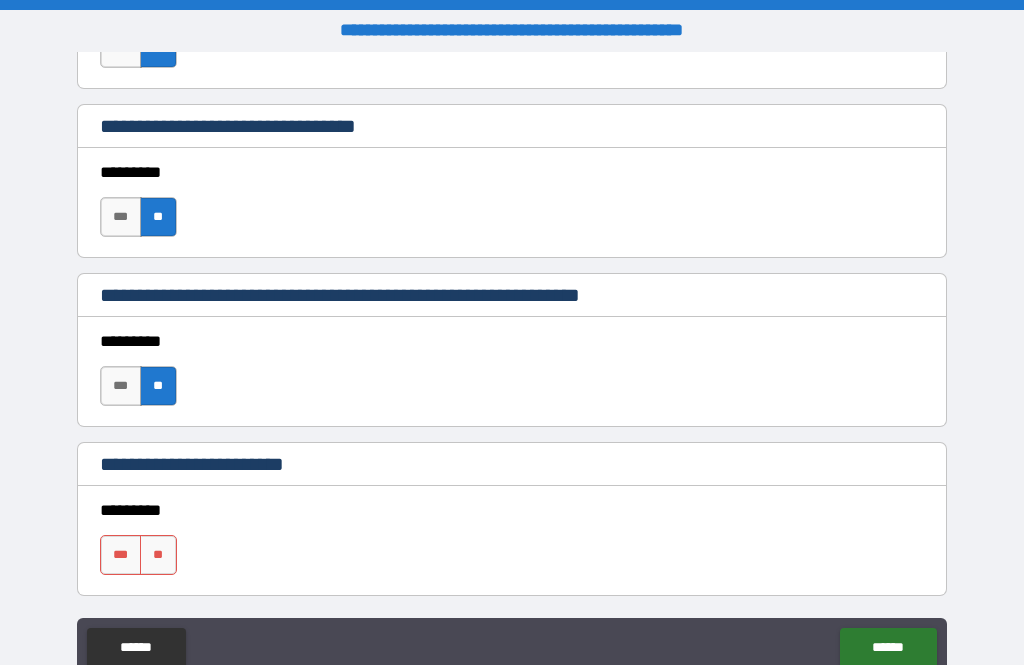 scroll, scrollTop: 1160, scrollLeft: 0, axis: vertical 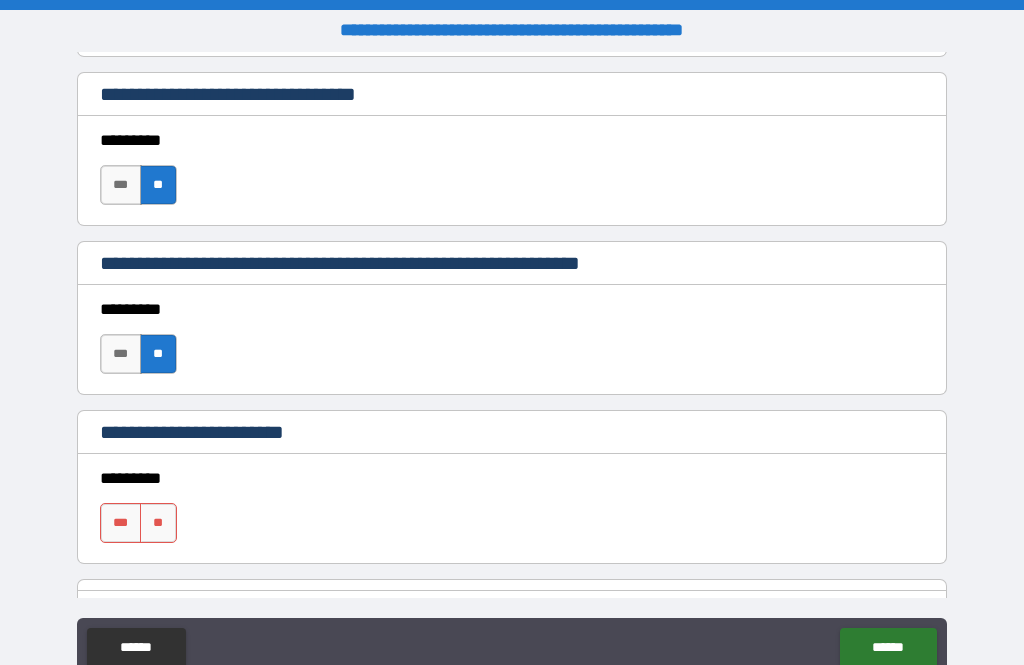 click on "**" at bounding box center [158, 523] 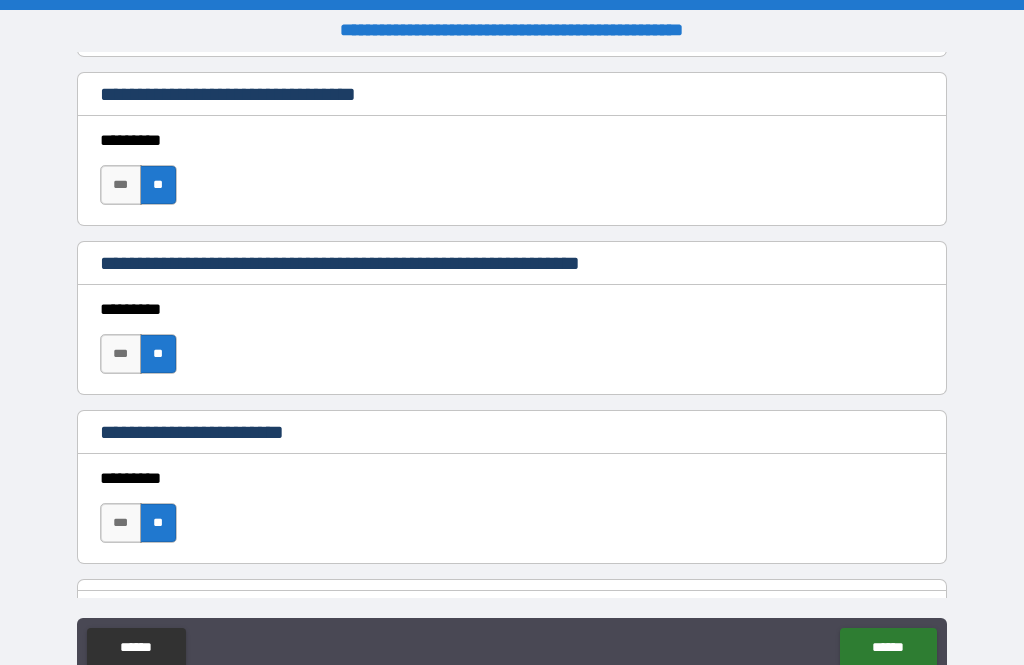 type on "*" 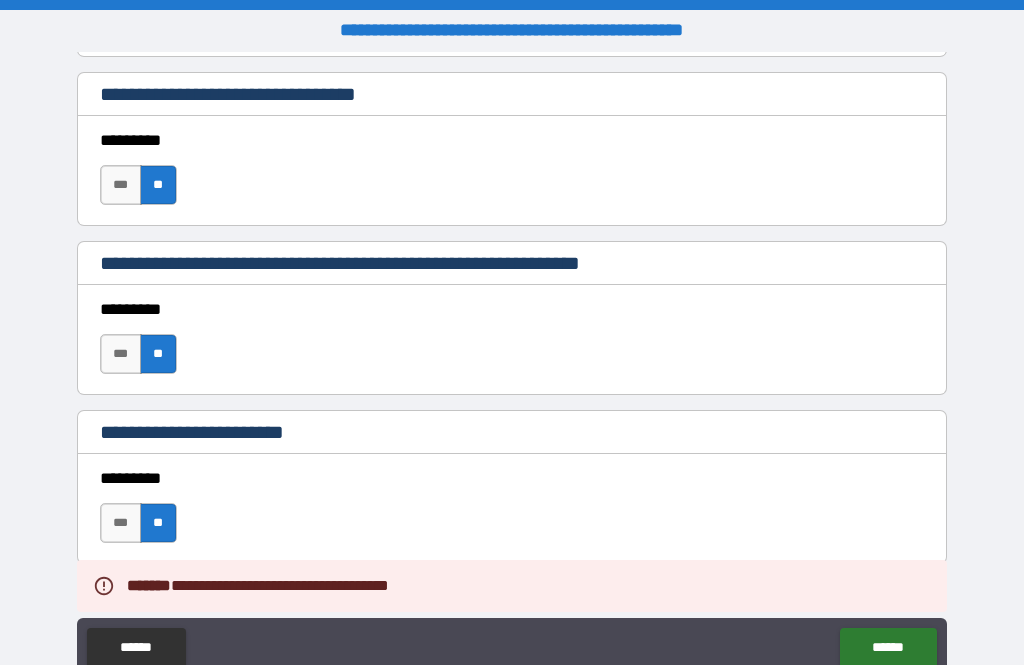 type on "*" 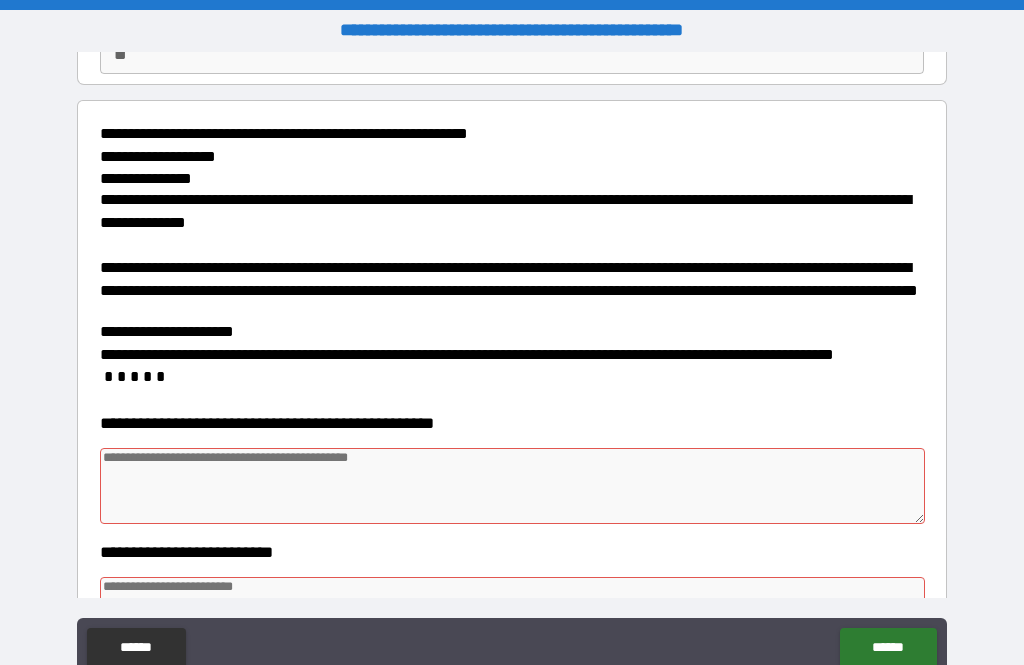scroll, scrollTop: 207, scrollLeft: 0, axis: vertical 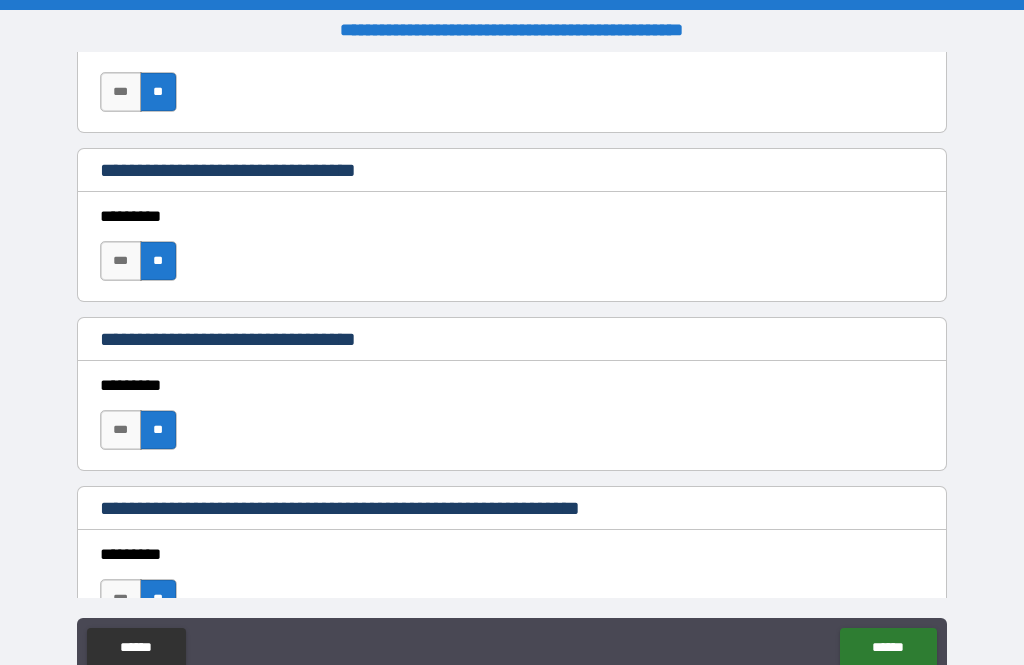 click on "******" at bounding box center [888, 648] 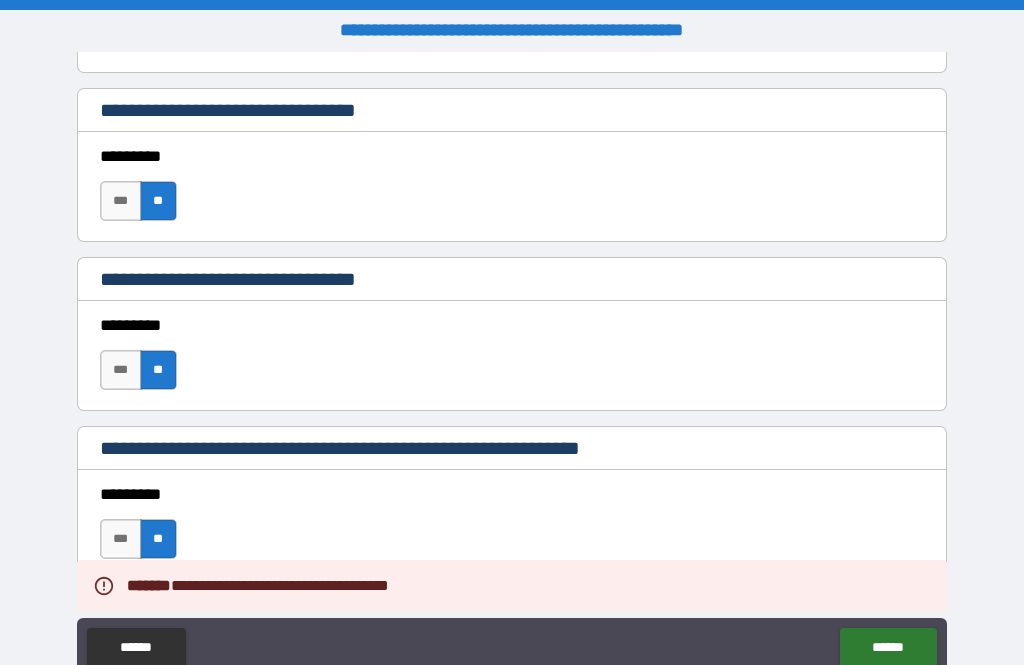 type on "*" 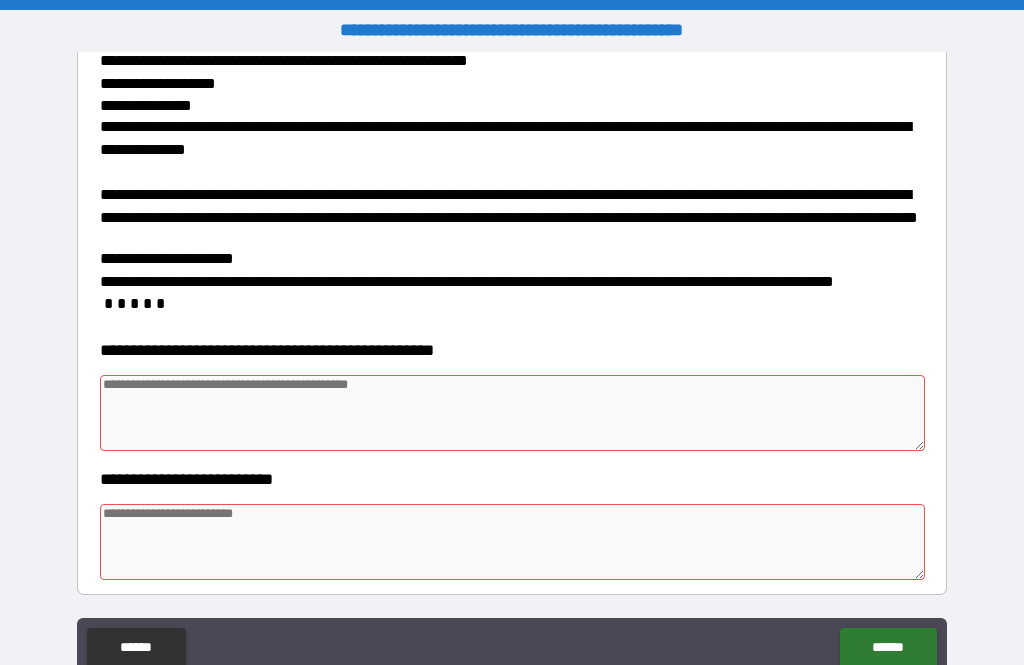 scroll, scrollTop: 292, scrollLeft: 0, axis: vertical 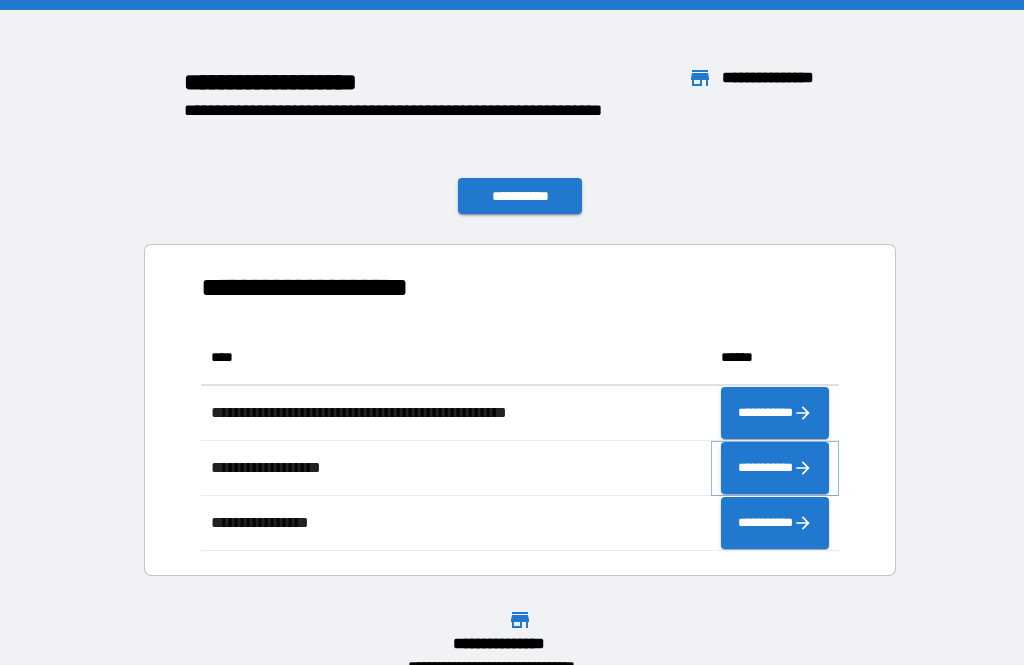 click on "**********" at bounding box center [775, 468] 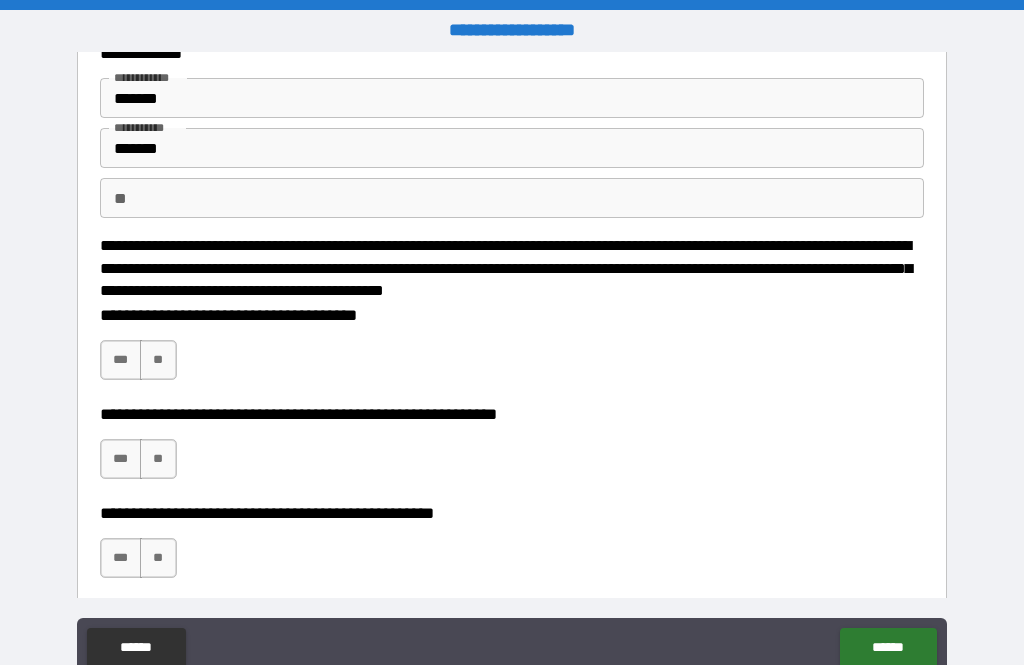 scroll, scrollTop: 73, scrollLeft: 0, axis: vertical 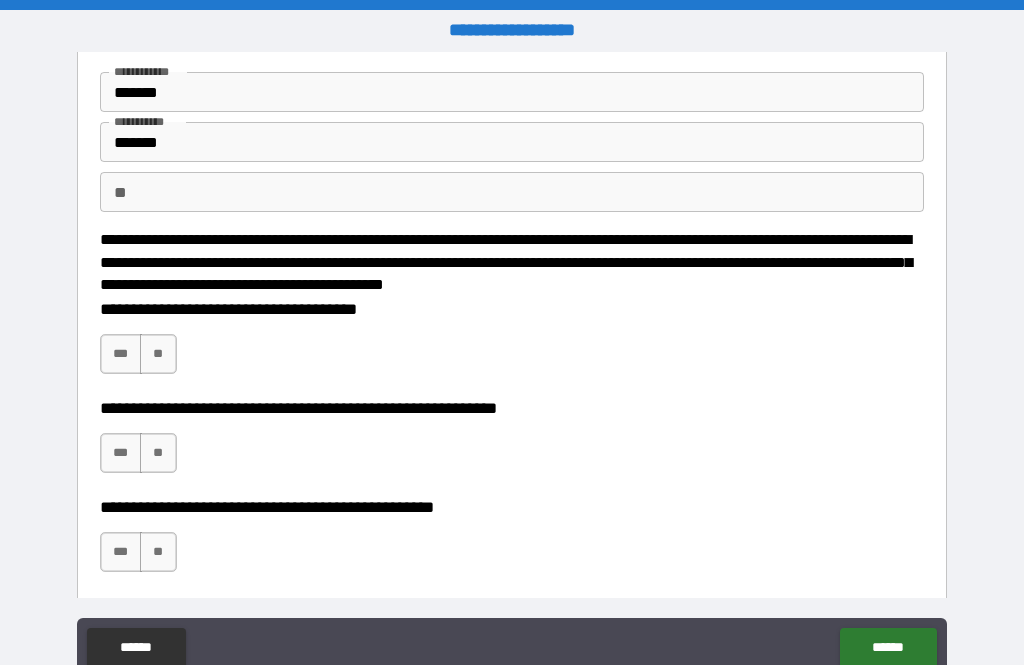 click on "**" at bounding box center (158, 354) 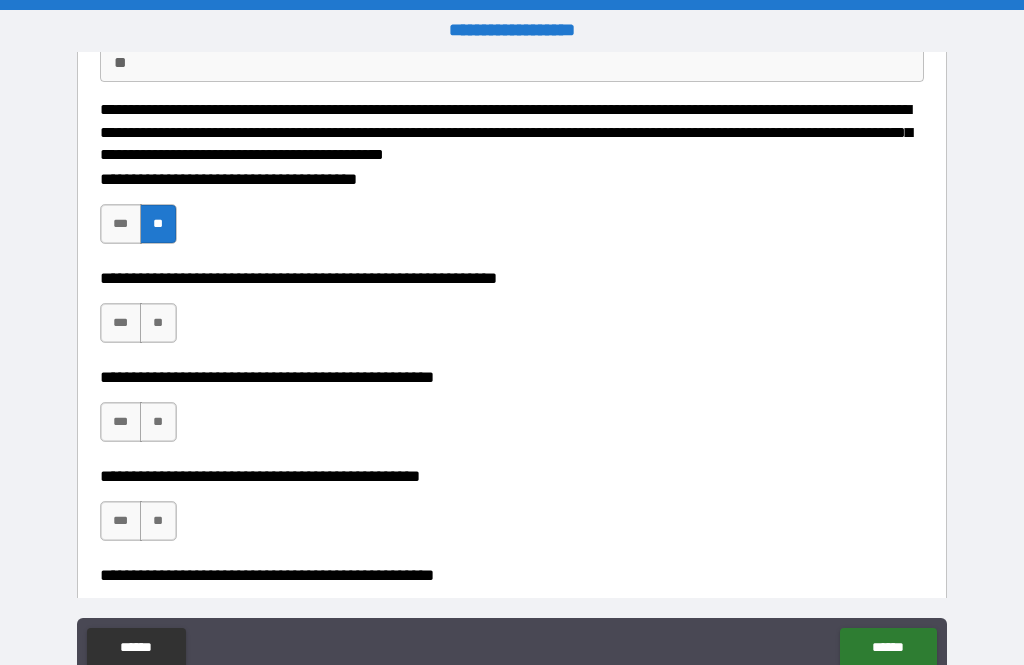 scroll, scrollTop: 216, scrollLeft: 0, axis: vertical 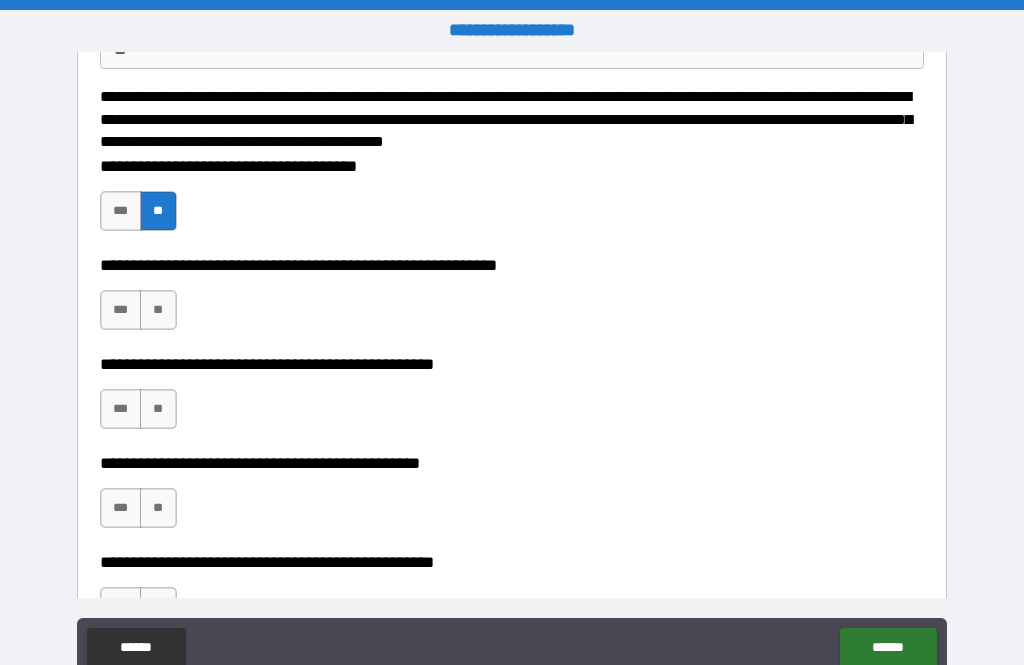 click on "**" at bounding box center [158, 310] 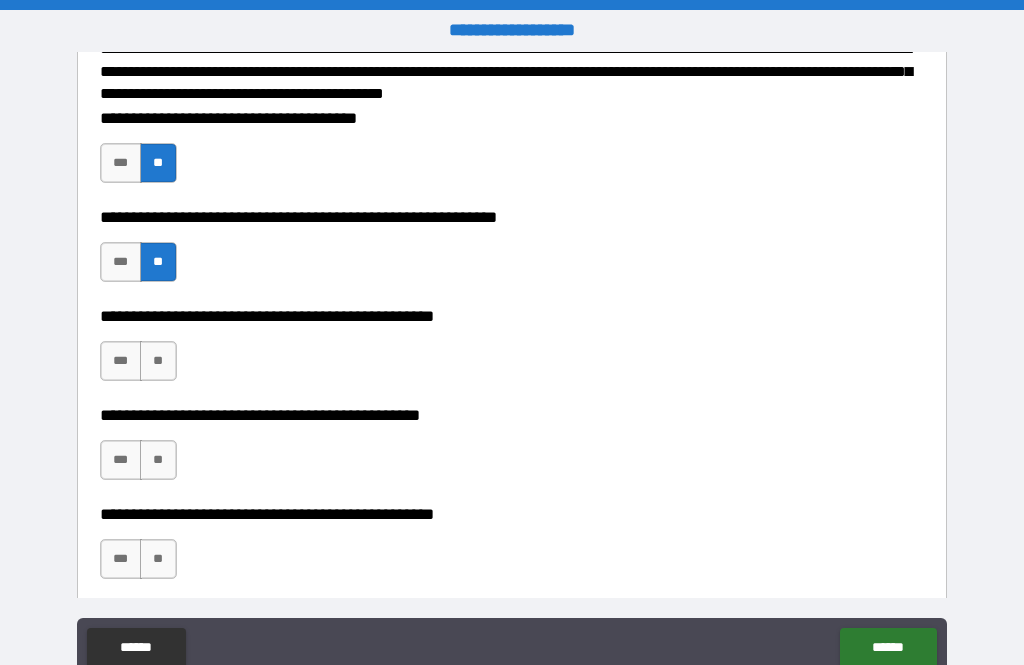 scroll, scrollTop: 322, scrollLeft: 0, axis: vertical 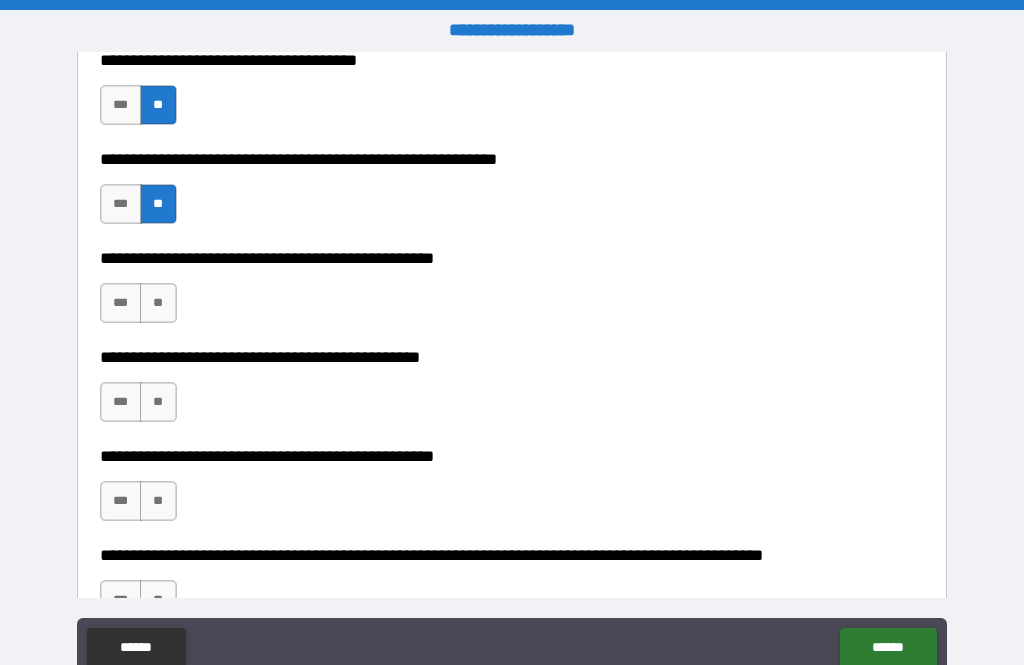click on "**" at bounding box center (158, 402) 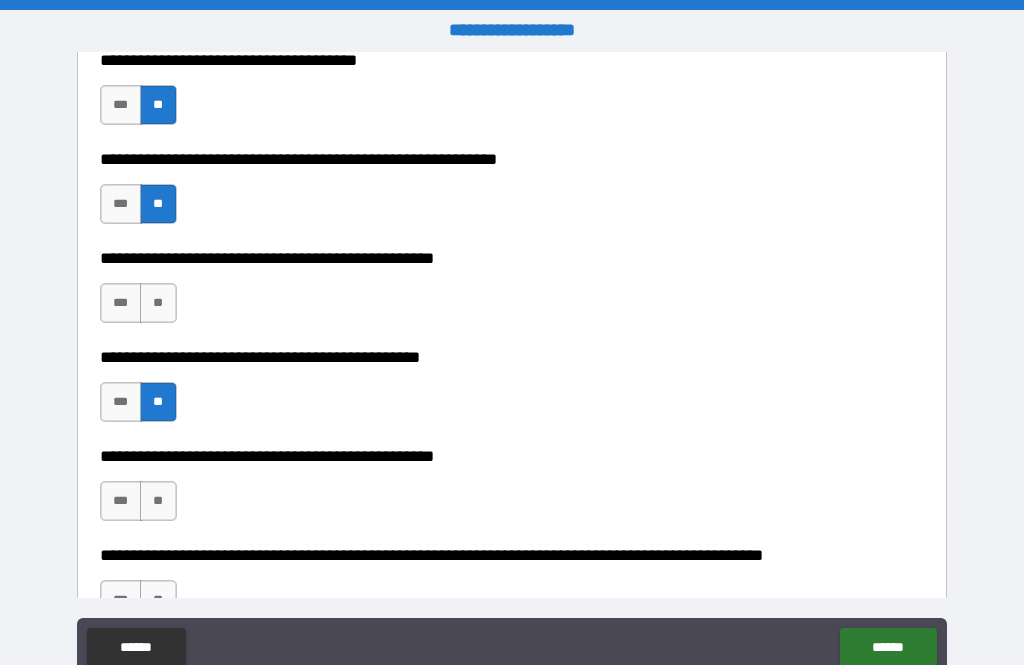 click on "**" at bounding box center (158, 303) 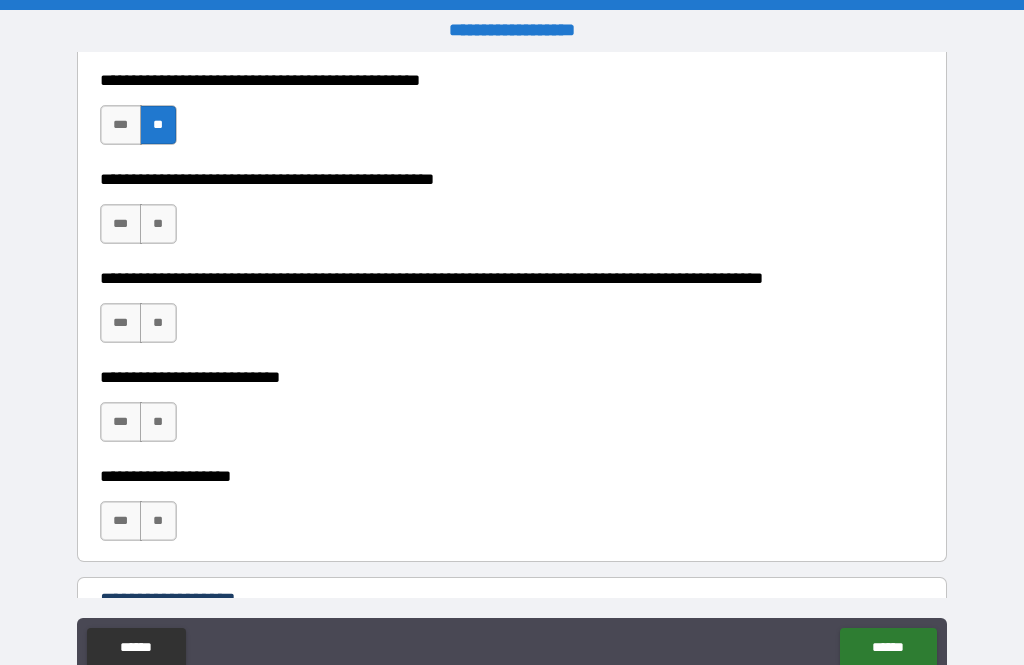scroll, scrollTop: 602, scrollLeft: 0, axis: vertical 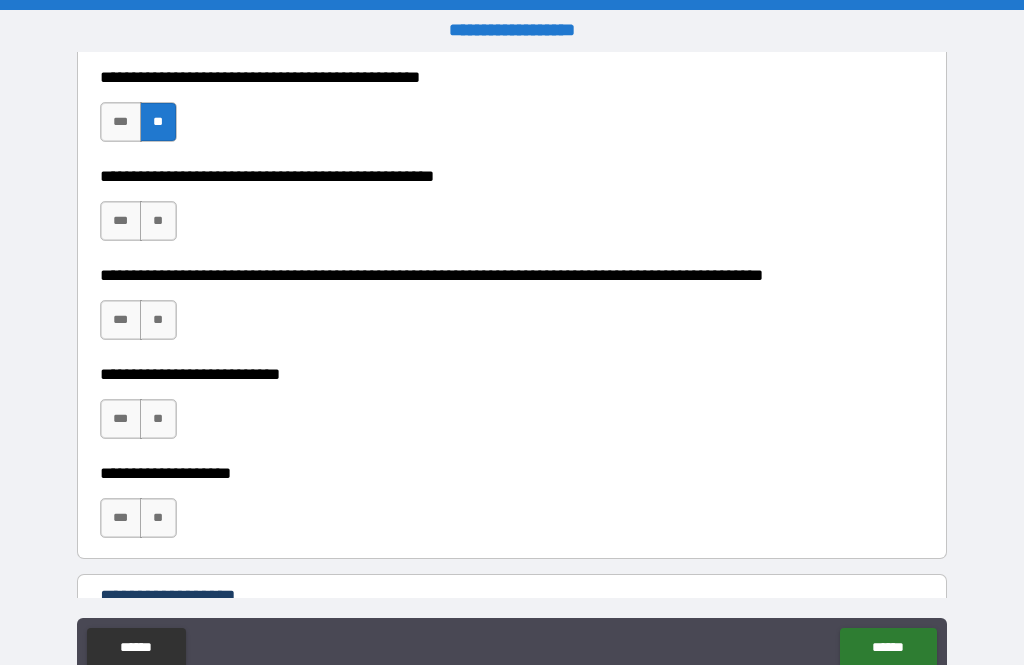 click on "**" at bounding box center (158, 221) 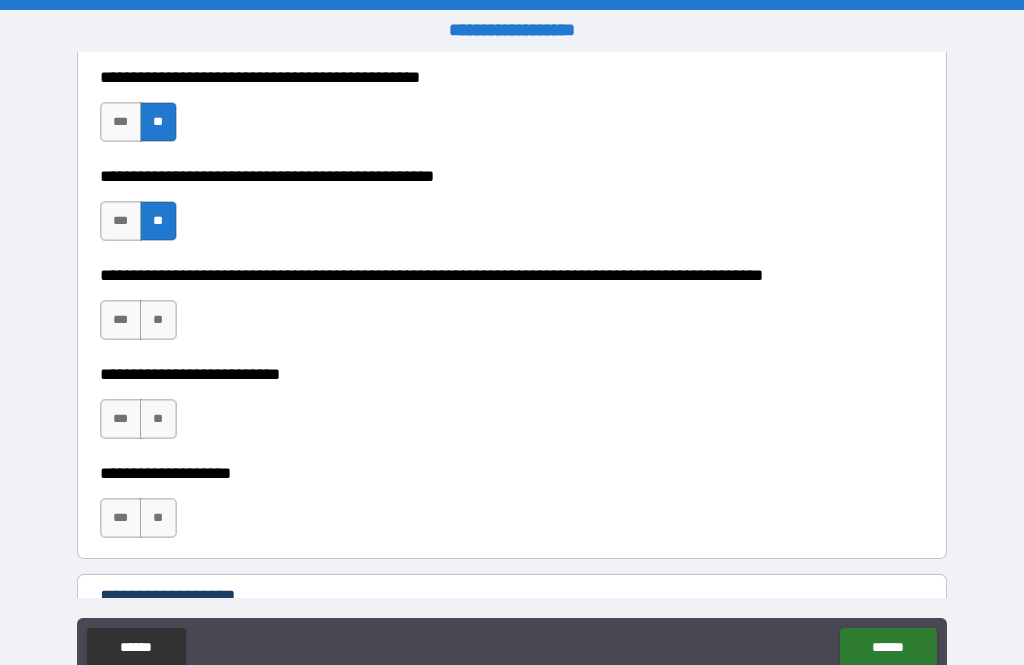 click on "**" at bounding box center [158, 320] 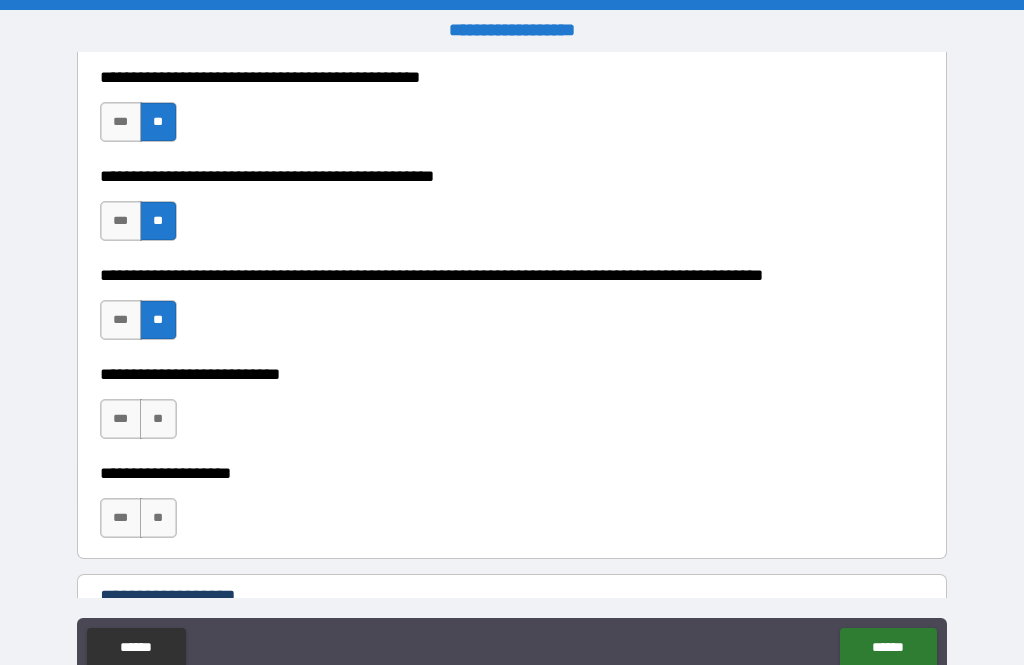 click on "**" at bounding box center (158, 419) 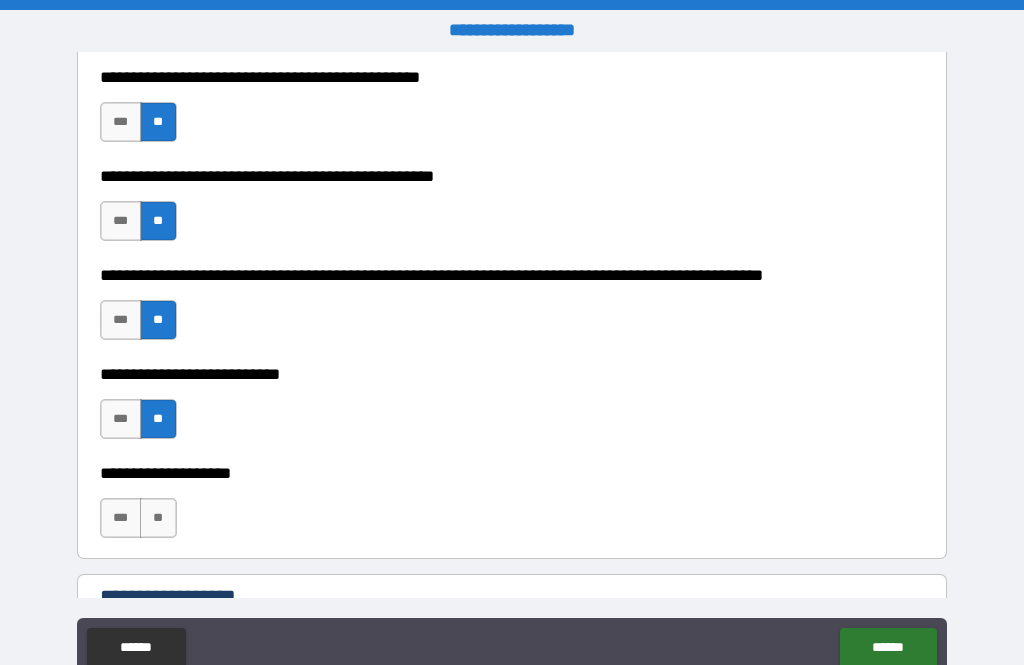 click on "***" at bounding box center (121, 518) 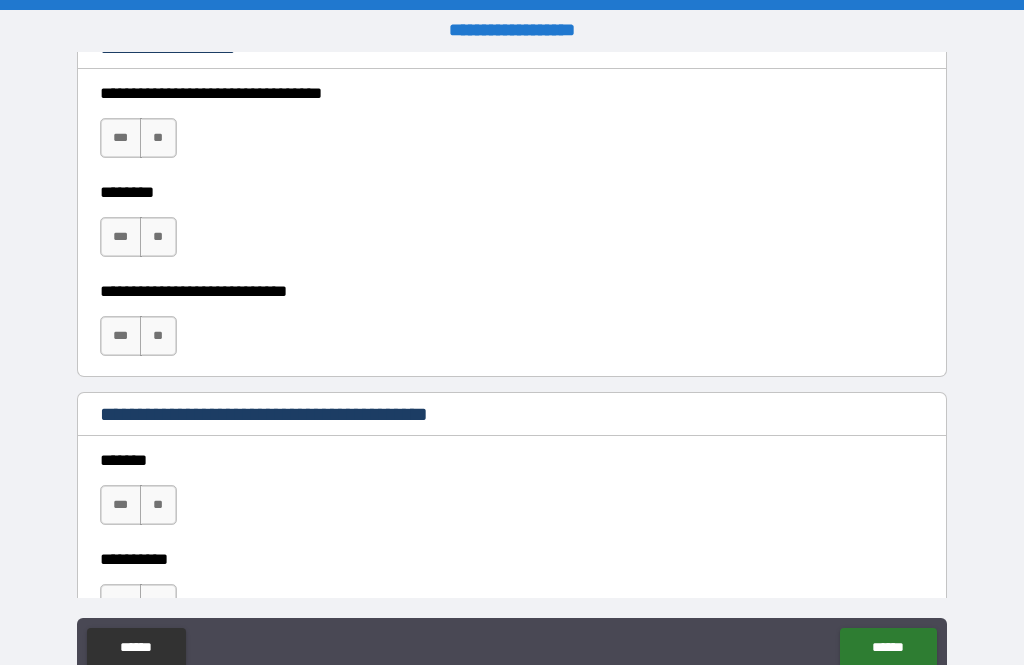 scroll, scrollTop: 1151, scrollLeft: 0, axis: vertical 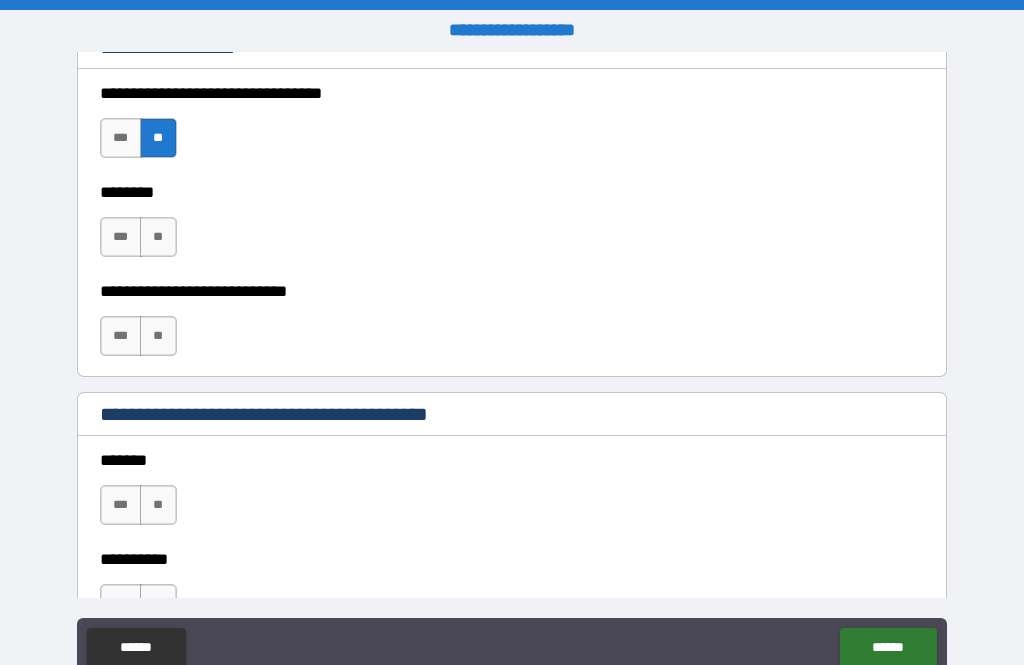 click on "**" at bounding box center [158, 237] 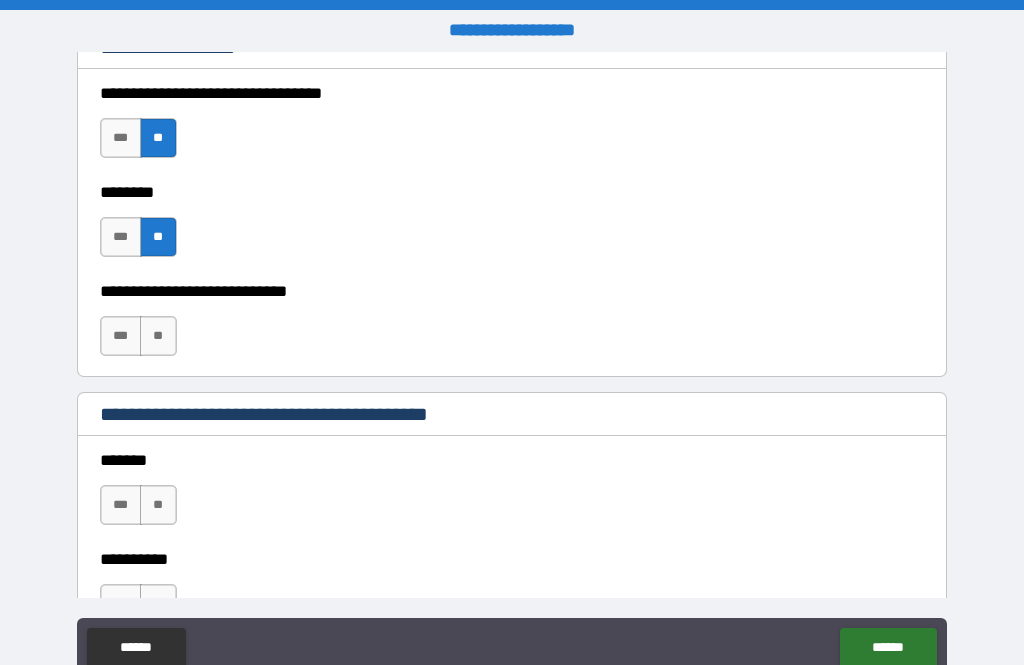 click on "**" at bounding box center [158, 336] 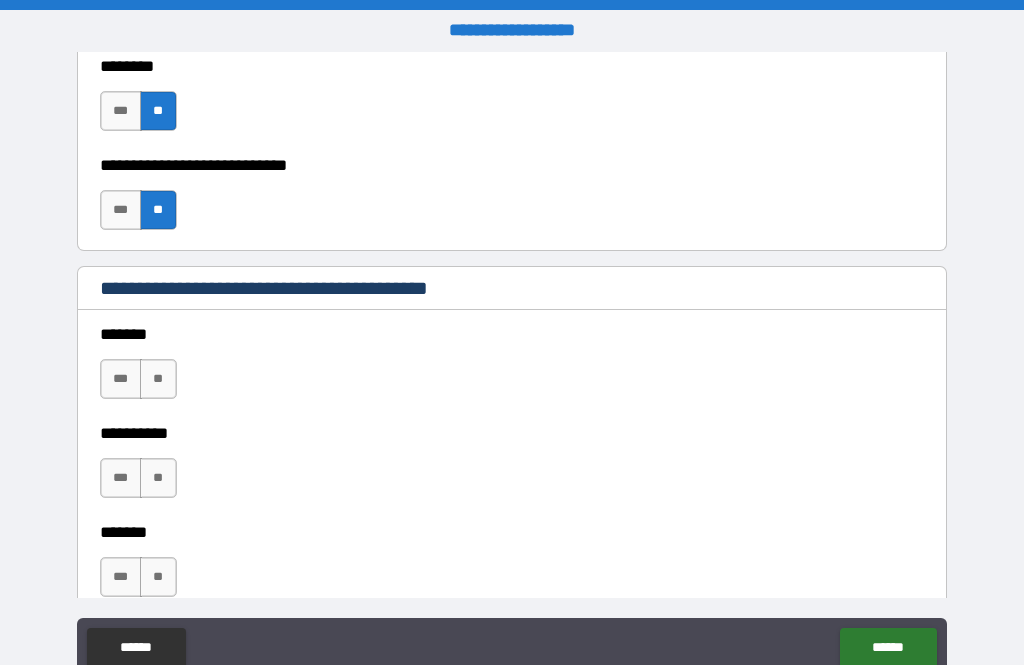 scroll, scrollTop: 1307, scrollLeft: 0, axis: vertical 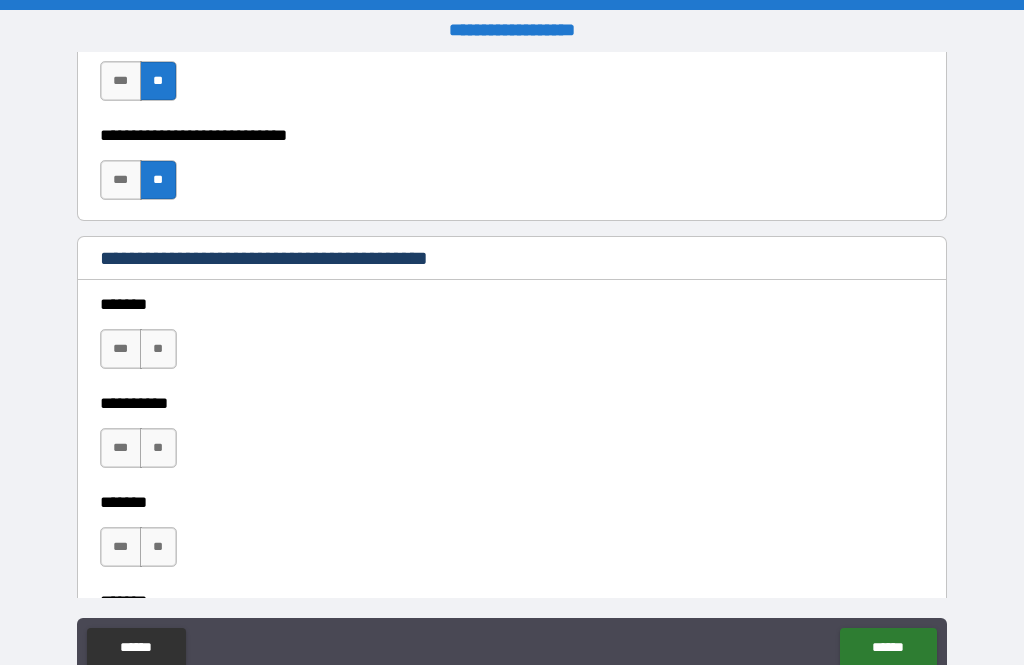 click on "**" at bounding box center (158, 349) 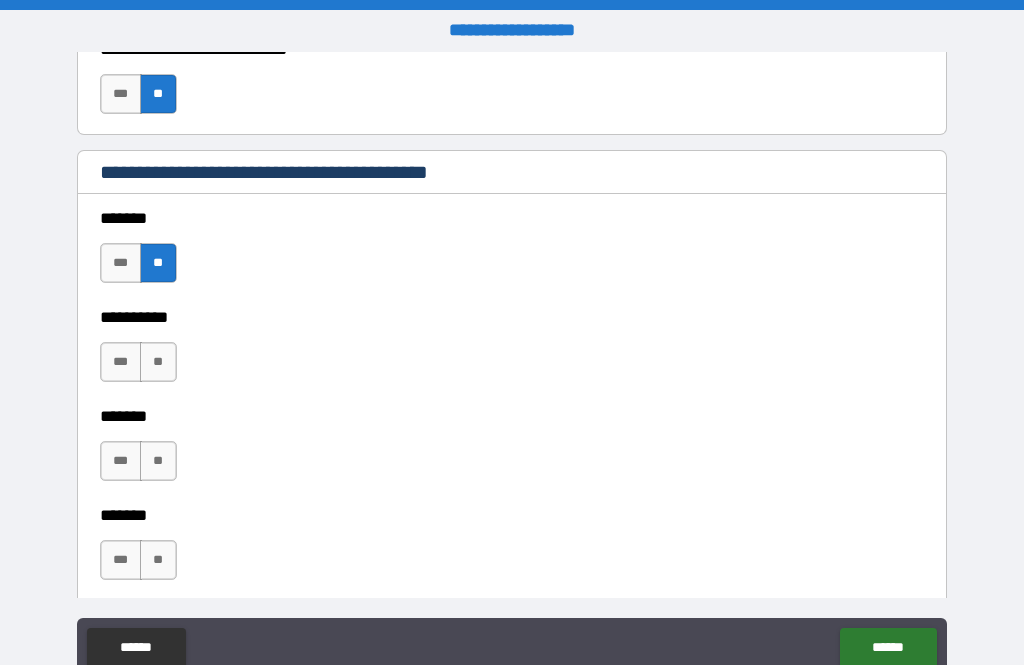 scroll, scrollTop: 1423, scrollLeft: 0, axis: vertical 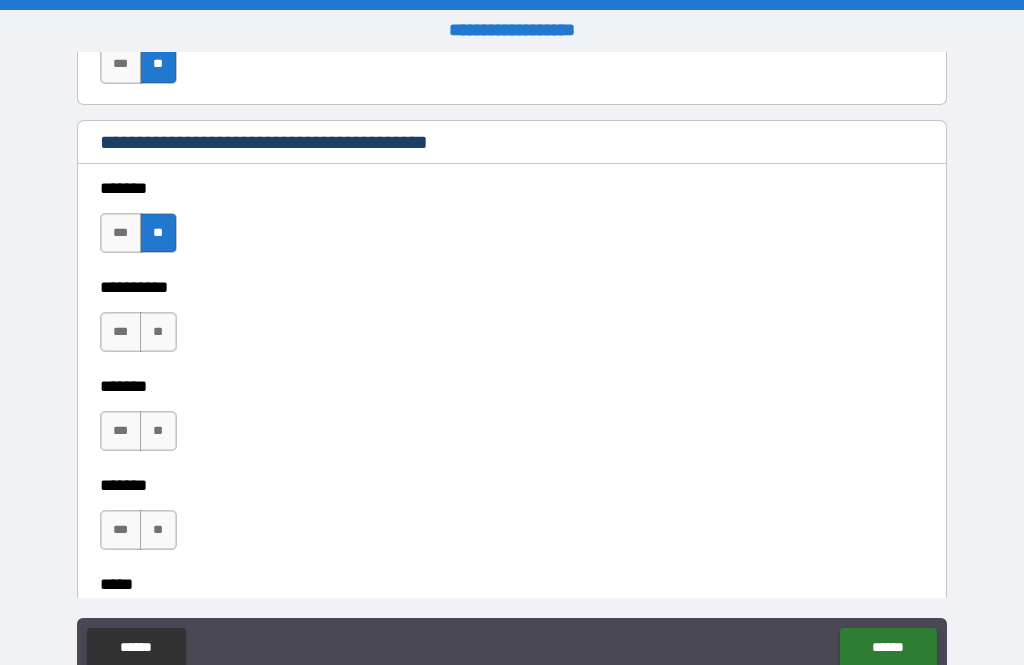 click on "**" at bounding box center (158, 332) 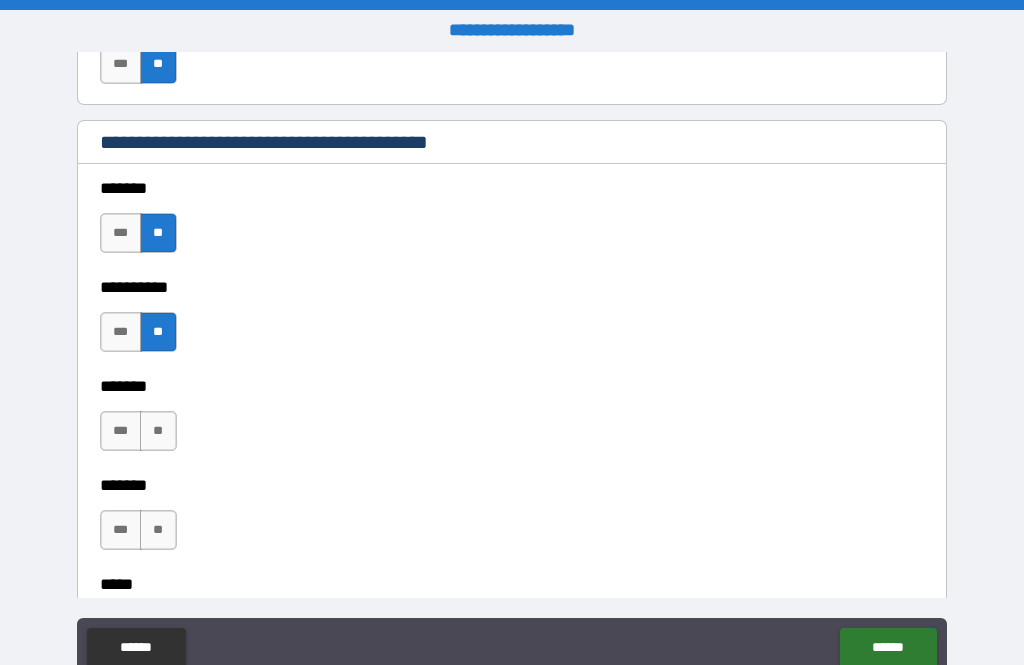 click on "**" at bounding box center (158, 431) 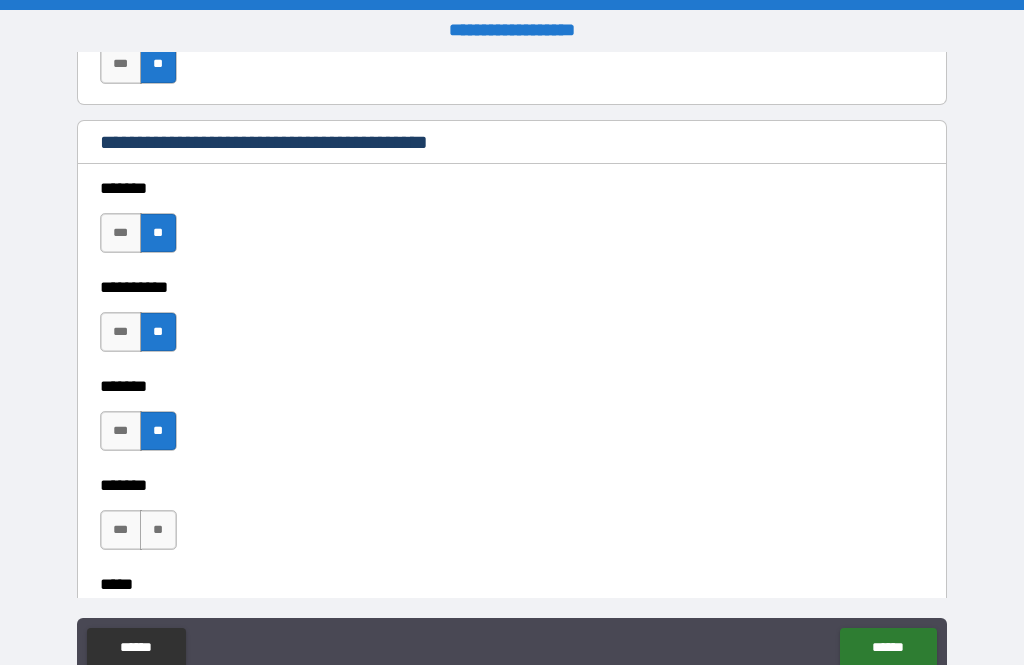 click on "**" at bounding box center (158, 530) 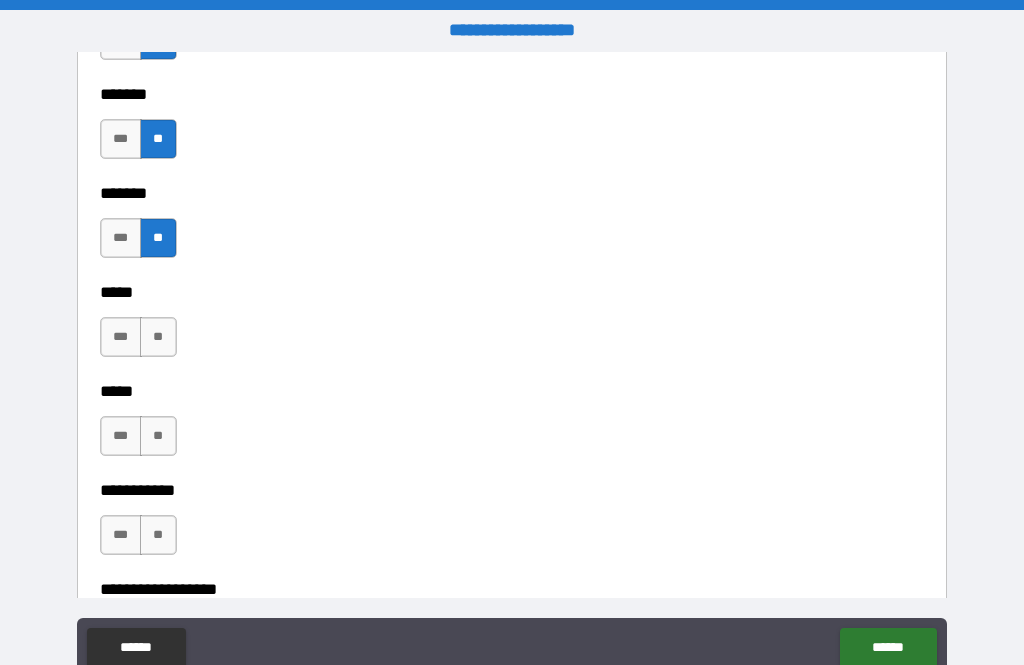 scroll, scrollTop: 1727, scrollLeft: 0, axis: vertical 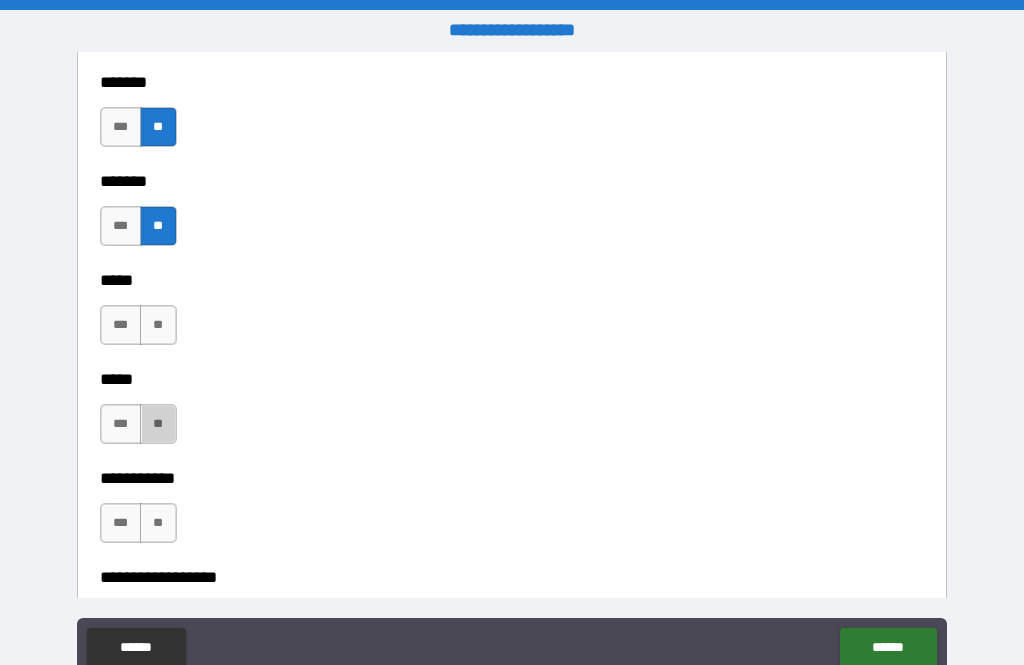 click on "**" at bounding box center (158, 424) 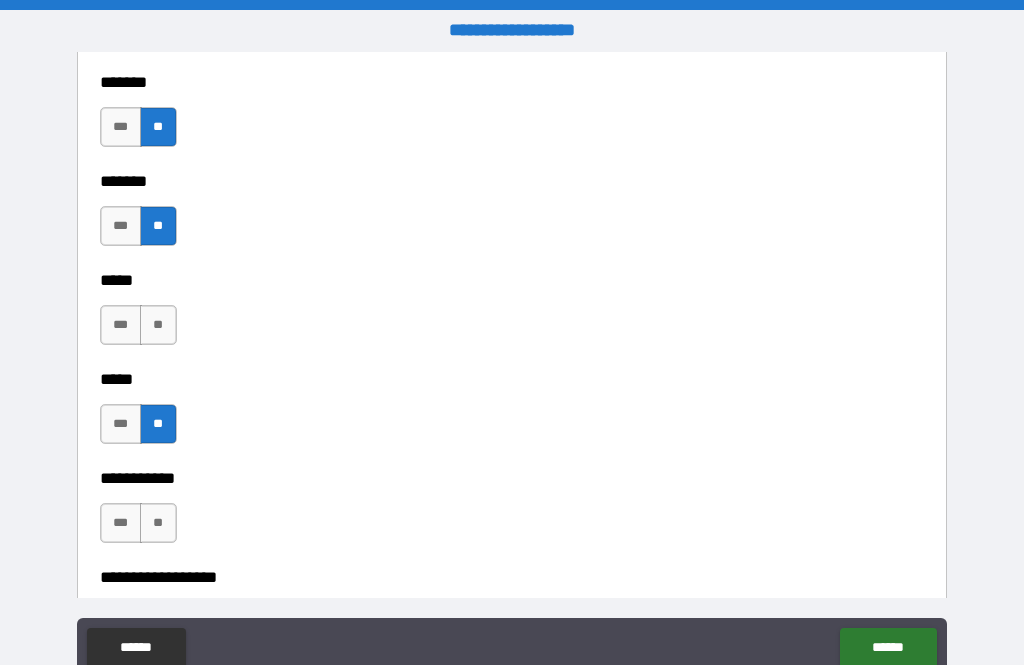 click on "**" at bounding box center [158, 325] 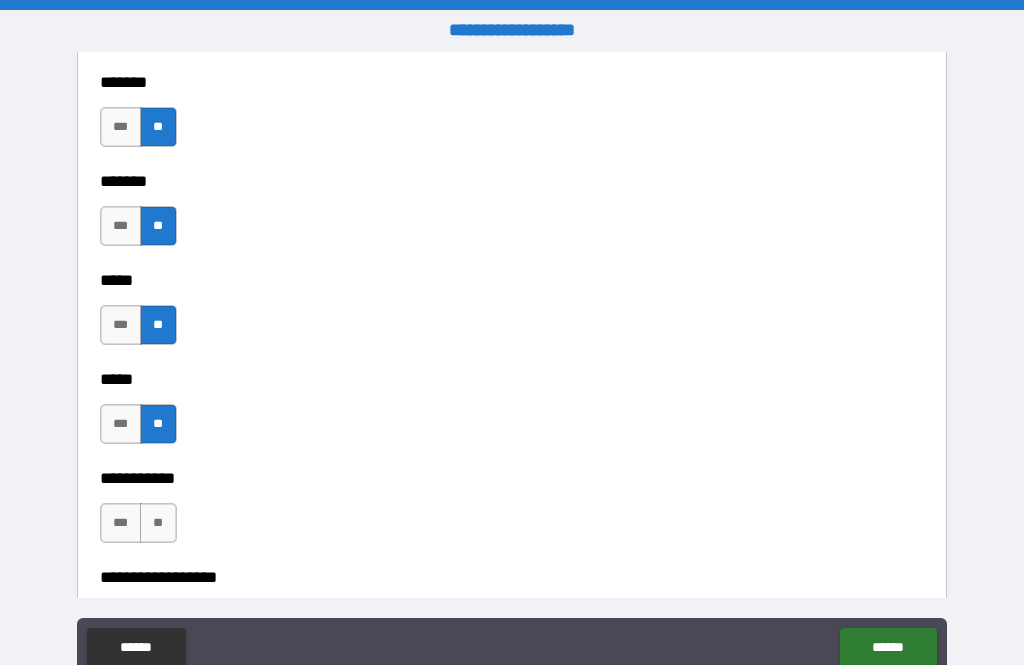 click on "**" at bounding box center (158, 523) 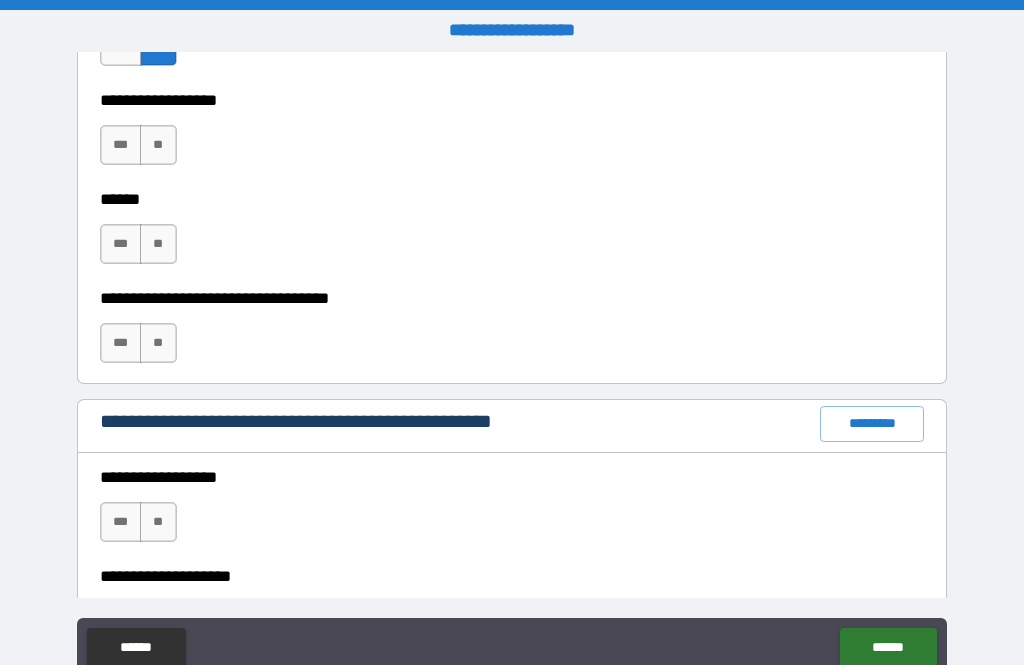 scroll, scrollTop: 2208, scrollLeft: 0, axis: vertical 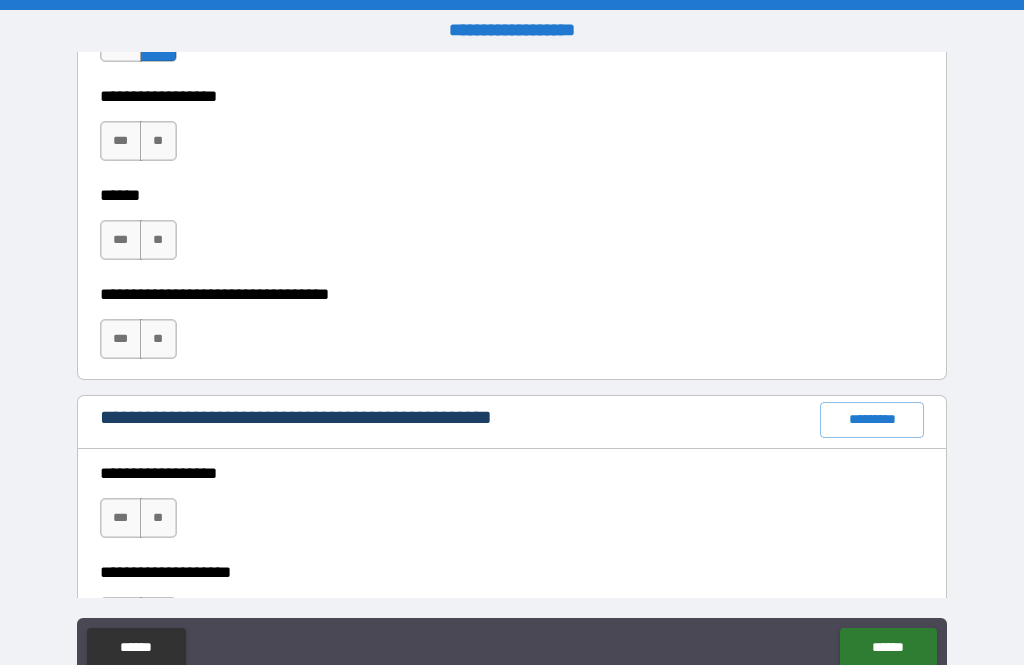 click on "**" at bounding box center (158, 240) 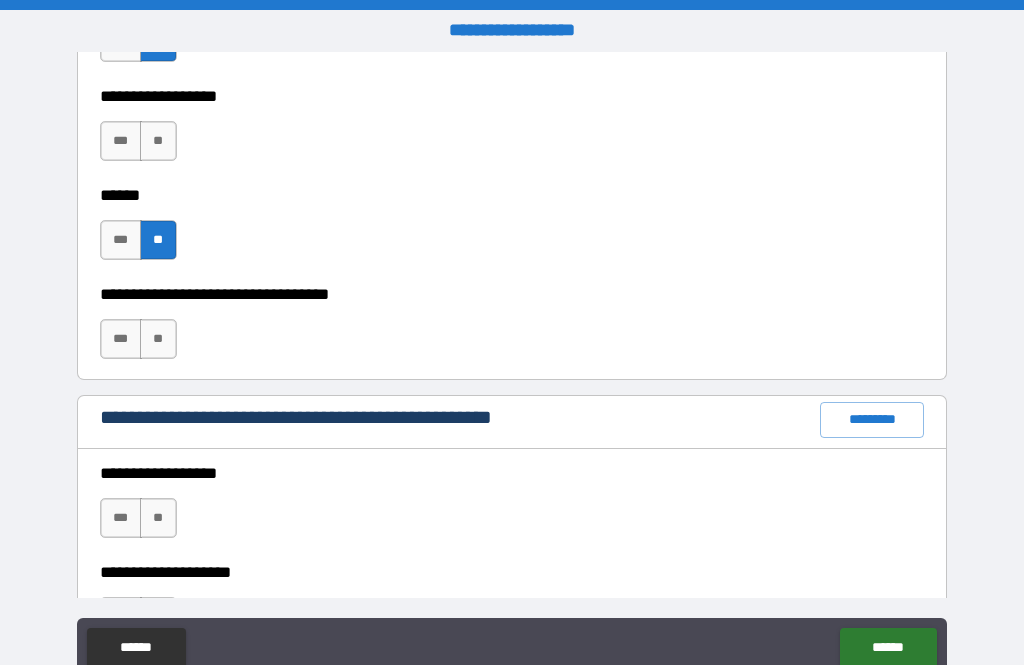 click on "**" at bounding box center [158, 141] 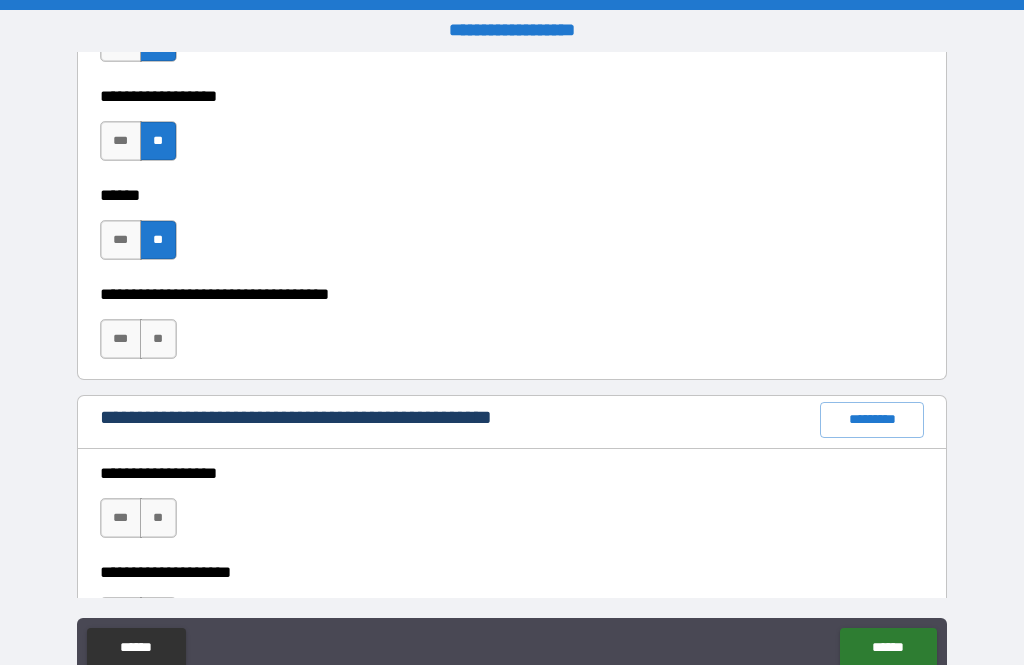 click on "**" at bounding box center (158, 339) 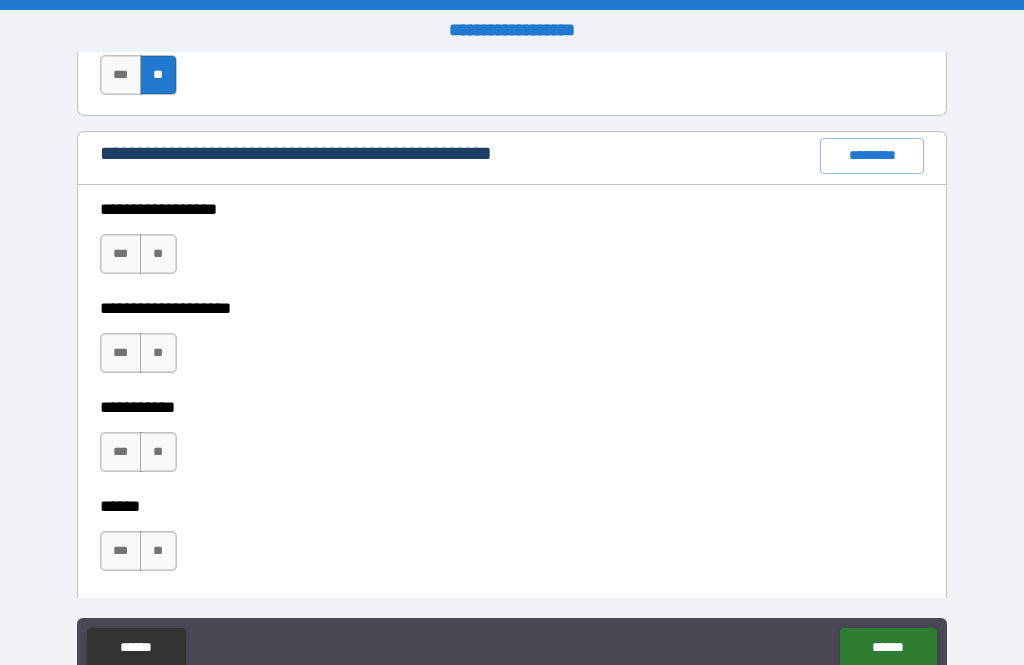 scroll, scrollTop: 2475, scrollLeft: 0, axis: vertical 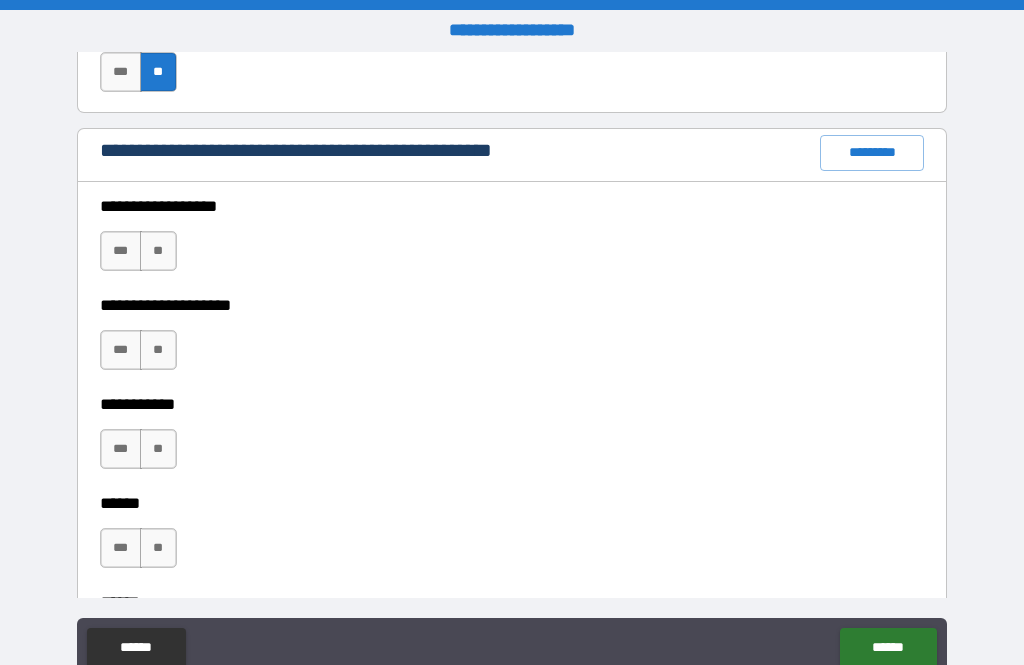click on "**" at bounding box center (158, 350) 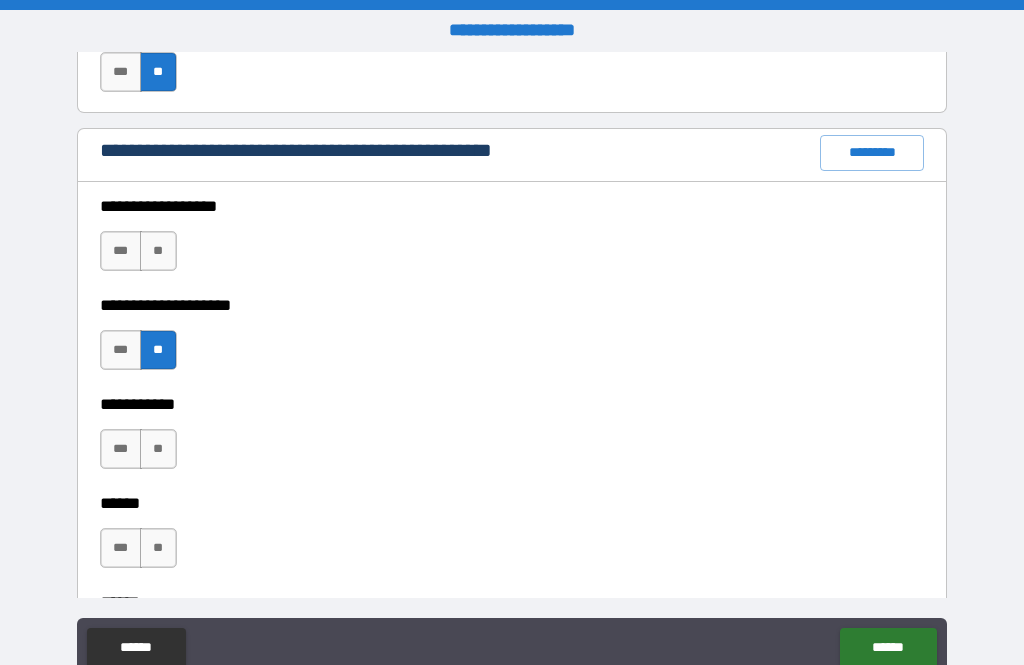 click on "**" at bounding box center (158, 449) 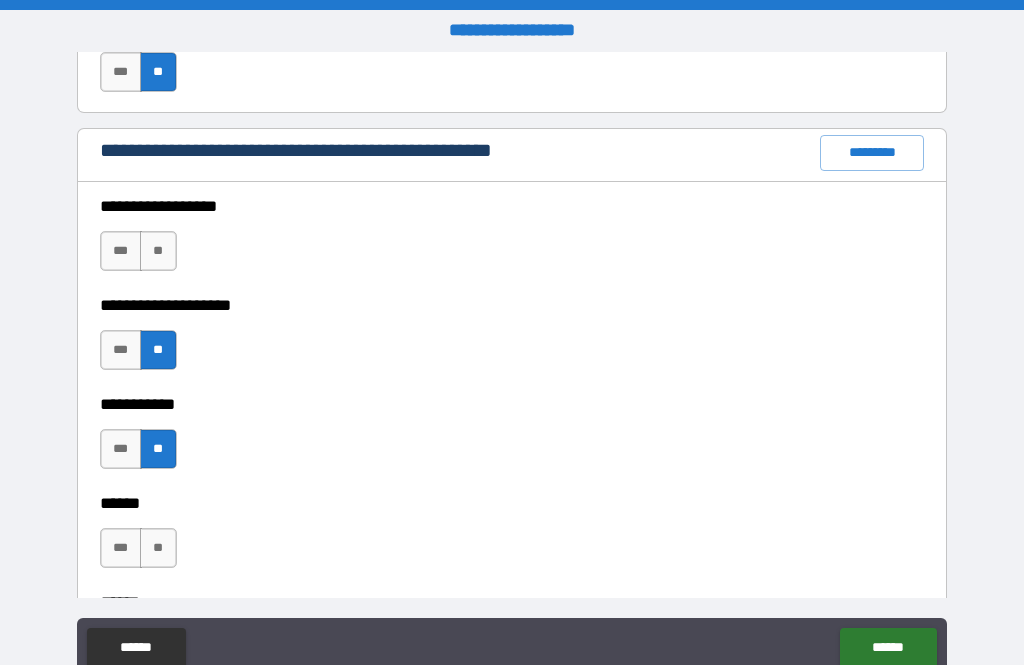 click on "**" at bounding box center [158, 548] 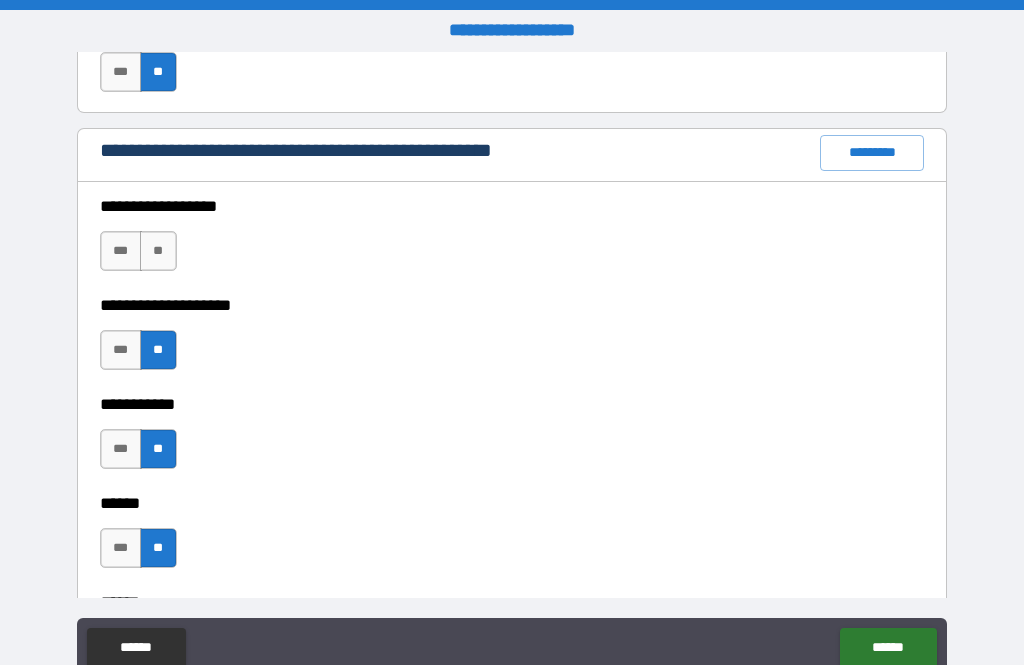 click on "**********" at bounding box center [512, 291] 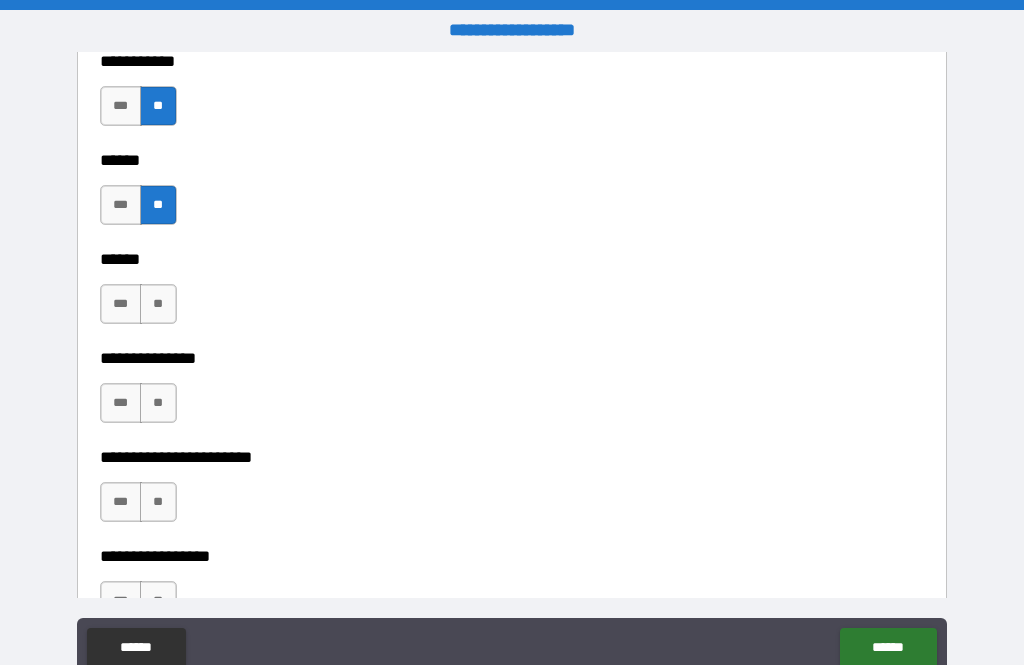 scroll, scrollTop: 2828, scrollLeft: 0, axis: vertical 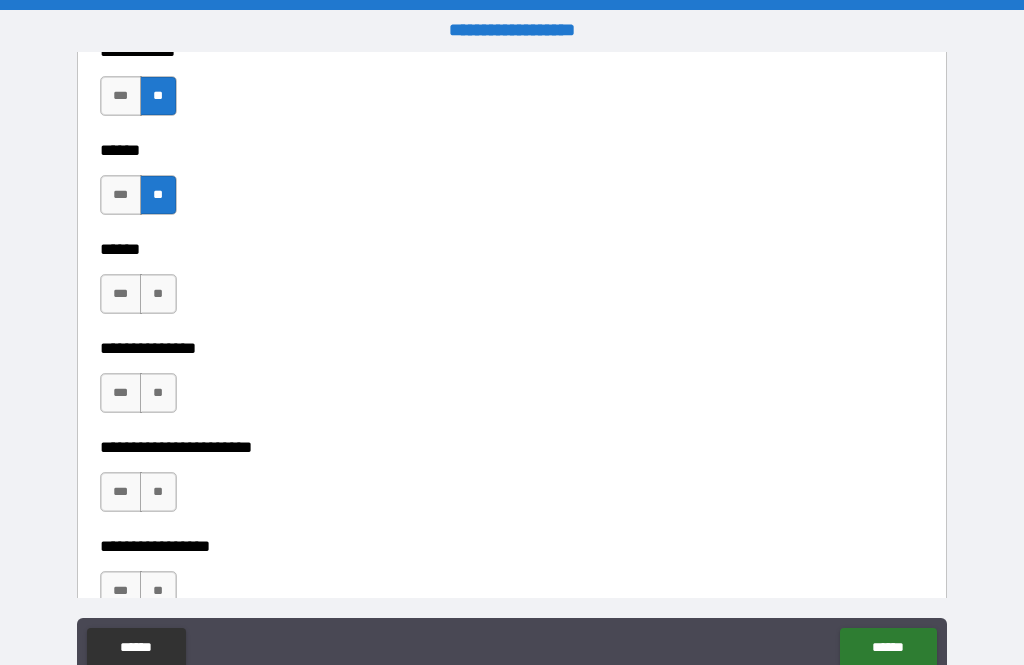 click on "**" at bounding box center (158, 393) 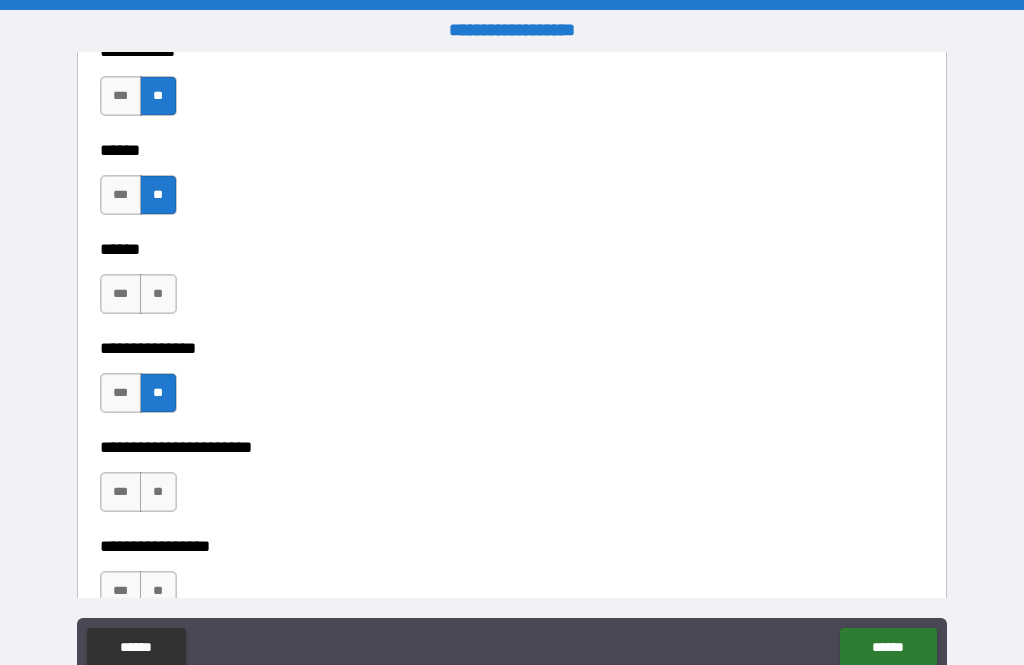 click on "**" at bounding box center (158, 294) 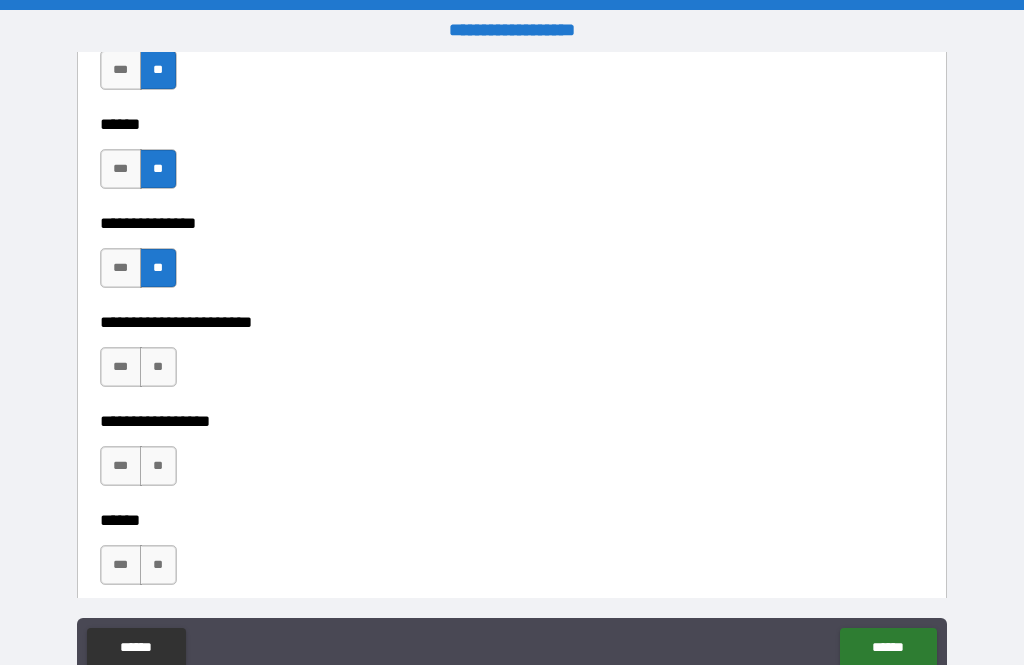 scroll, scrollTop: 2954, scrollLeft: 0, axis: vertical 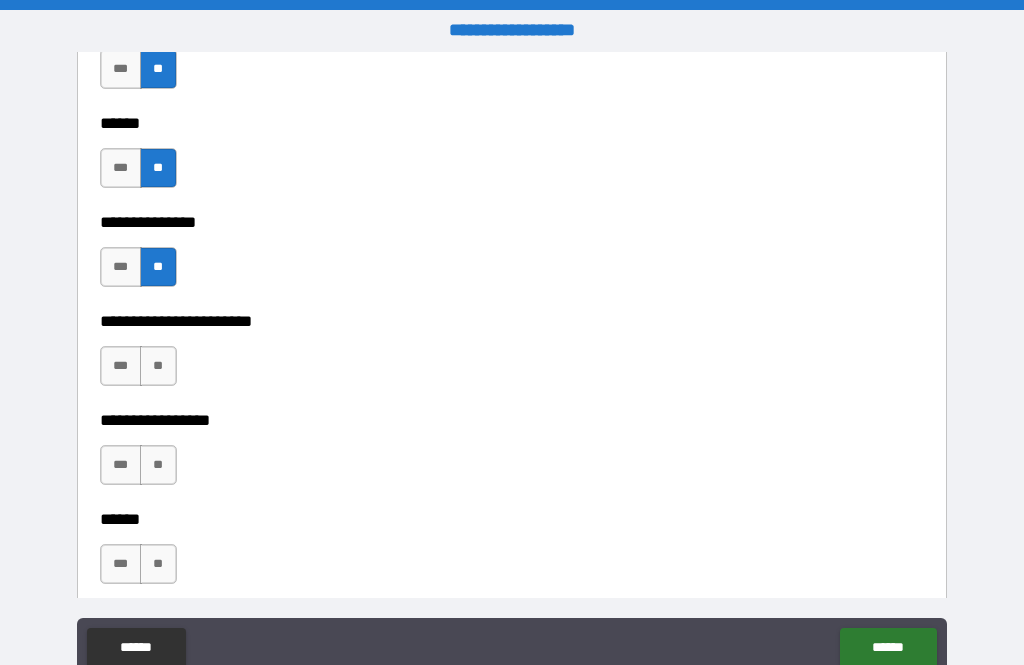 click on "**" at bounding box center [158, 366] 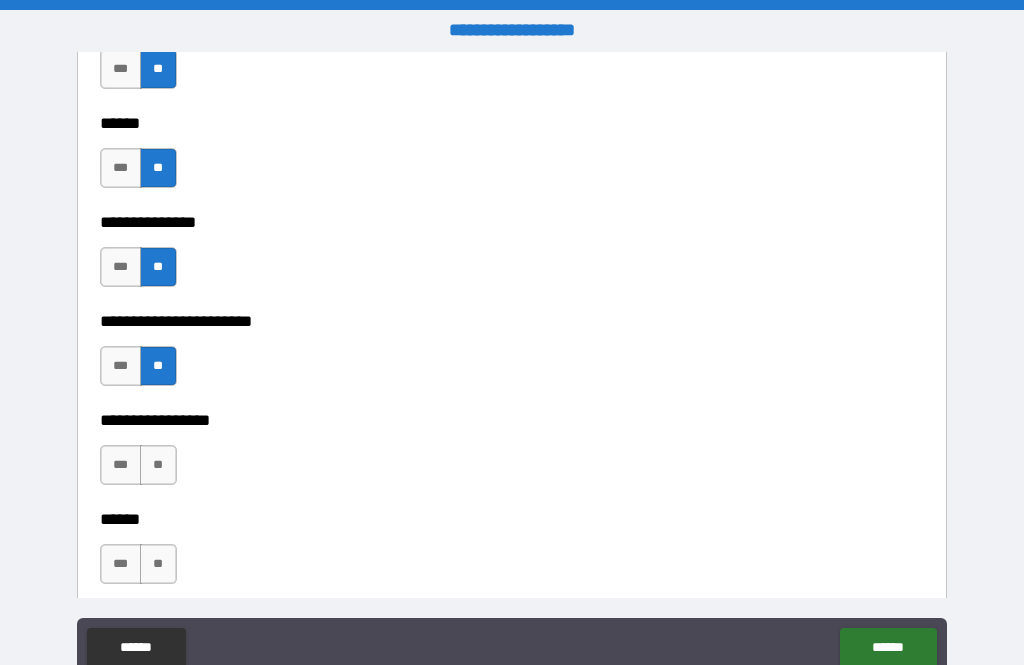 click on "**" at bounding box center [158, 465] 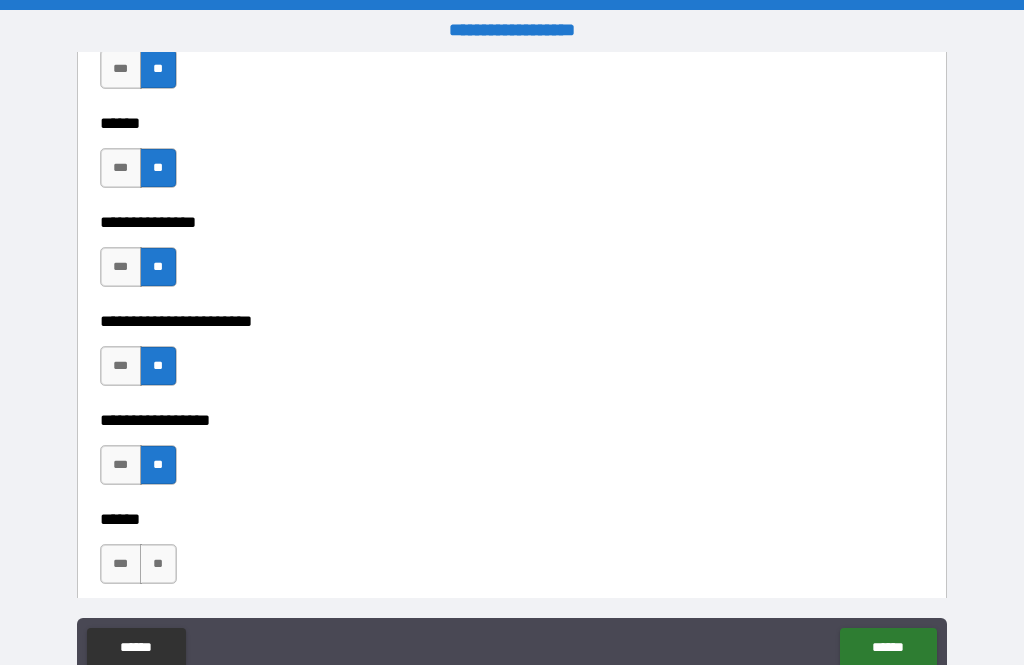 click on "**" at bounding box center [158, 564] 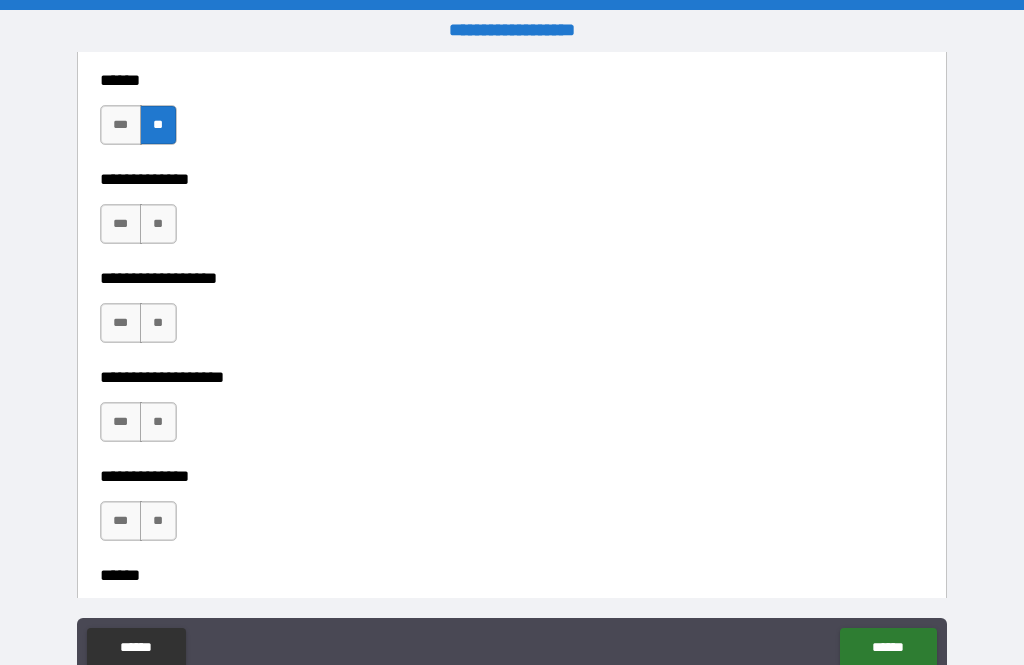 scroll, scrollTop: 3401, scrollLeft: 0, axis: vertical 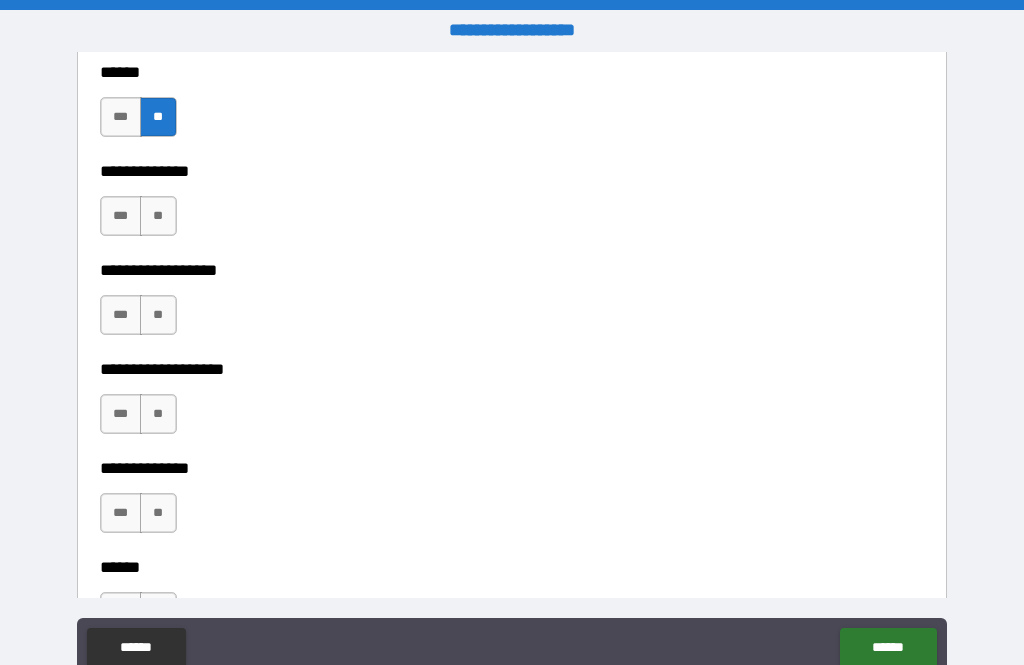 click on "**" at bounding box center [158, 216] 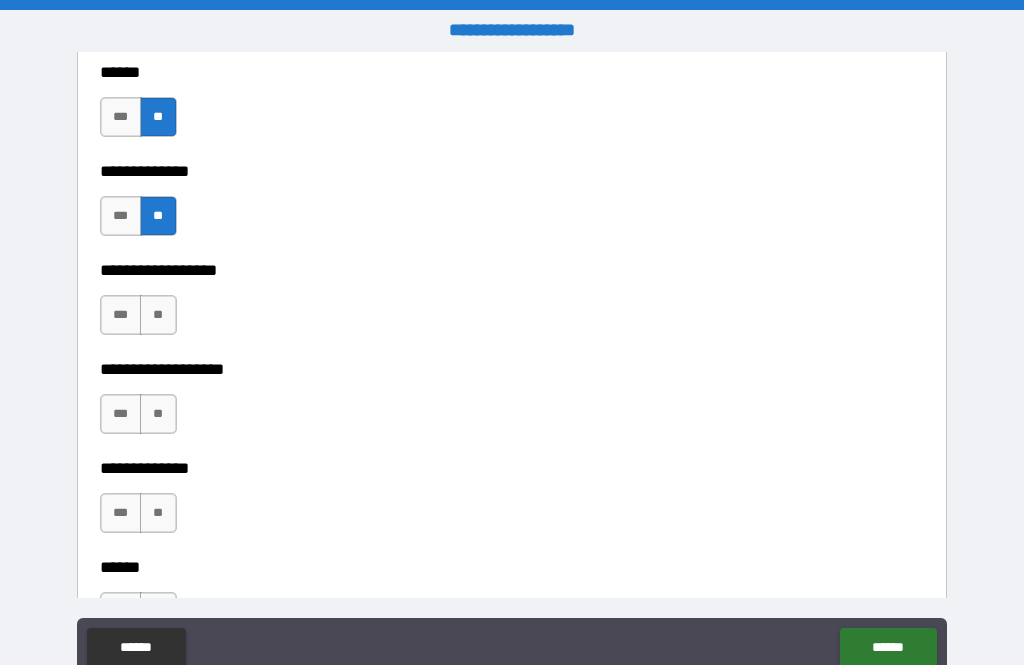 click on "**" at bounding box center [158, 315] 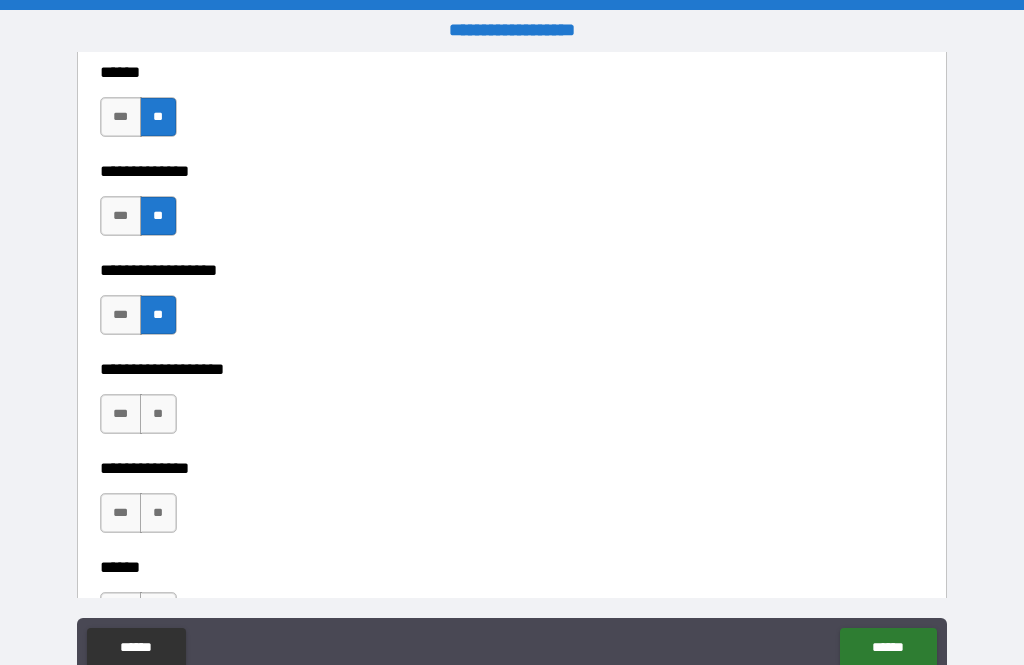 click on "**" at bounding box center (158, 414) 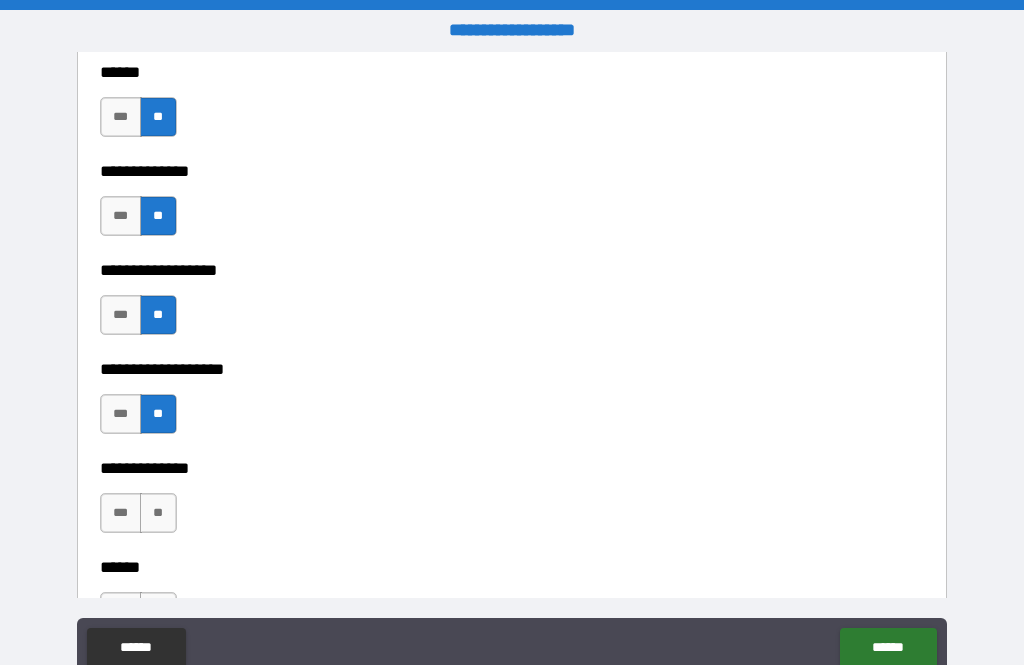 click on "**" at bounding box center [158, 513] 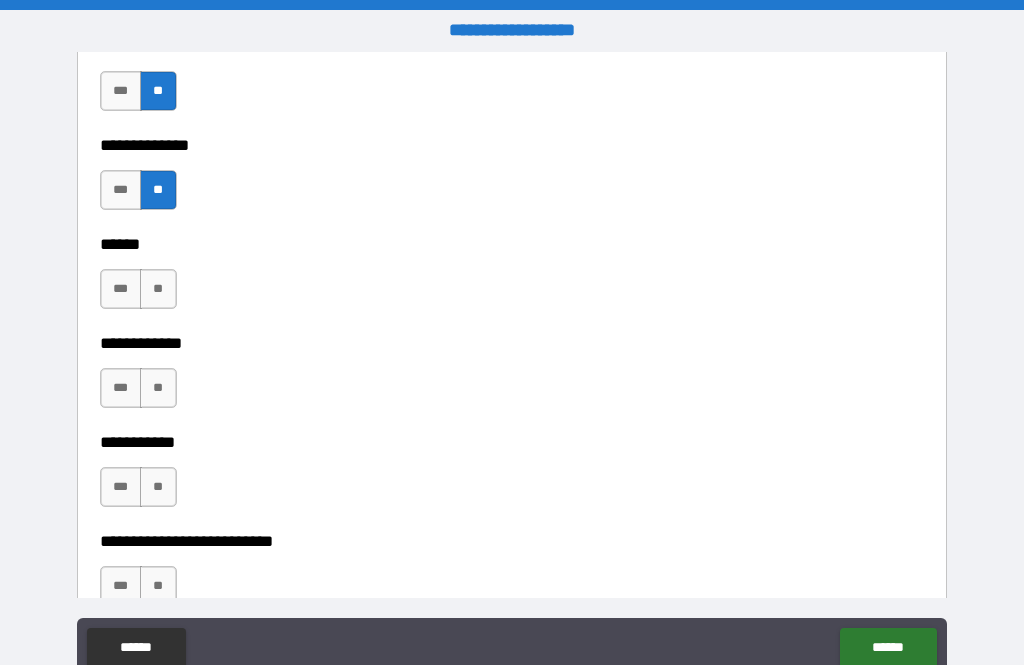 scroll, scrollTop: 3740, scrollLeft: 0, axis: vertical 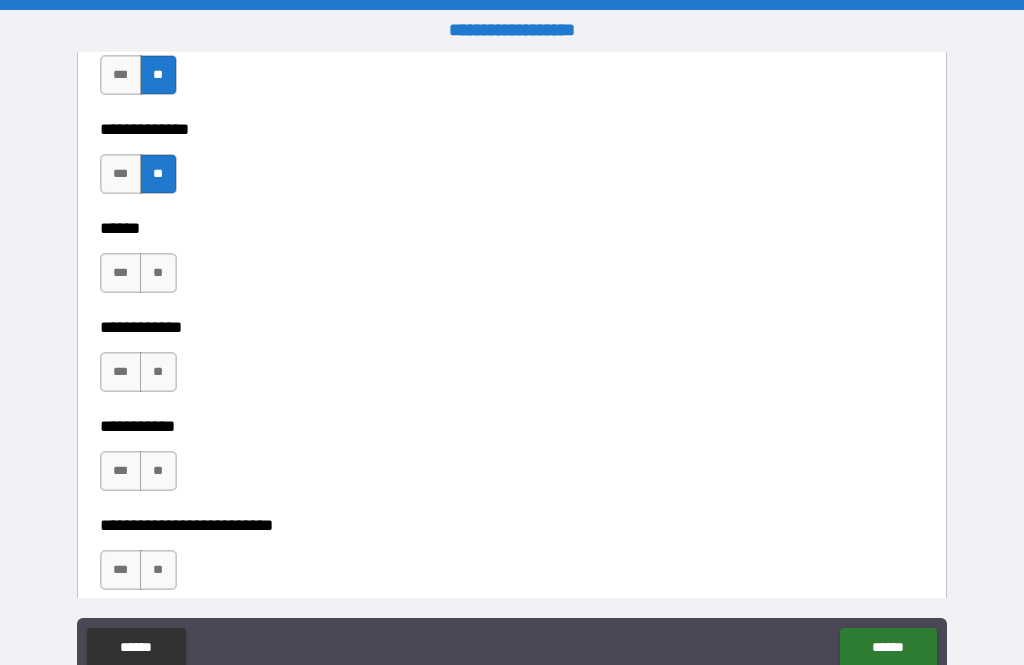 click on "**" at bounding box center (158, 273) 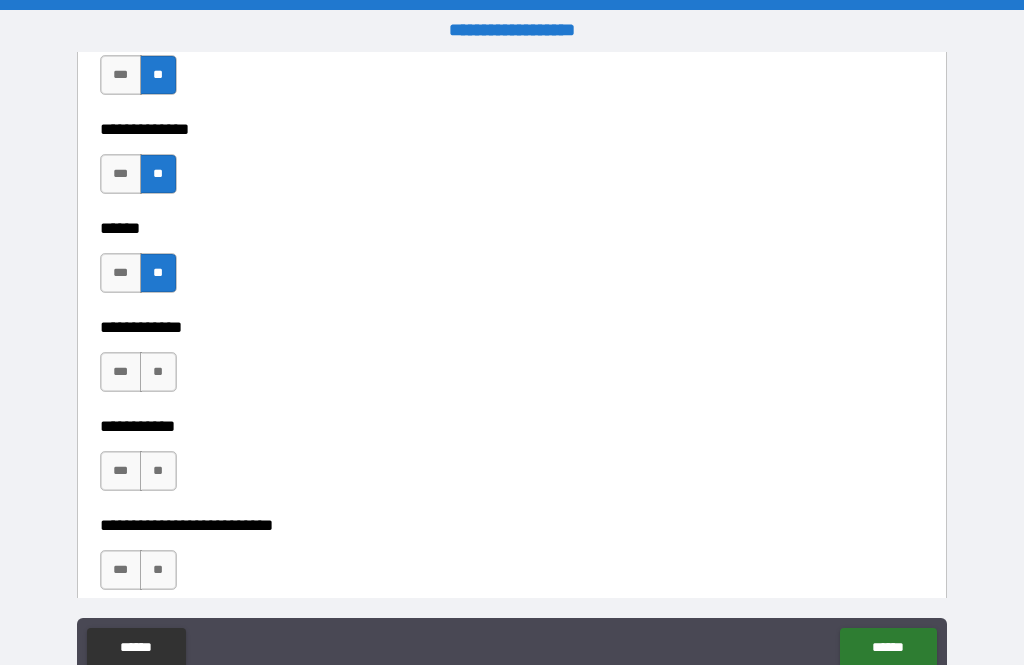 click on "**" at bounding box center (158, 372) 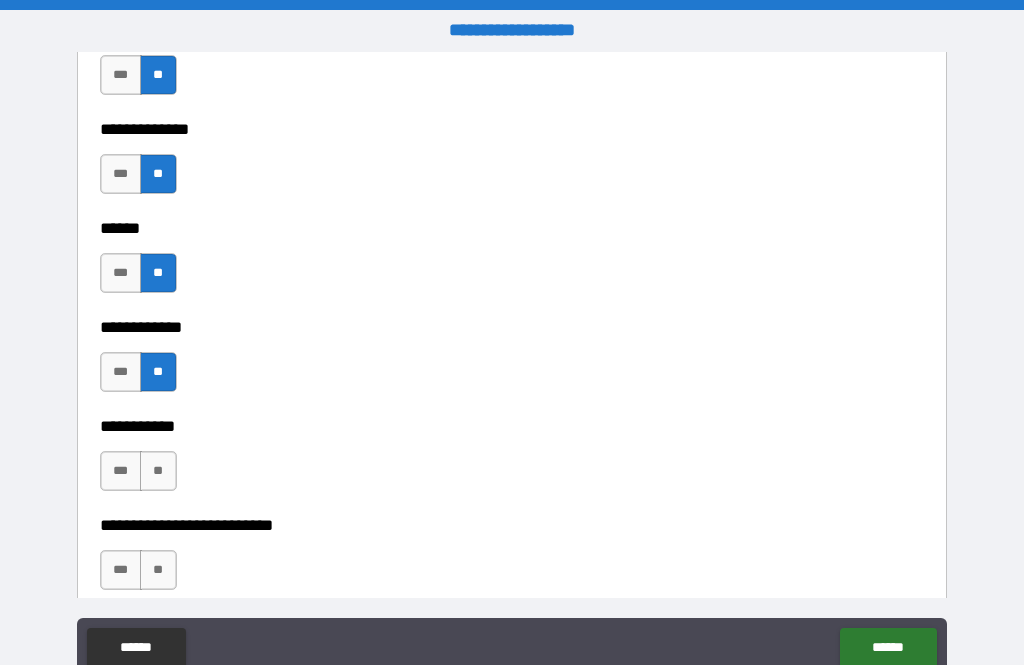 click on "**" at bounding box center (158, 471) 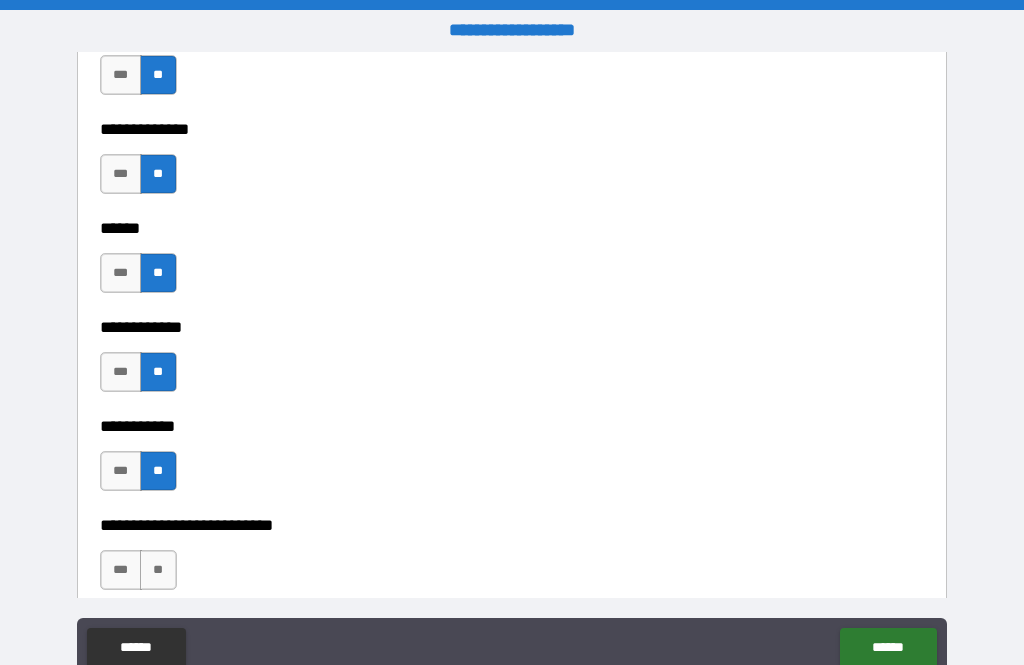 click on "**" at bounding box center [158, 570] 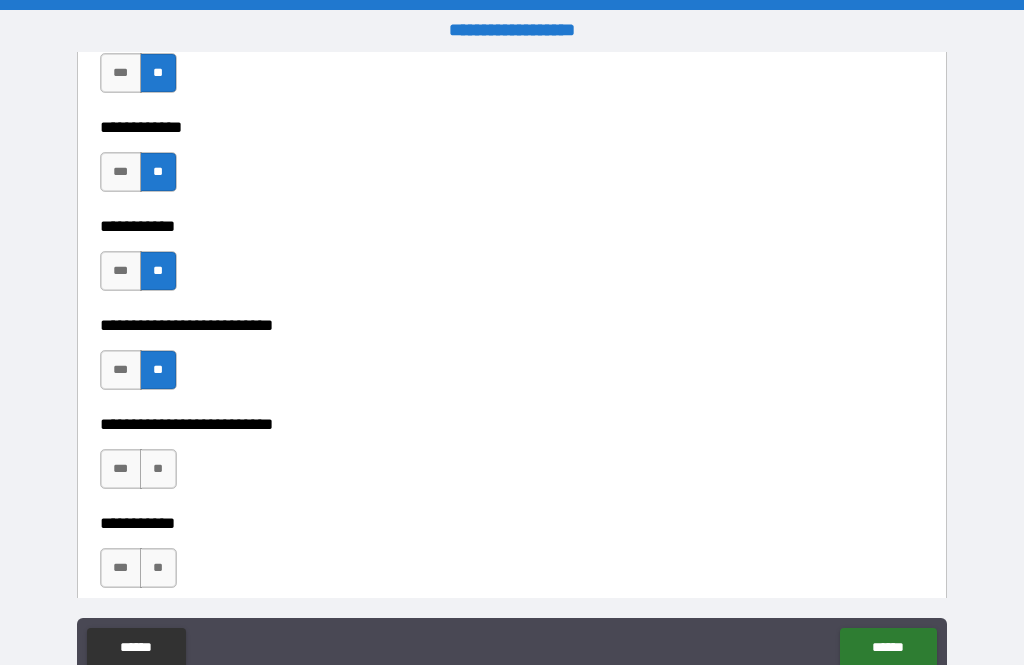 scroll, scrollTop: 3949, scrollLeft: 0, axis: vertical 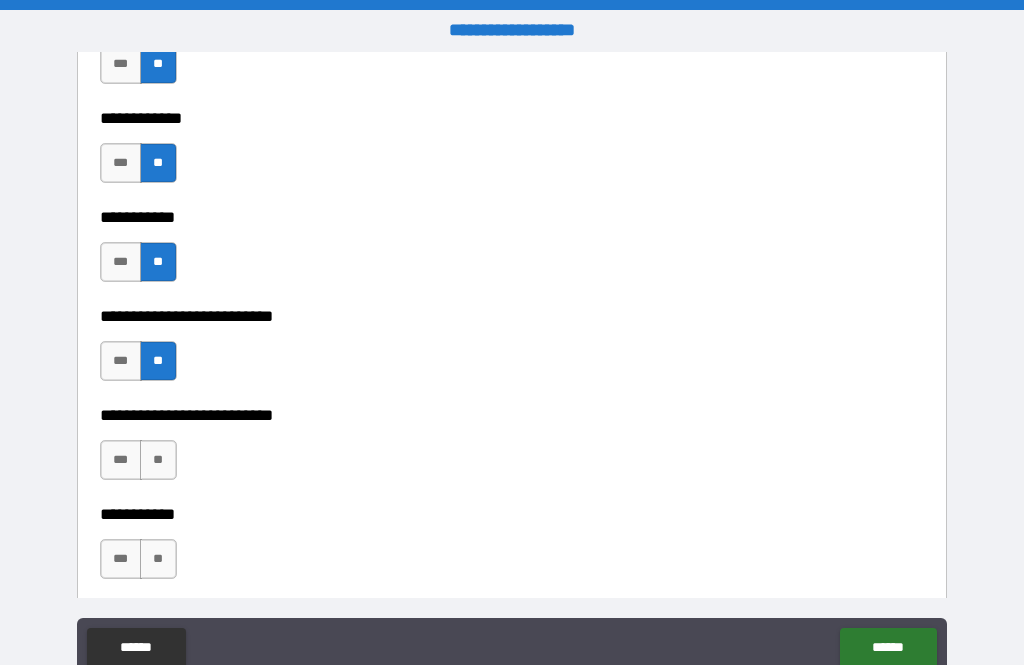 click on "**" at bounding box center [158, 460] 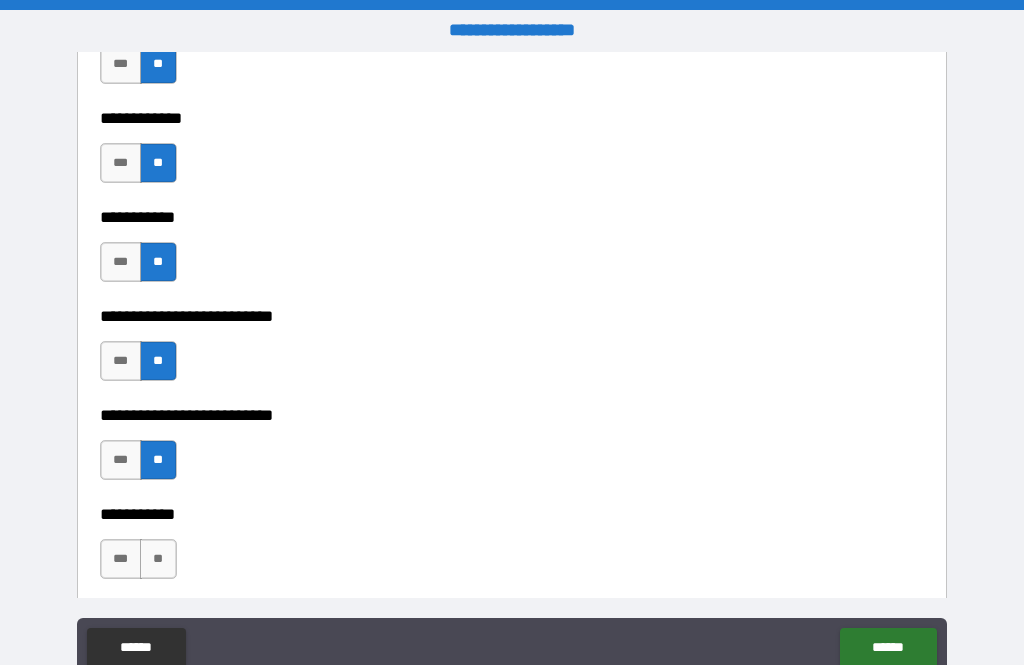 click on "**" at bounding box center (158, 559) 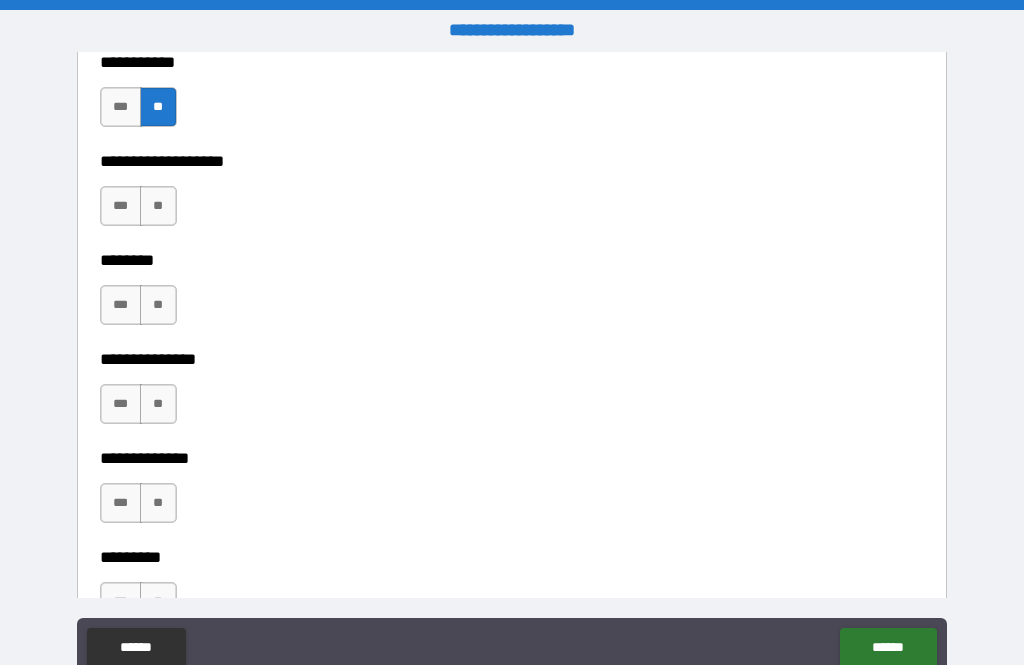 scroll, scrollTop: 4407, scrollLeft: 0, axis: vertical 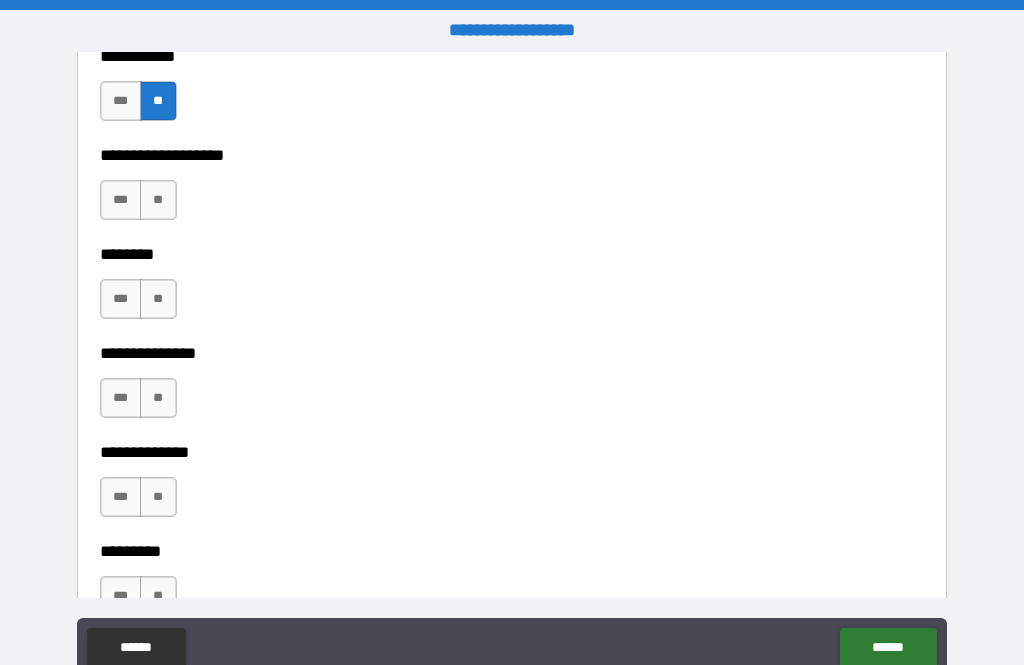 click on "**" at bounding box center [158, 299] 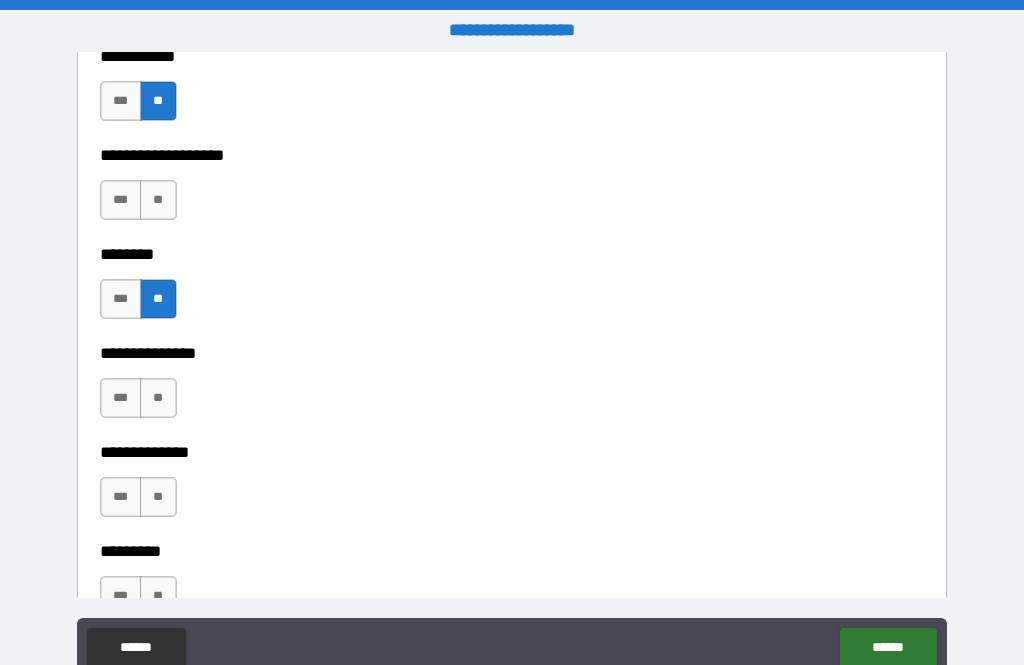click on "**" at bounding box center (158, 200) 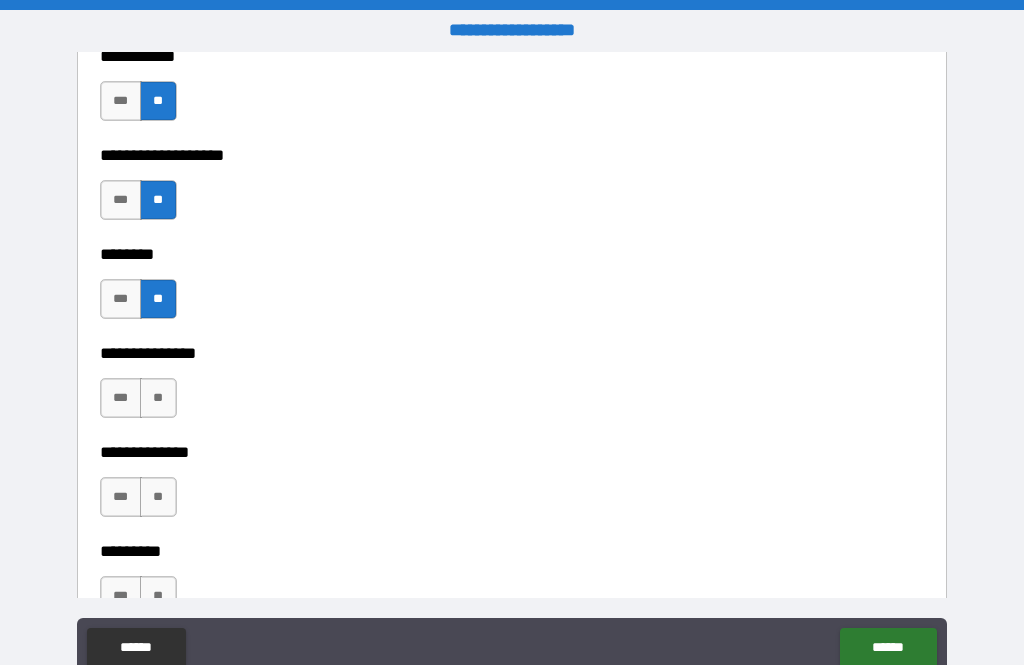 click on "**" at bounding box center (158, 398) 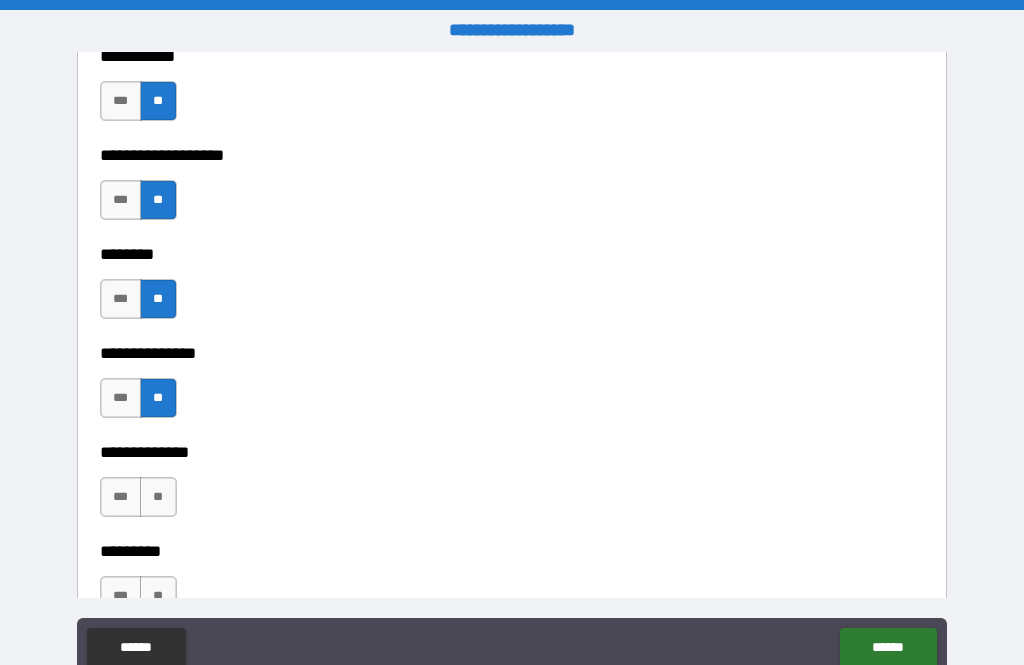 click on "**" at bounding box center (158, 497) 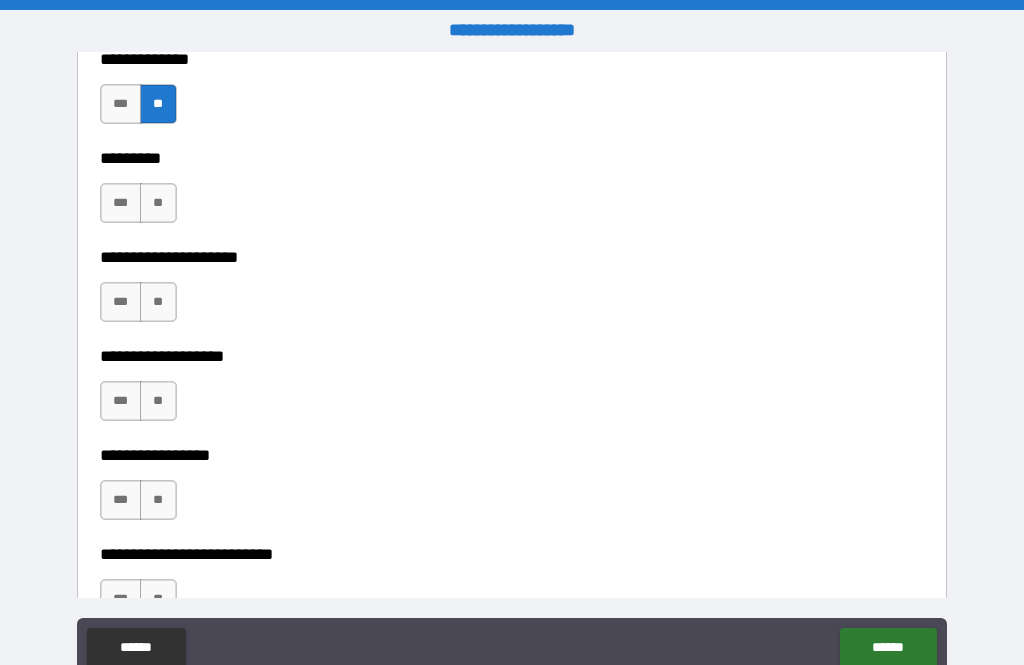 scroll, scrollTop: 4804, scrollLeft: 0, axis: vertical 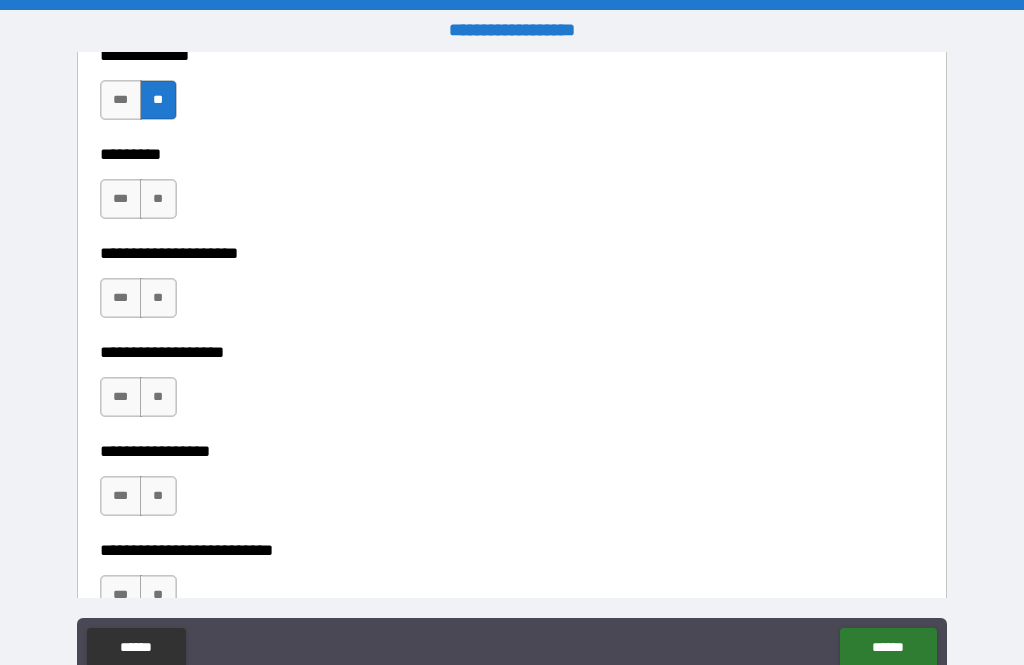 click on "**" at bounding box center [158, 298] 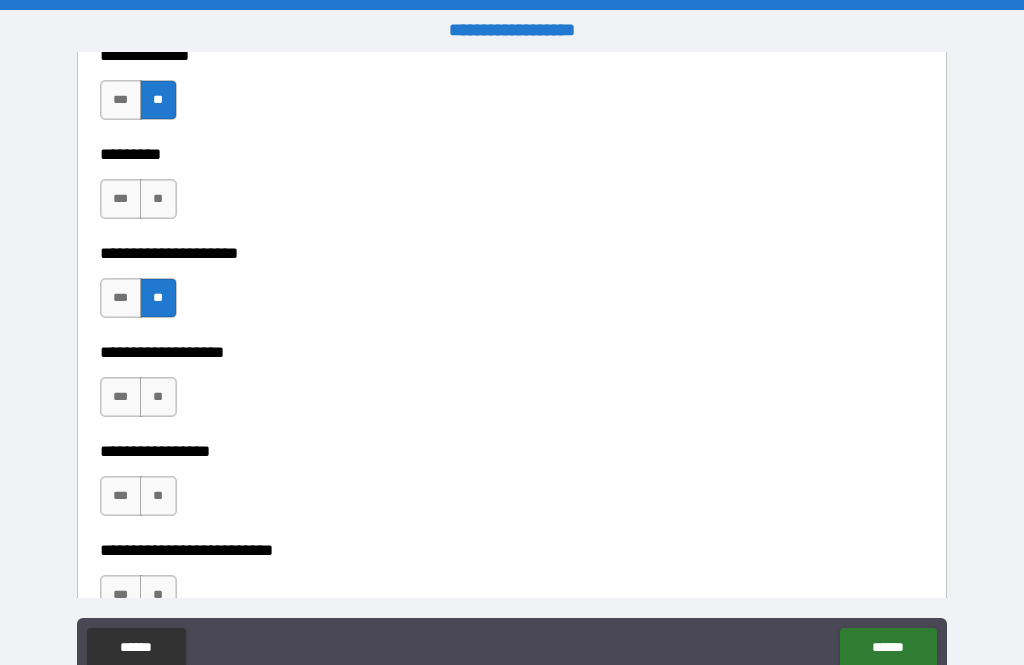click on "**" at bounding box center (158, 199) 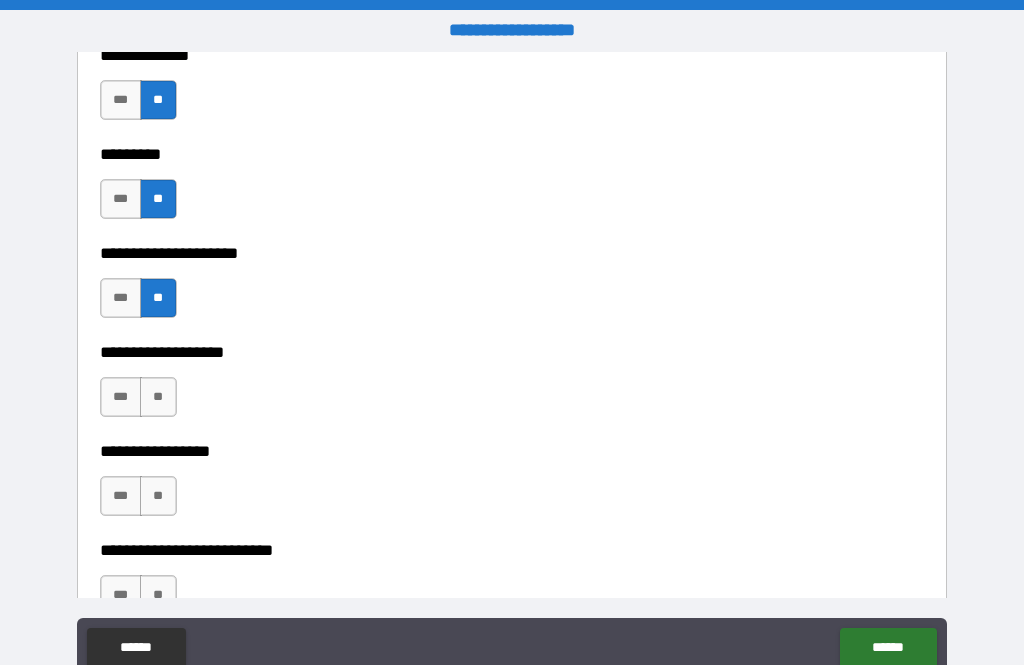 click on "**" at bounding box center (158, 397) 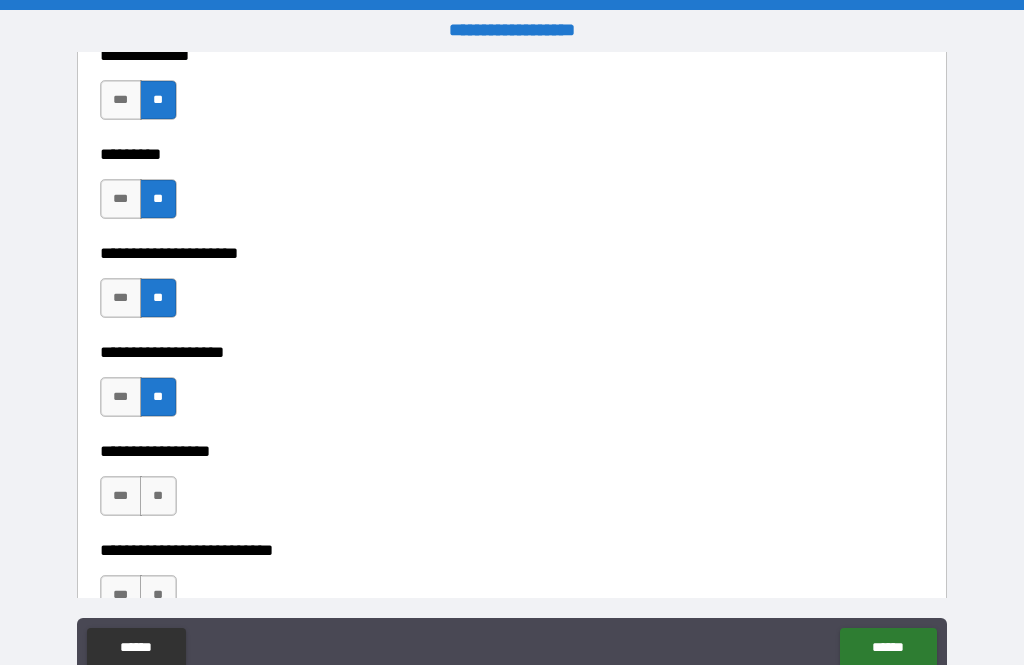 click on "**" at bounding box center (158, 496) 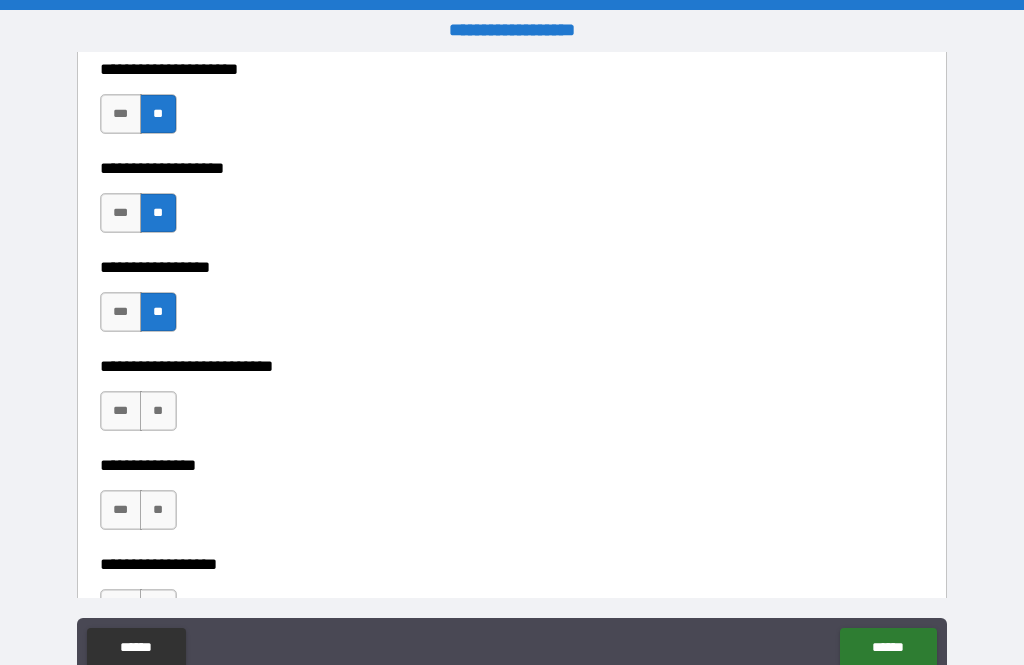 scroll, scrollTop: 5000, scrollLeft: 0, axis: vertical 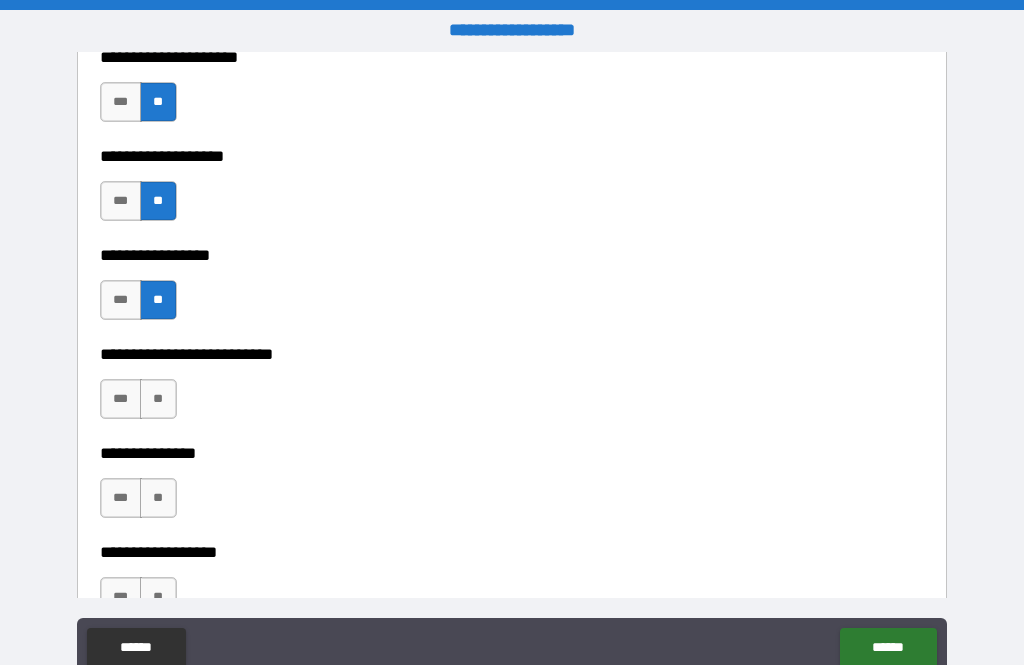 click on "**" at bounding box center (158, 399) 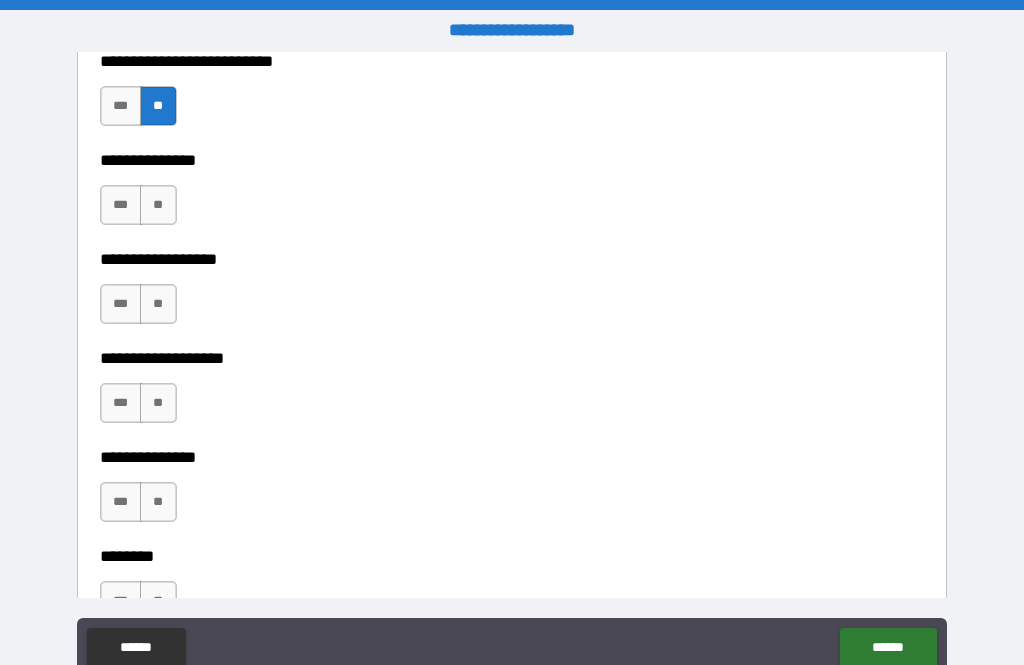 scroll, scrollTop: 5298, scrollLeft: 0, axis: vertical 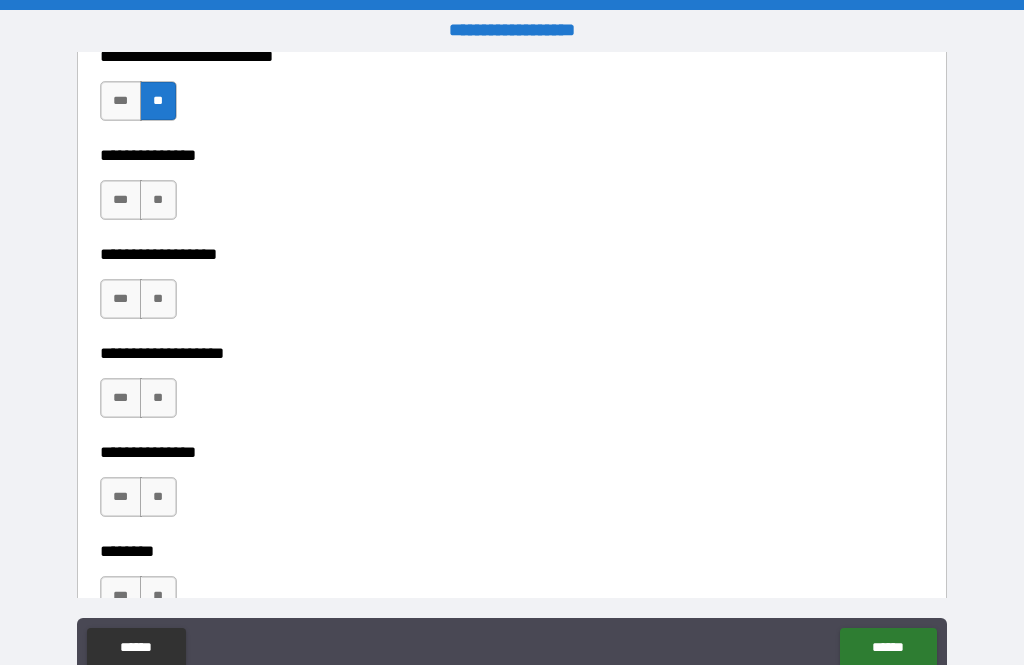 click on "**" at bounding box center (158, 200) 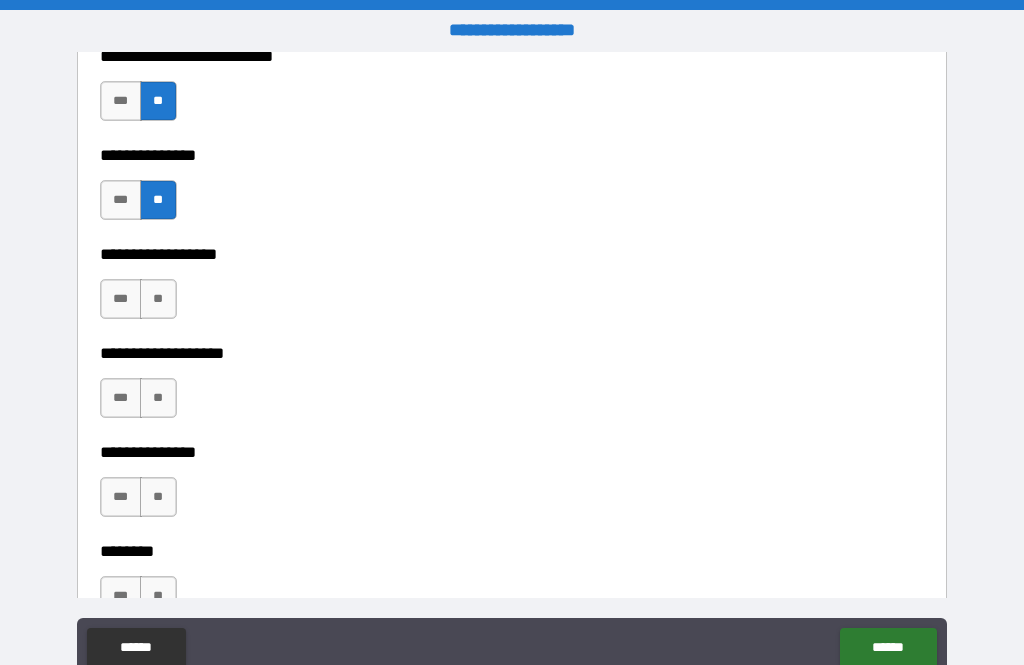 click on "**" at bounding box center [158, 299] 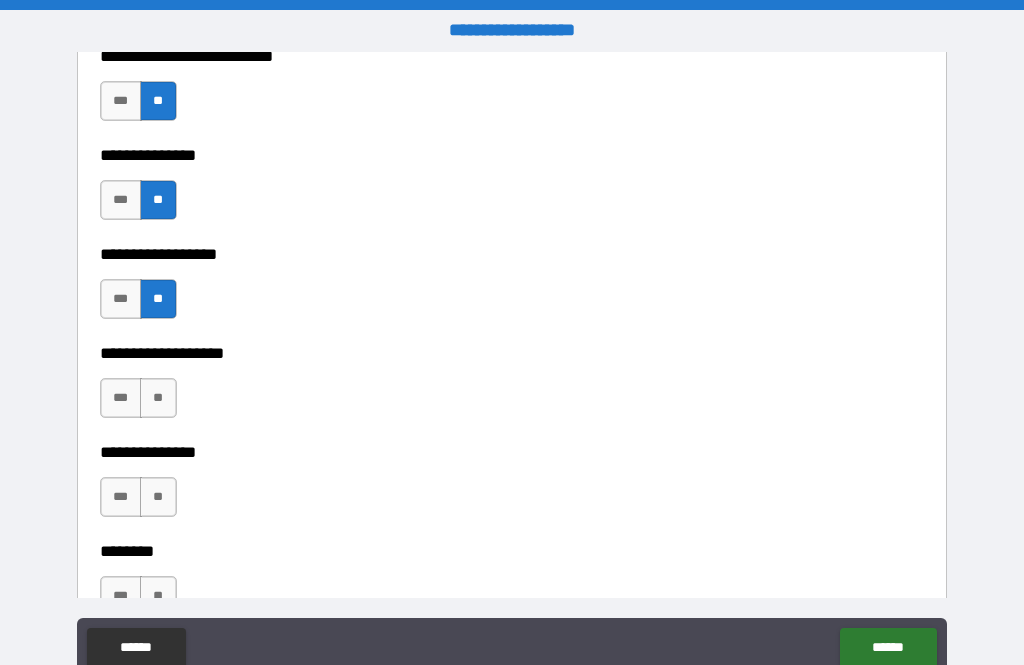 click on "**" at bounding box center [158, 398] 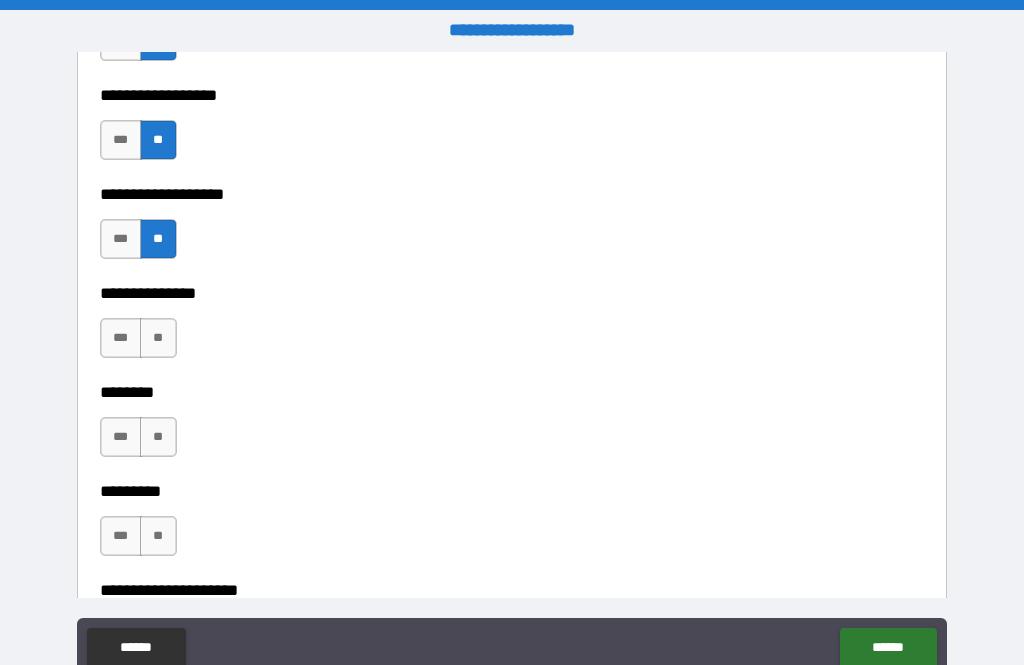 scroll, scrollTop: 5478, scrollLeft: 0, axis: vertical 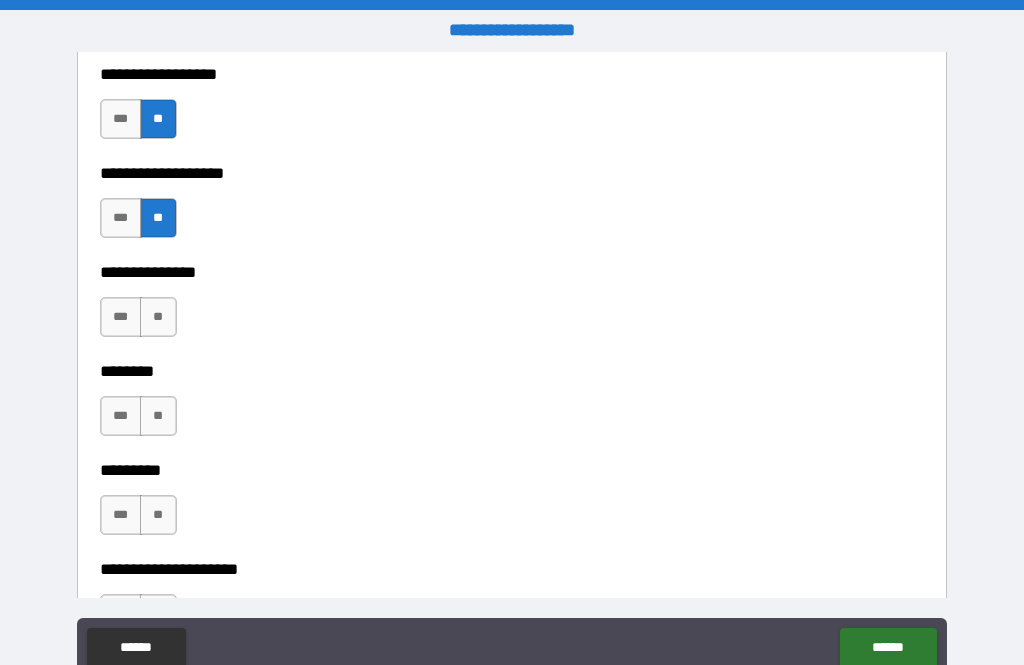 click on "**" at bounding box center (158, 317) 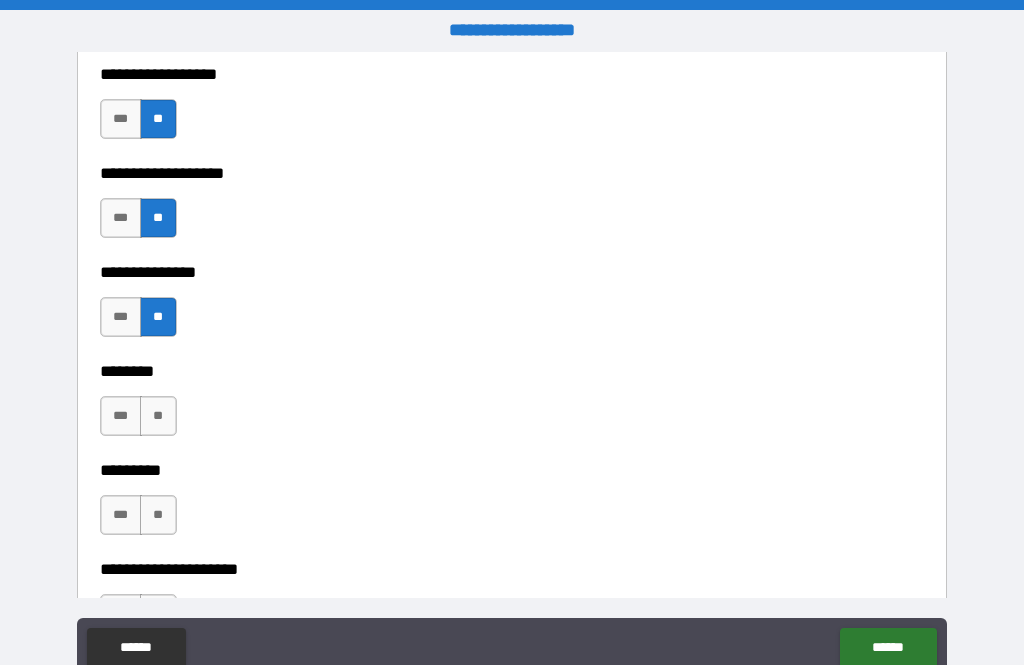 click on "**" at bounding box center (158, 416) 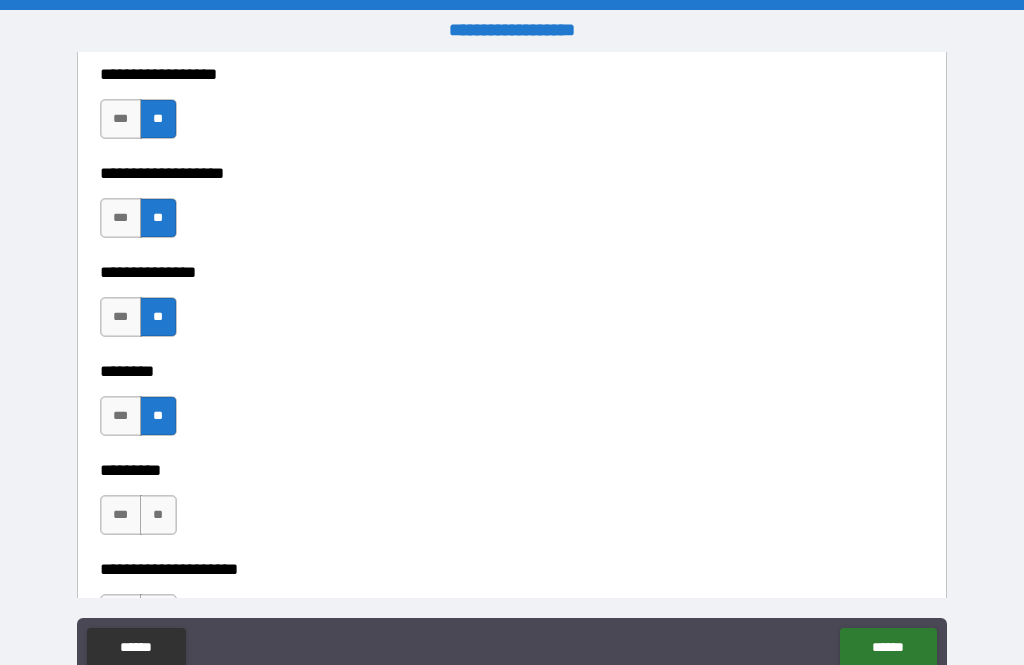 click on "**" at bounding box center (158, 515) 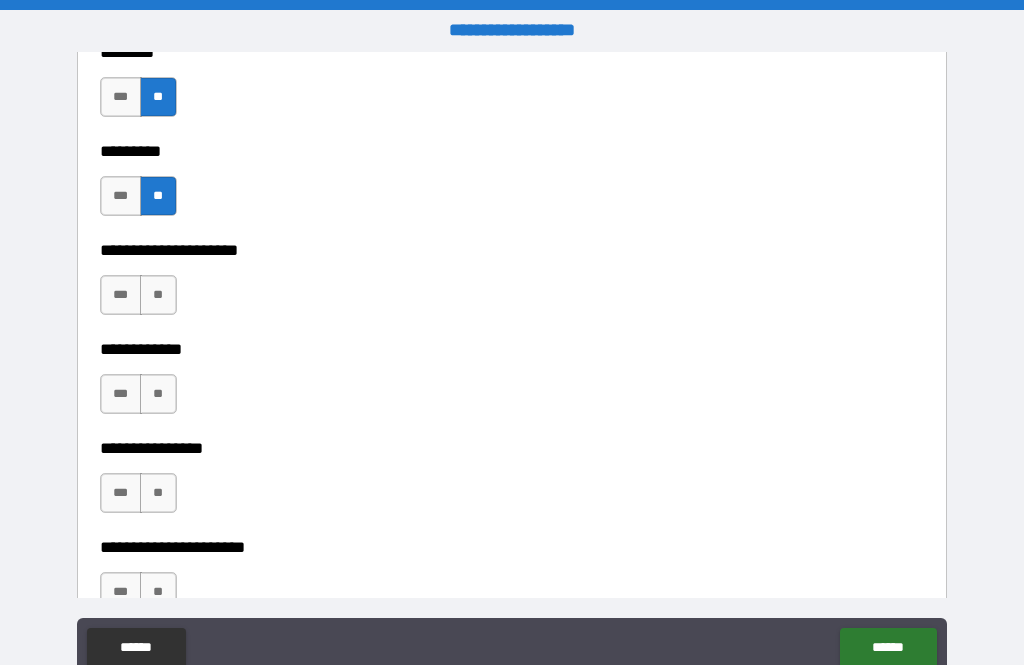 scroll, scrollTop: 5799, scrollLeft: 0, axis: vertical 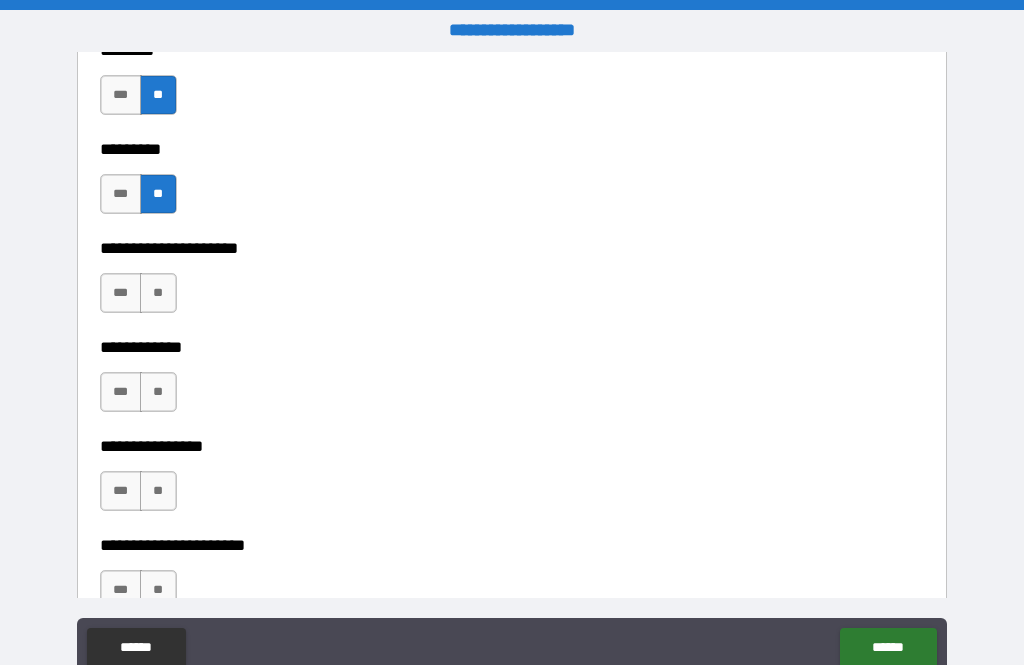 click on "**" at bounding box center [158, 392] 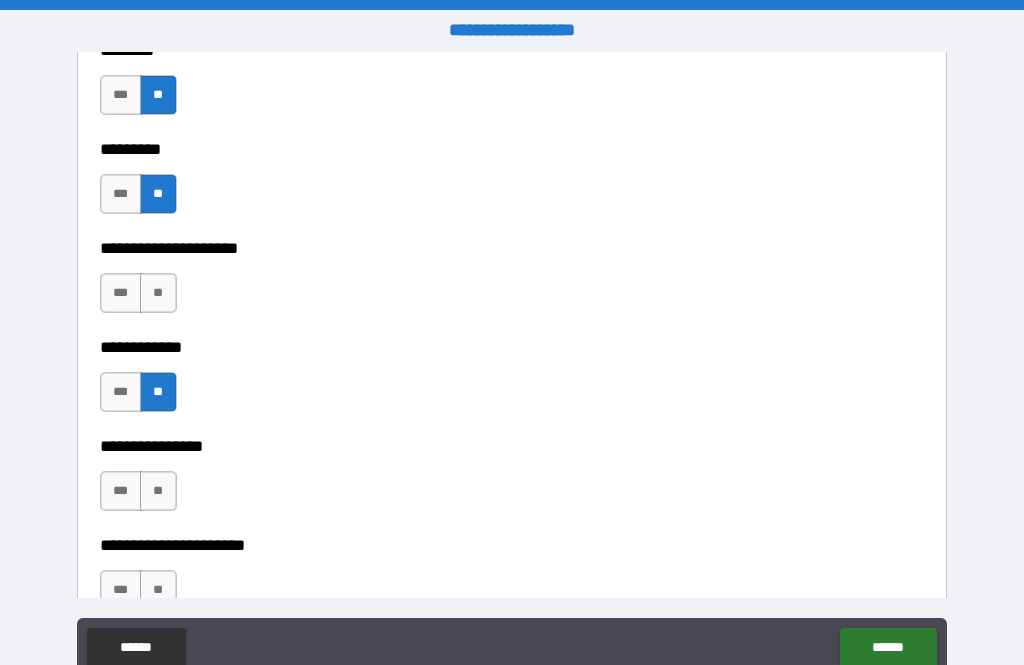 click on "**" at bounding box center (158, 293) 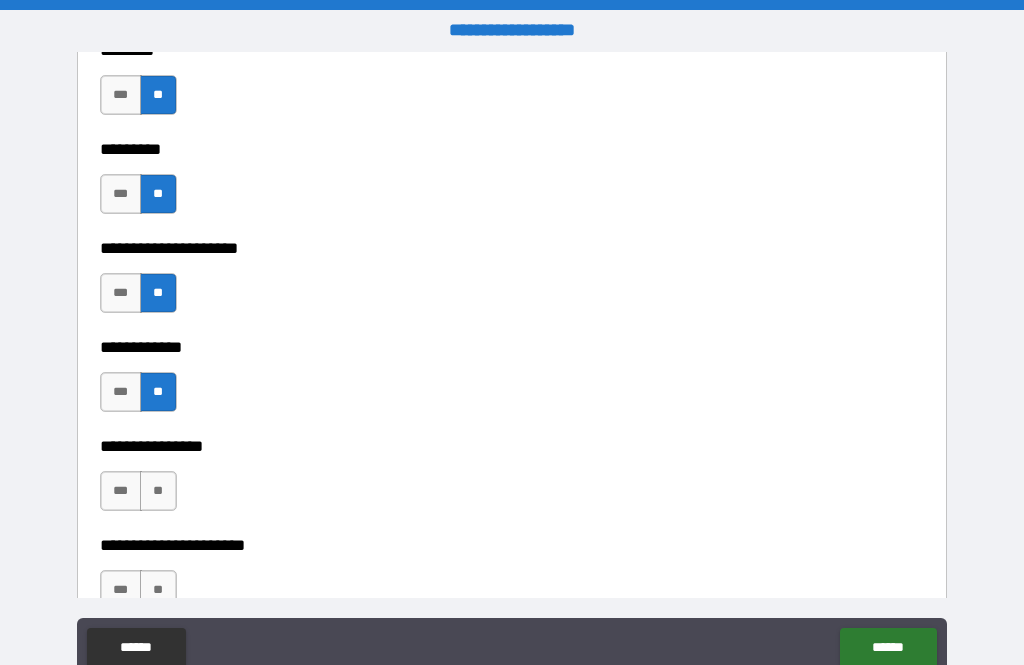 click on "**" at bounding box center (158, 491) 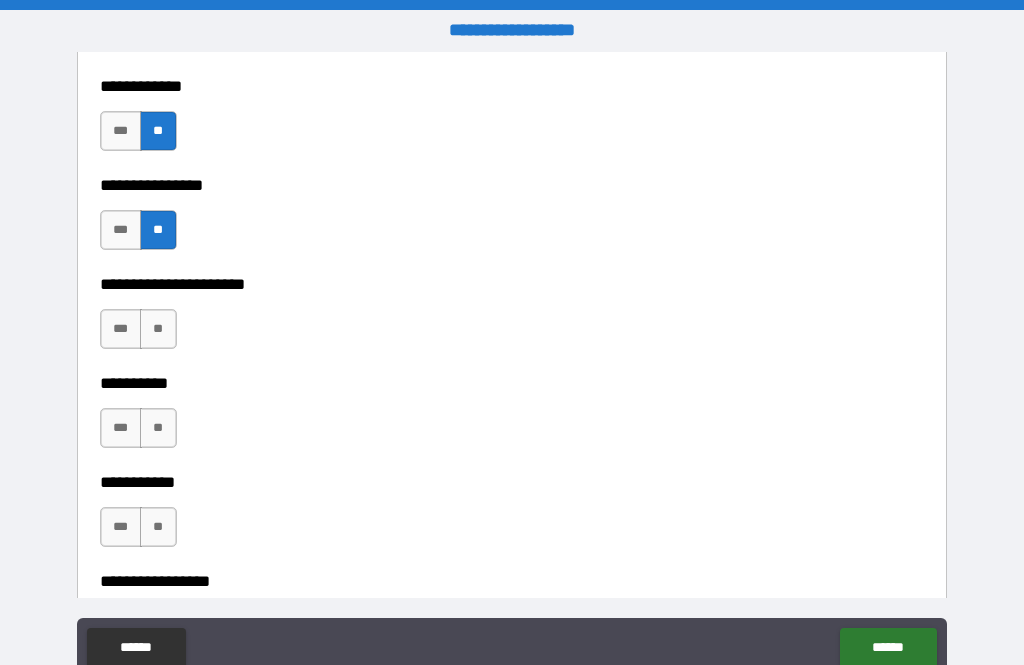 scroll, scrollTop: 6069, scrollLeft: 0, axis: vertical 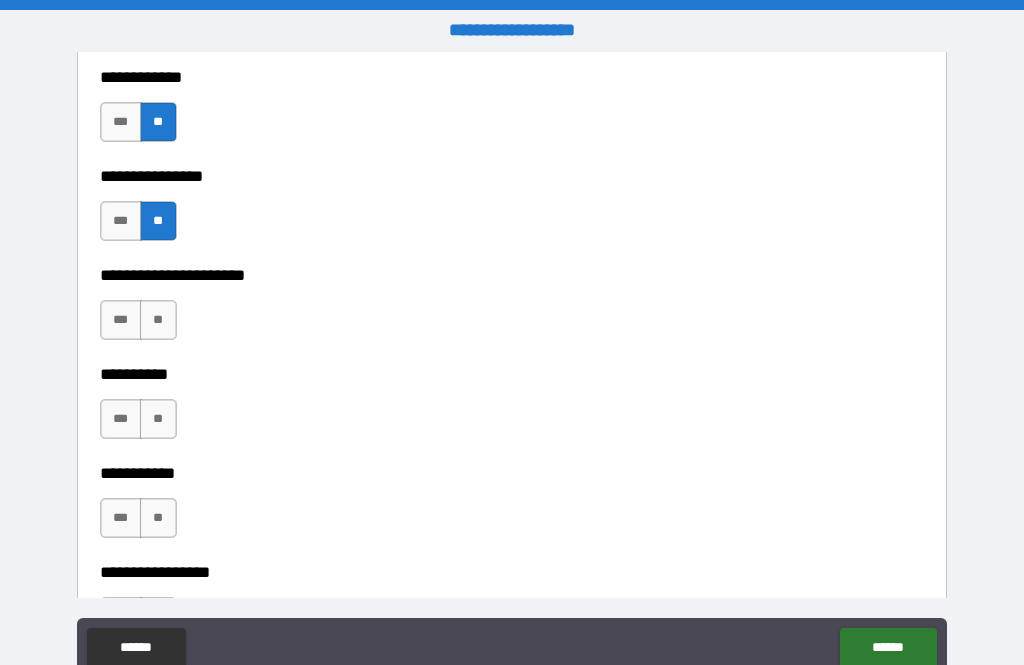 click on "**" at bounding box center [158, 419] 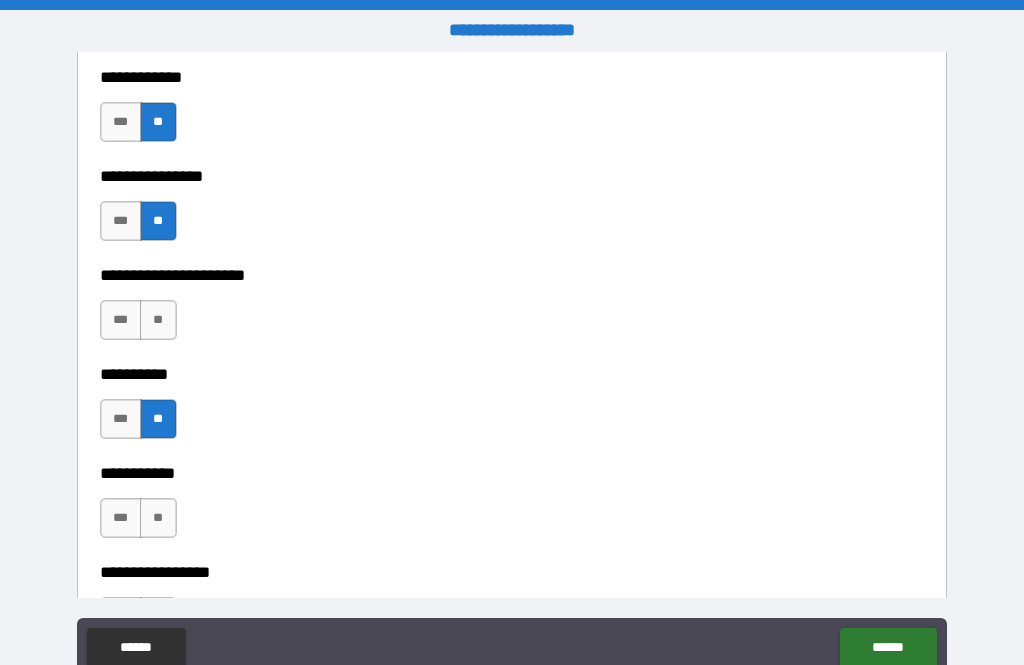 click on "**" at bounding box center (158, 320) 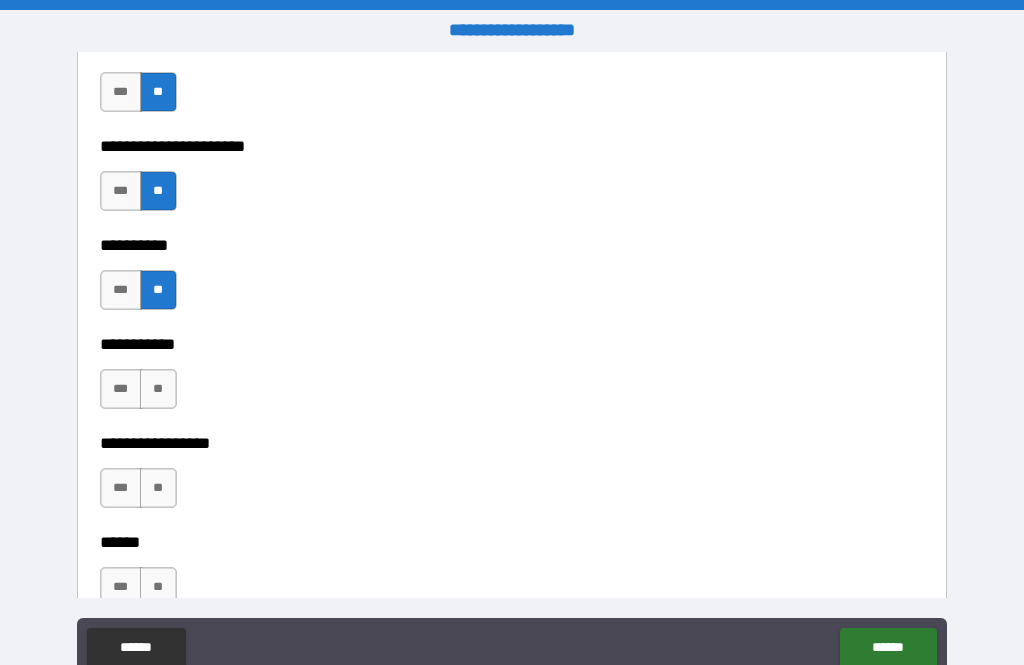 scroll, scrollTop: 6202, scrollLeft: 0, axis: vertical 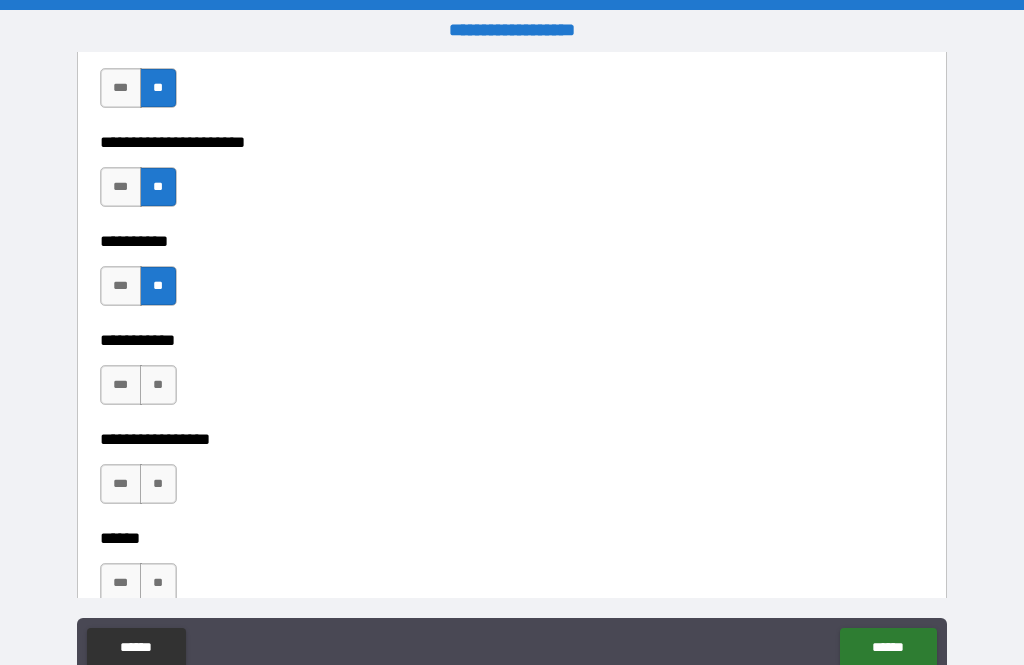 click on "**" at bounding box center (158, 385) 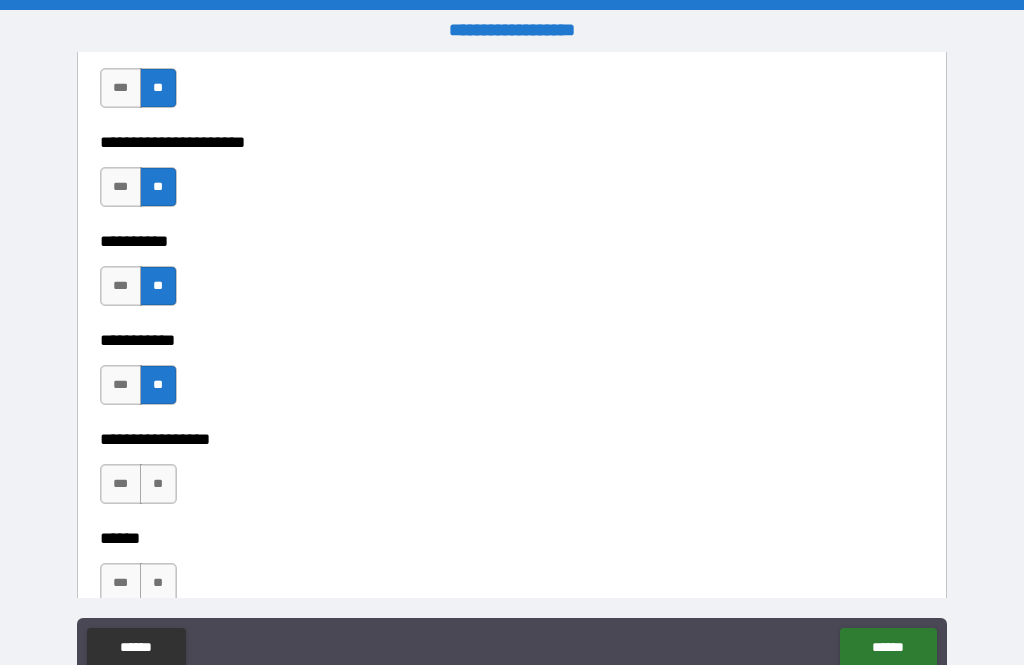 click on "**" at bounding box center (158, 484) 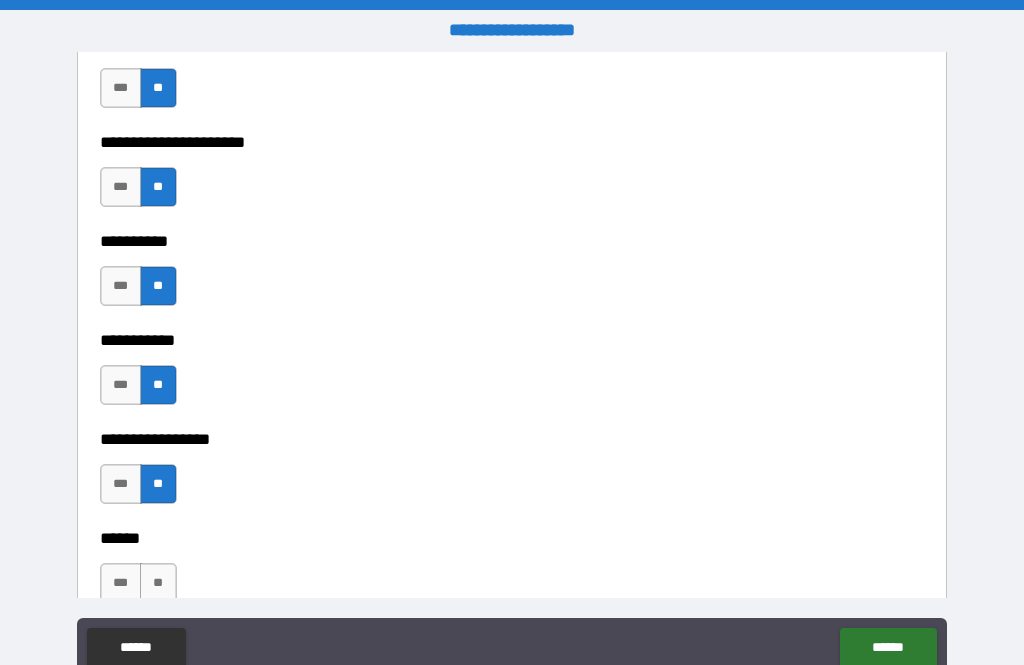 click on "**" at bounding box center [158, 583] 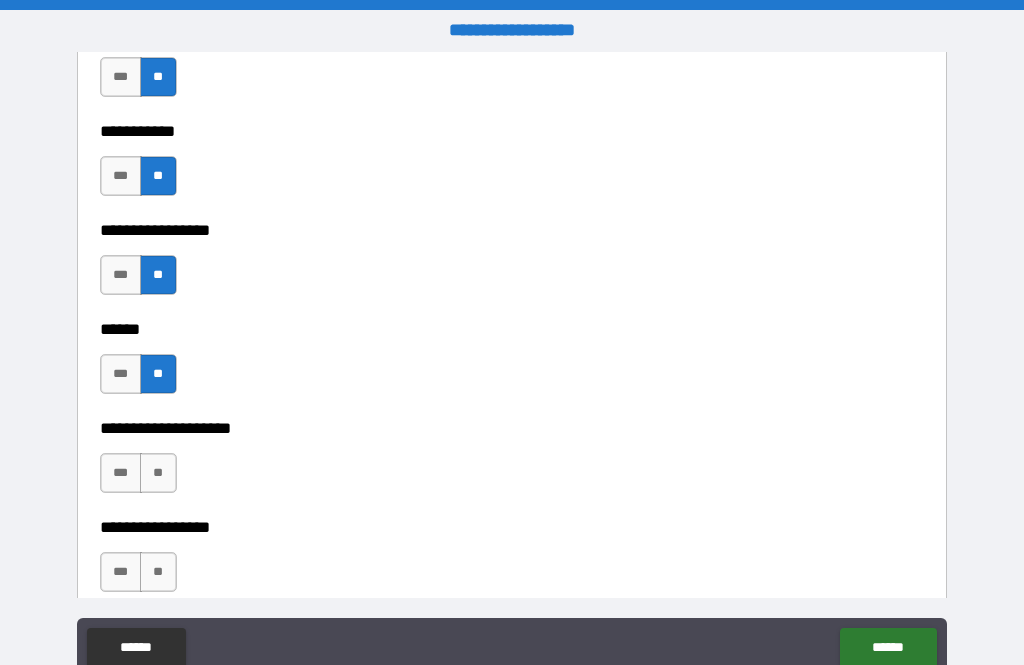 scroll, scrollTop: 6449, scrollLeft: 0, axis: vertical 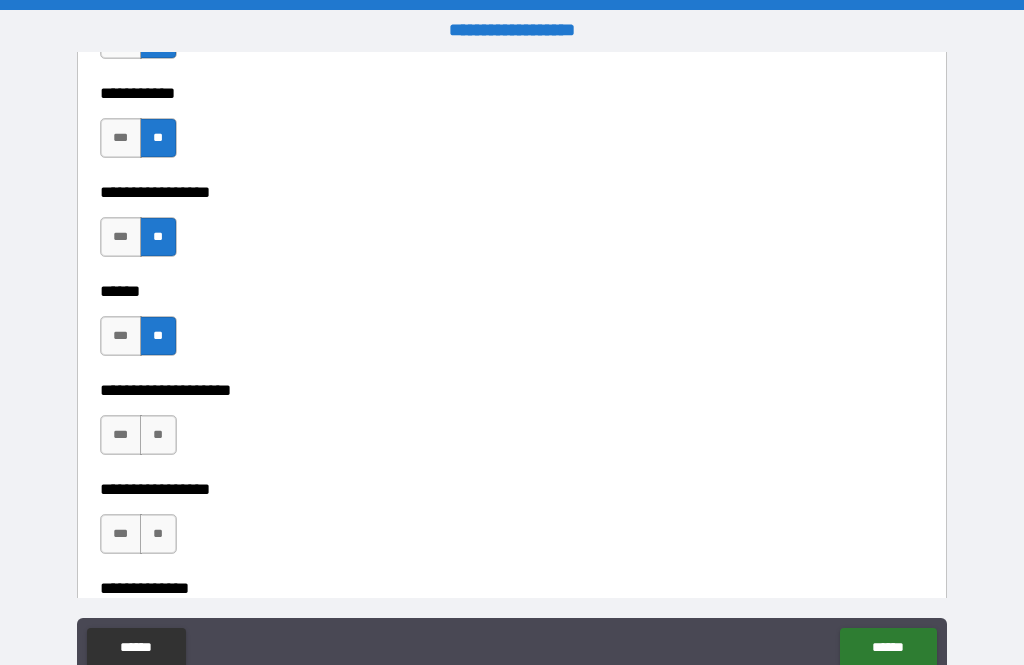 click on "**********" at bounding box center [512, 475] 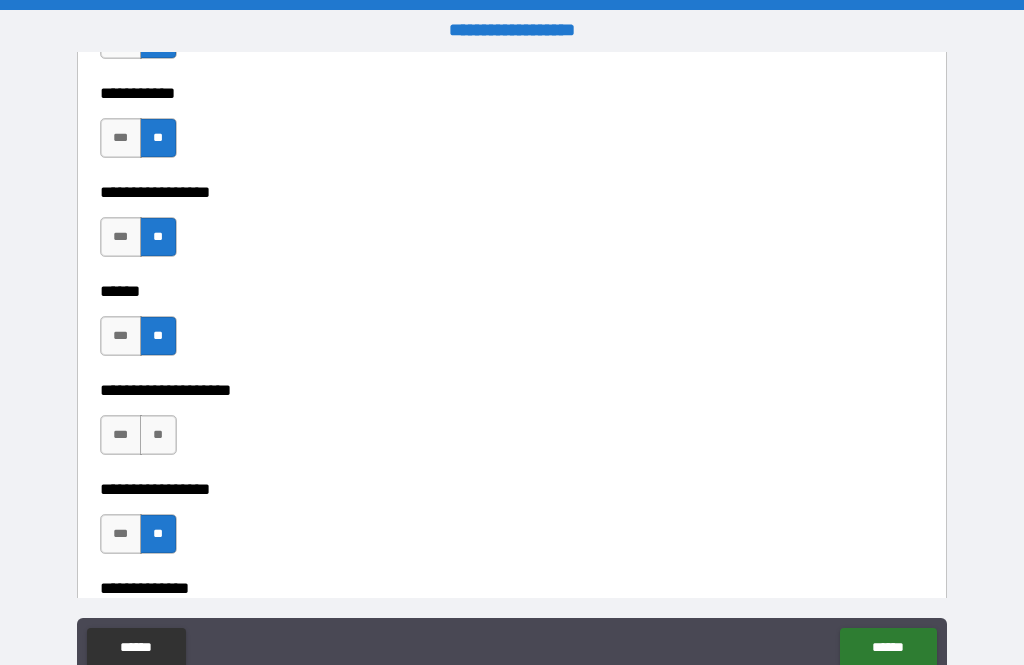 click on "**" at bounding box center (158, 435) 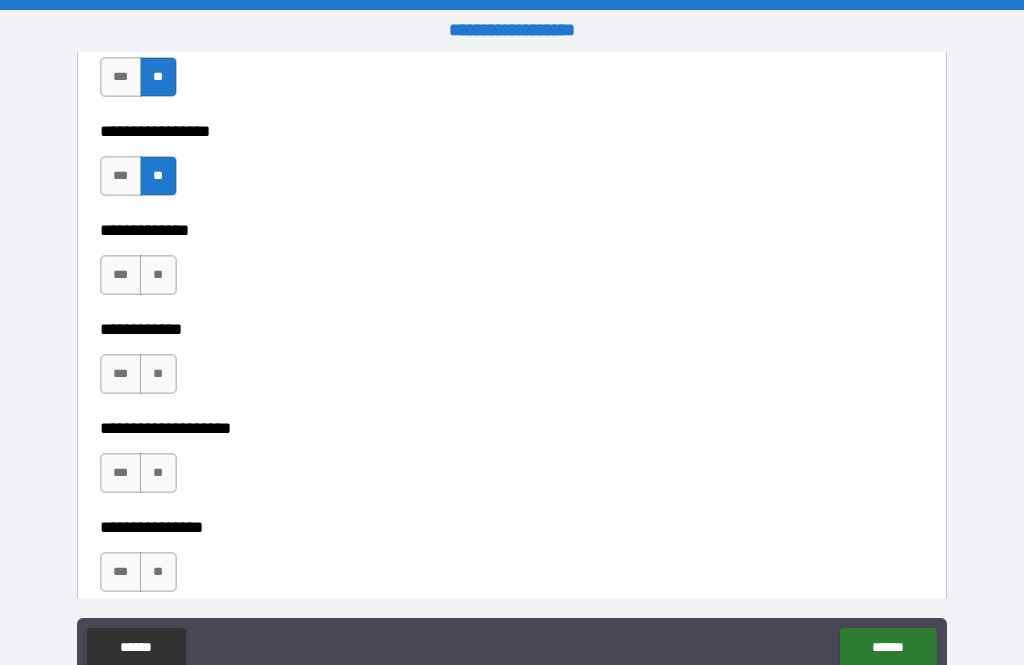 scroll, scrollTop: 6814, scrollLeft: 0, axis: vertical 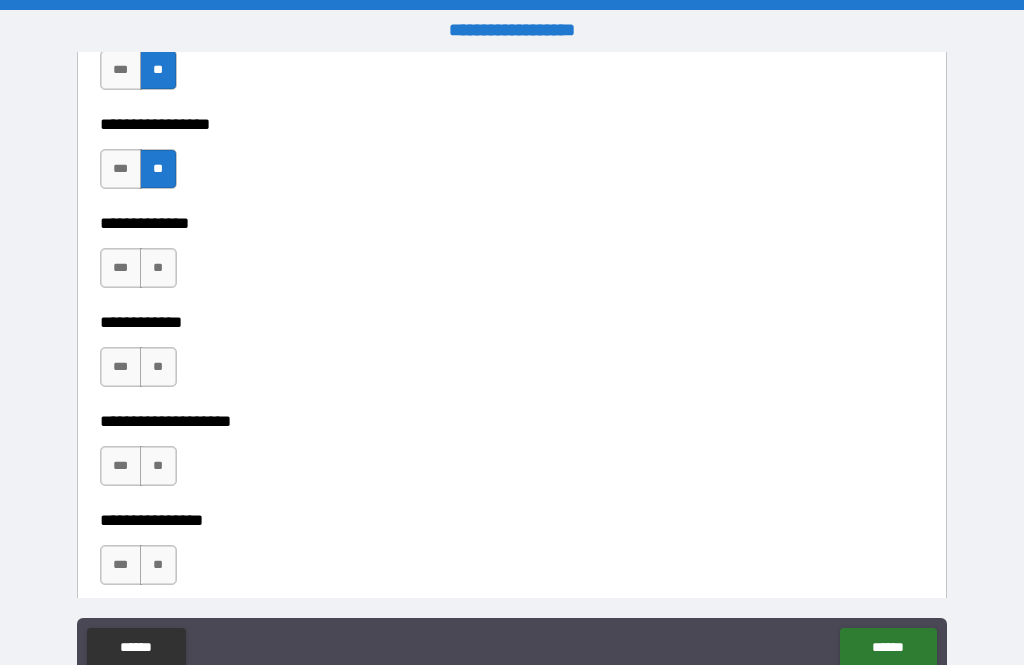click on "**" at bounding box center (158, 367) 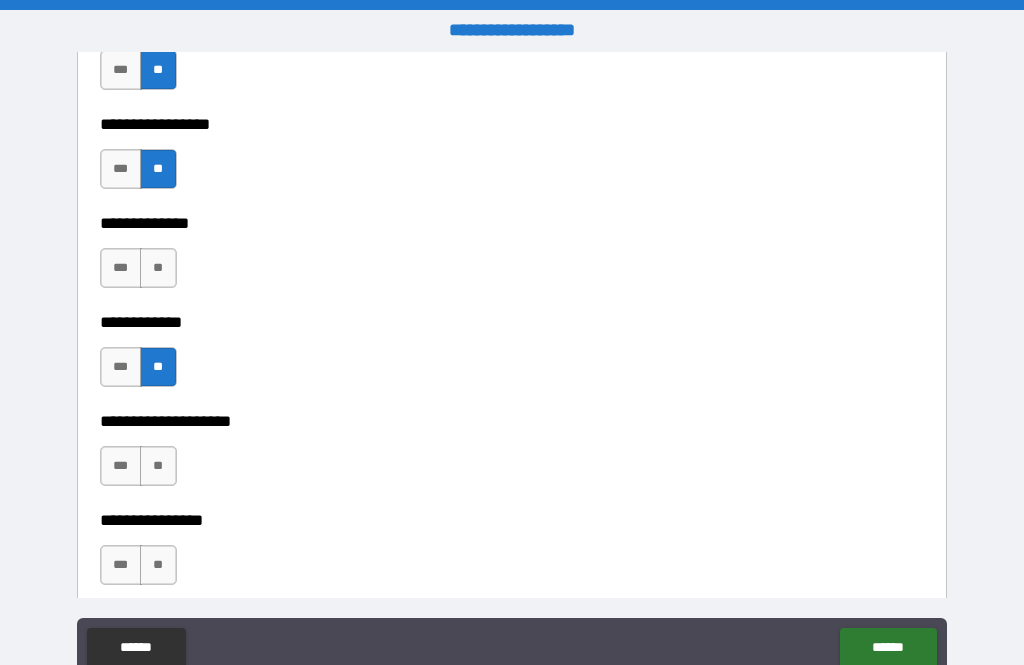 click on "**" at bounding box center (158, 268) 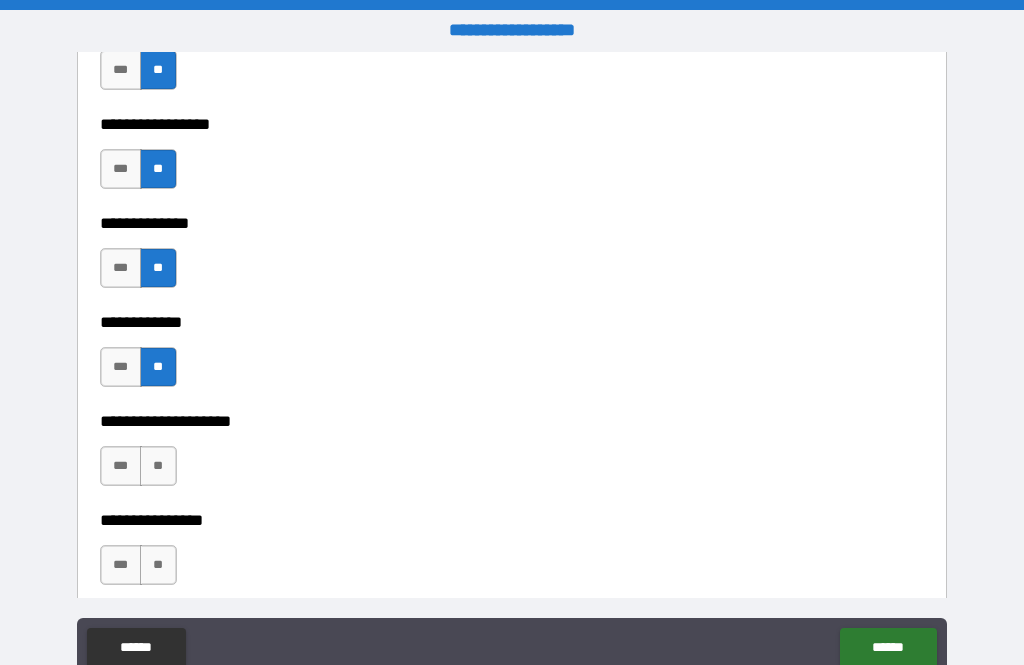 click on "**" at bounding box center (158, 466) 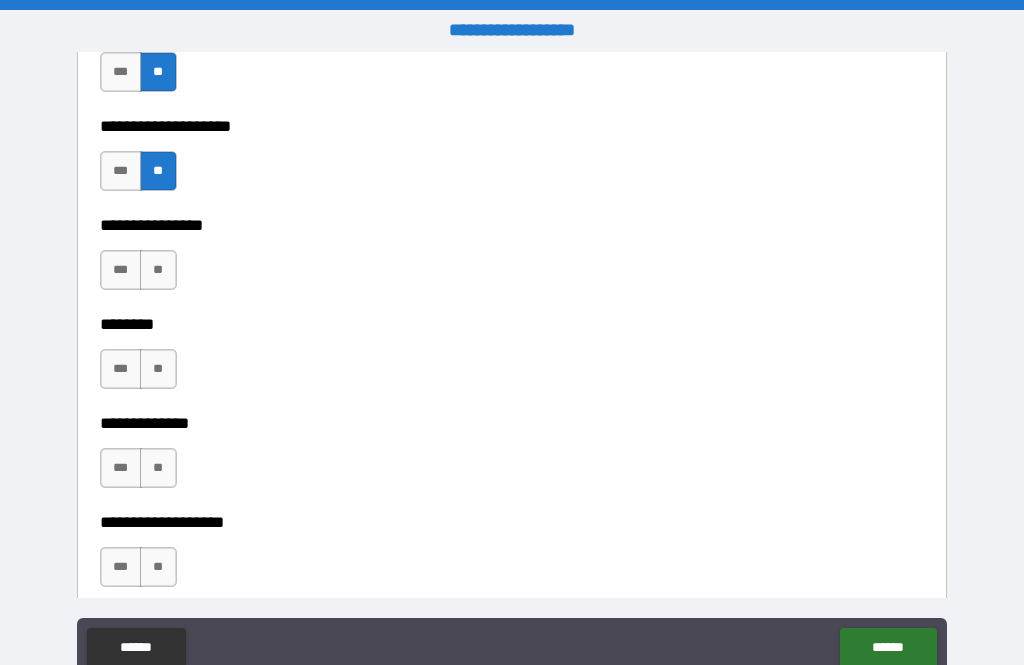 scroll, scrollTop: 7122, scrollLeft: 0, axis: vertical 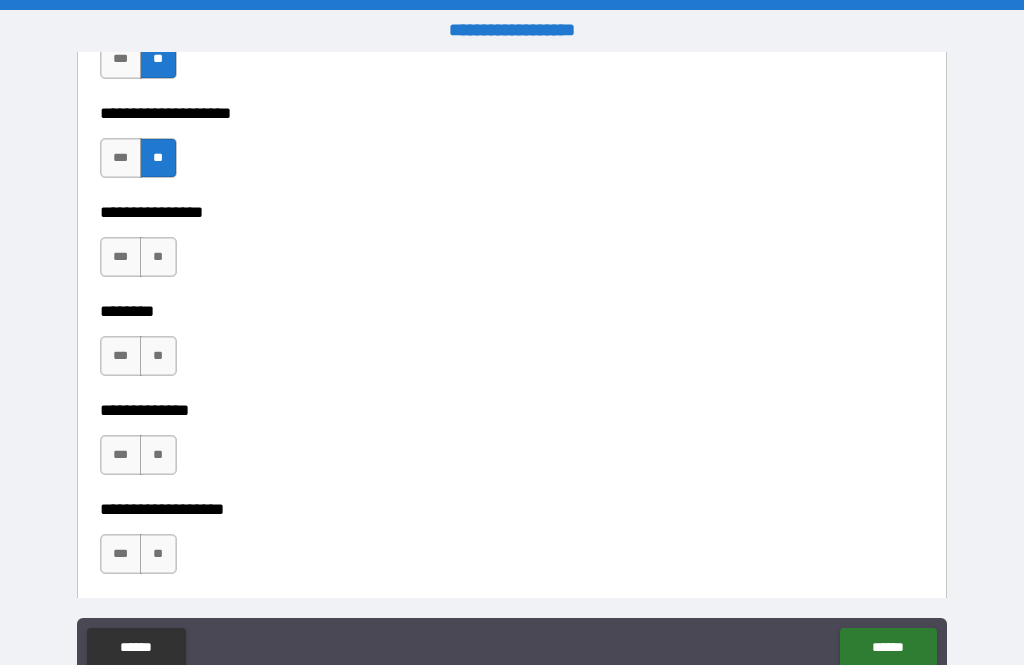 click on "**" at bounding box center [158, 356] 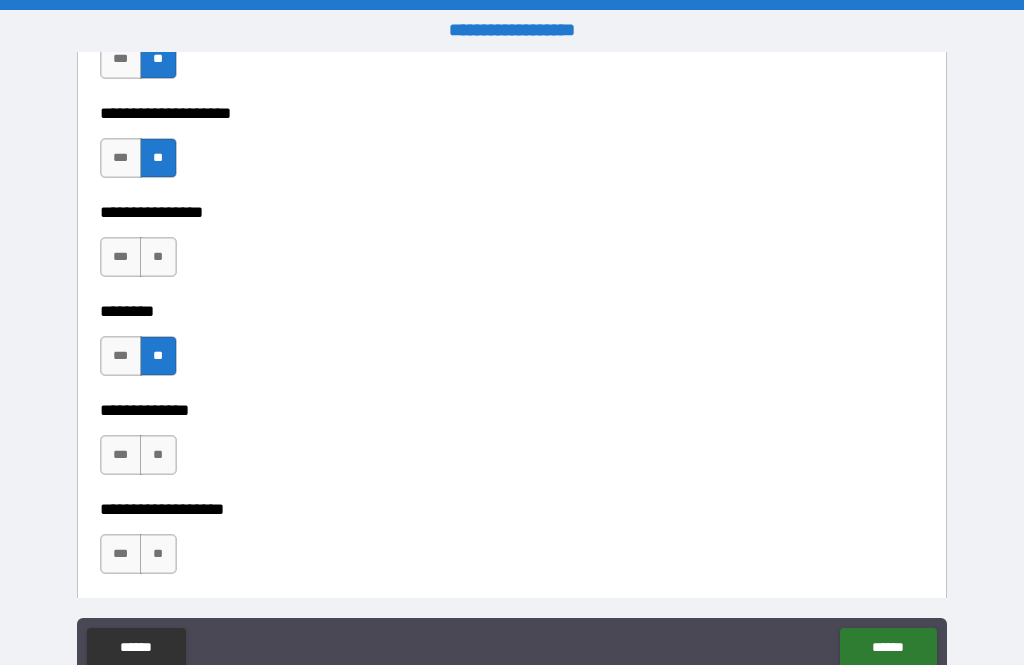 click on "**" at bounding box center (158, 257) 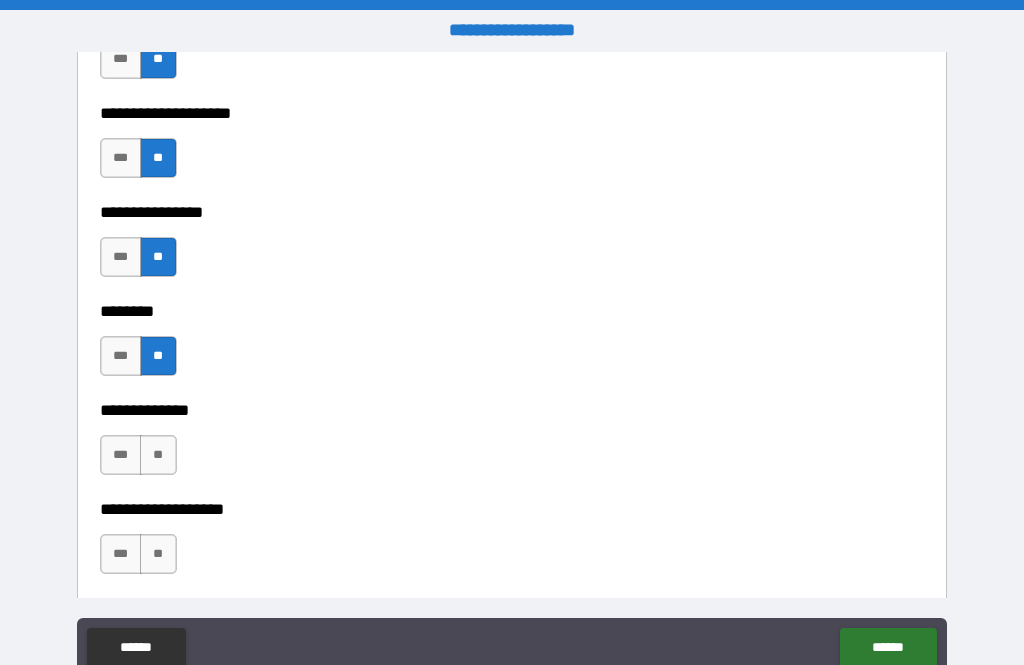 click on "**" at bounding box center [158, 455] 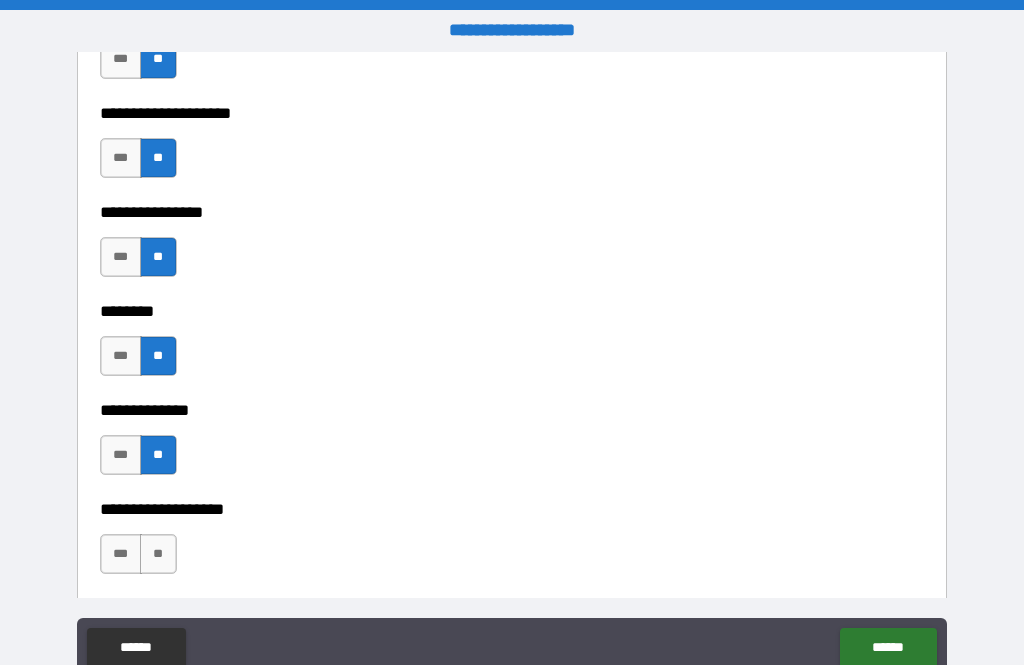 click on "**" at bounding box center [158, 554] 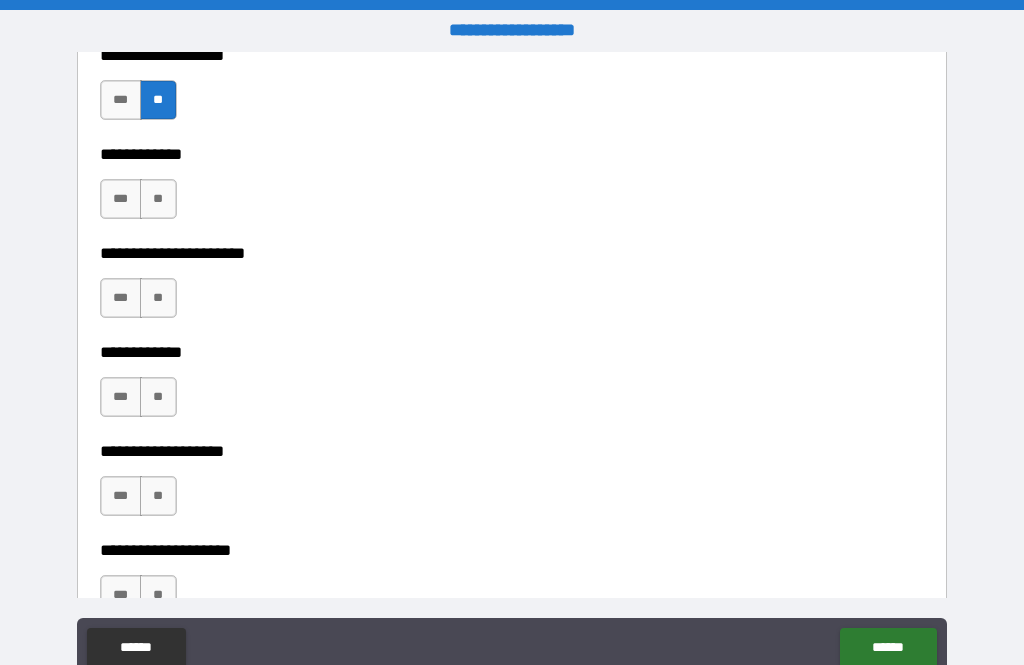 scroll, scrollTop: 7577, scrollLeft: 0, axis: vertical 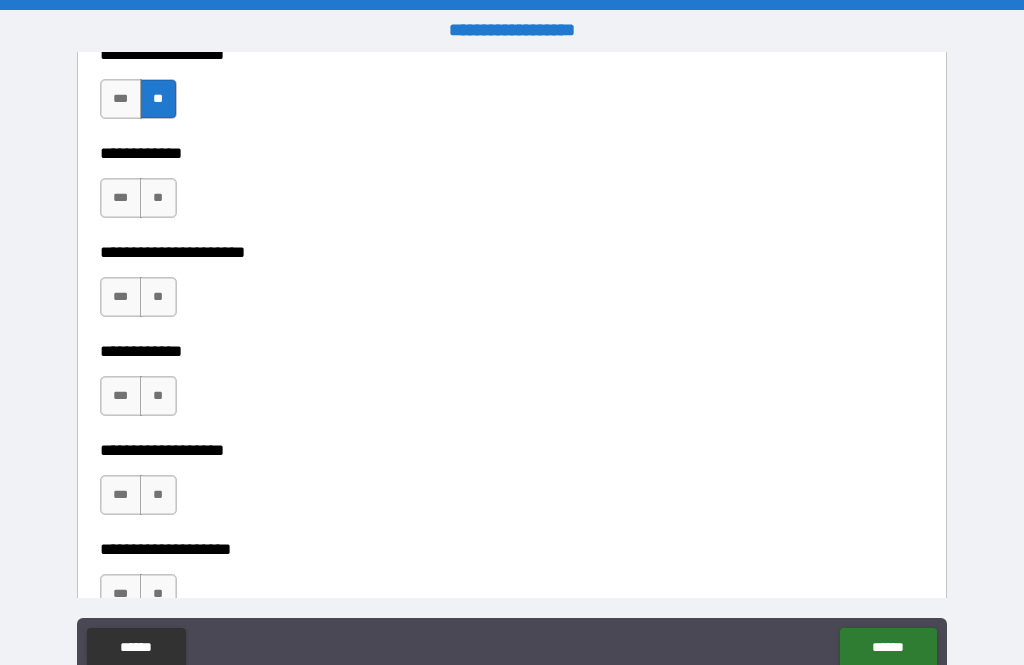click on "**" at bounding box center [158, 198] 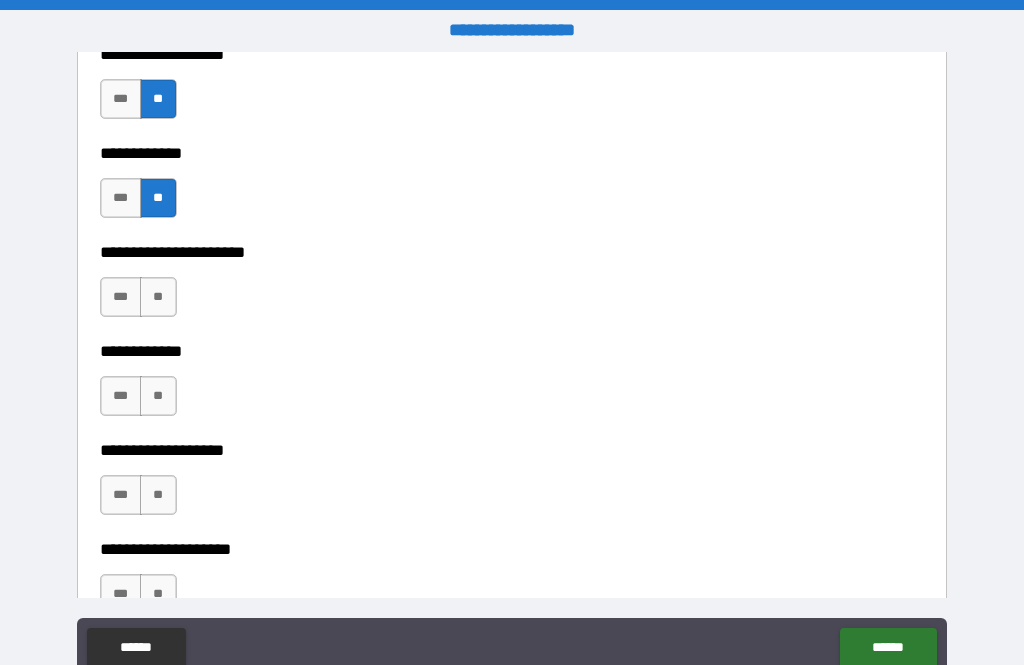 click on "**" at bounding box center [158, 297] 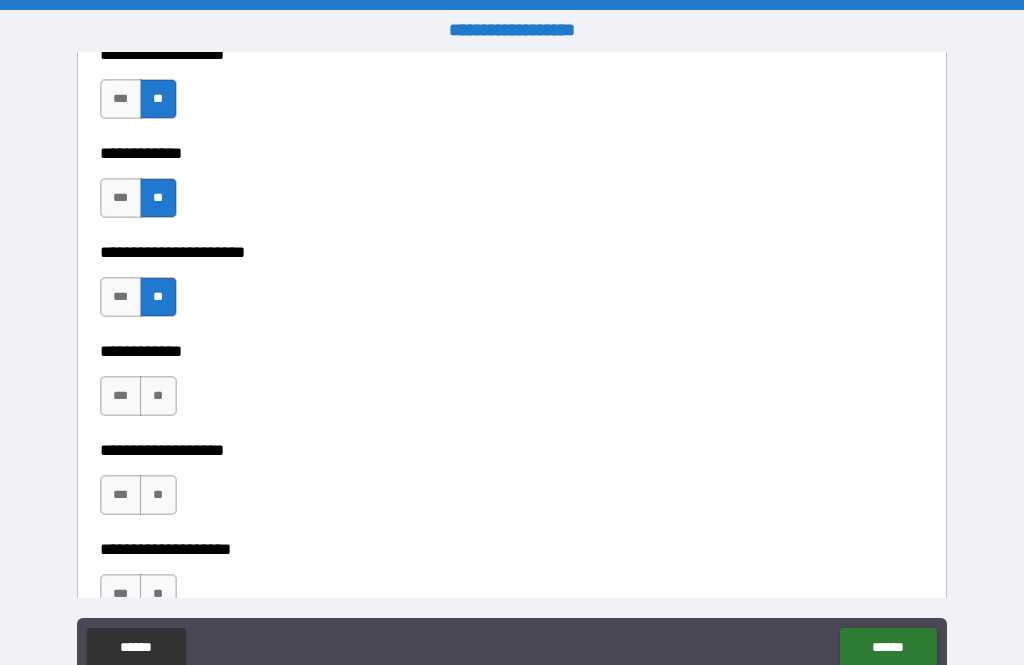 click on "**" at bounding box center (158, 396) 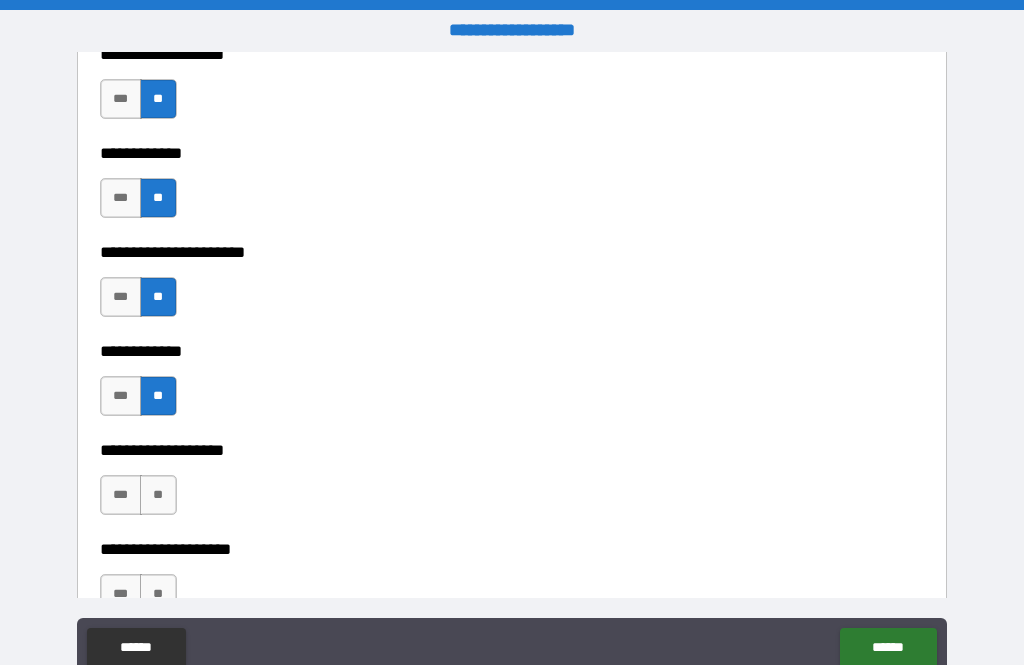 click on "**" at bounding box center [158, 495] 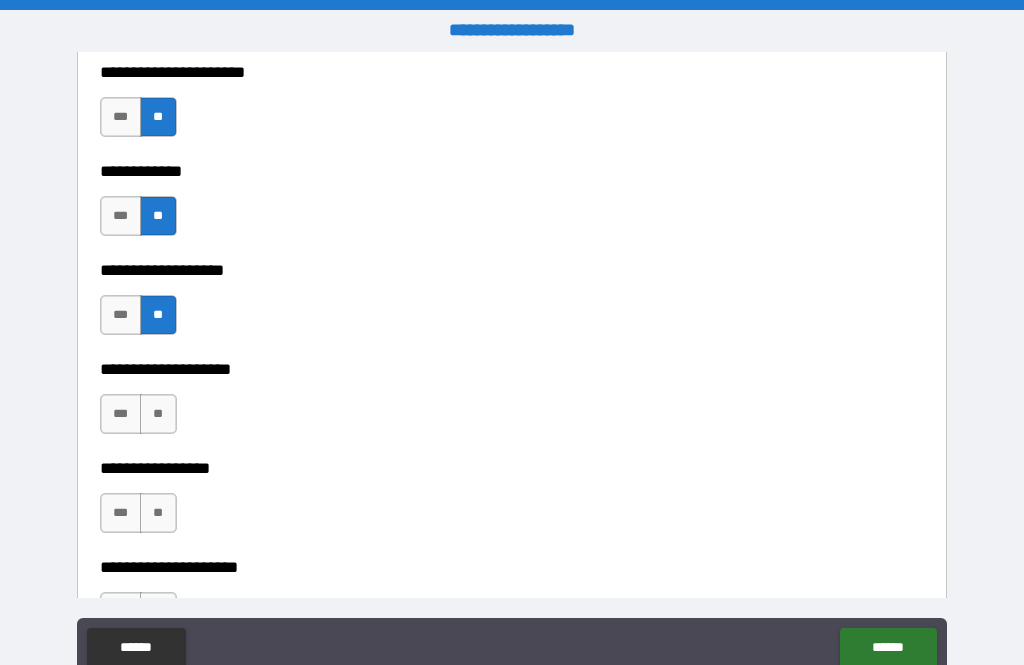 scroll, scrollTop: 7783, scrollLeft: 0, axis: vertical 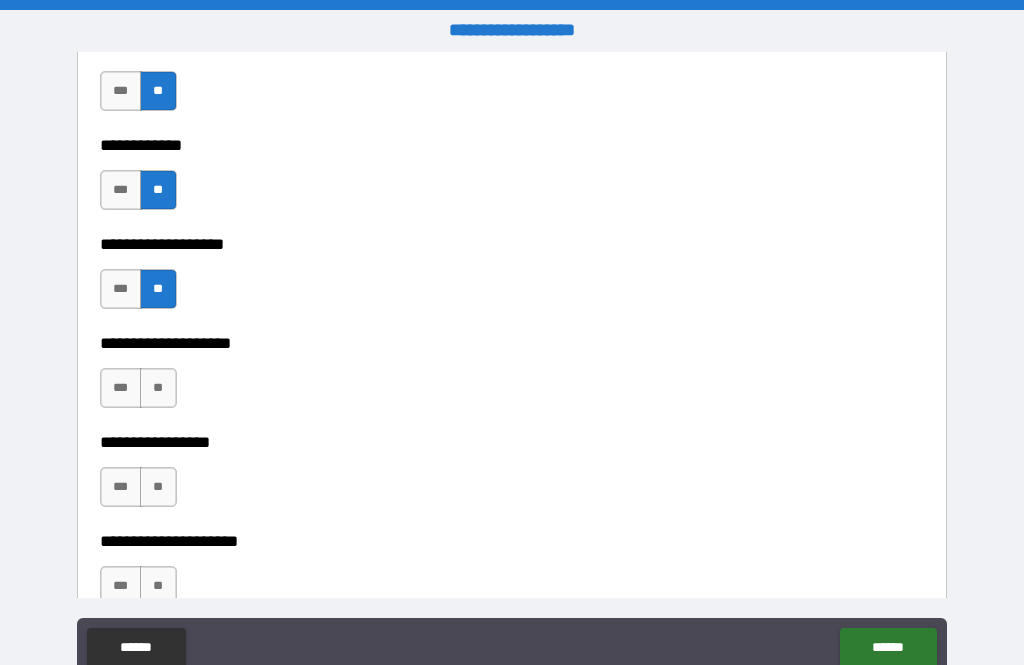 click on "**" at bounding box center (158, 388) 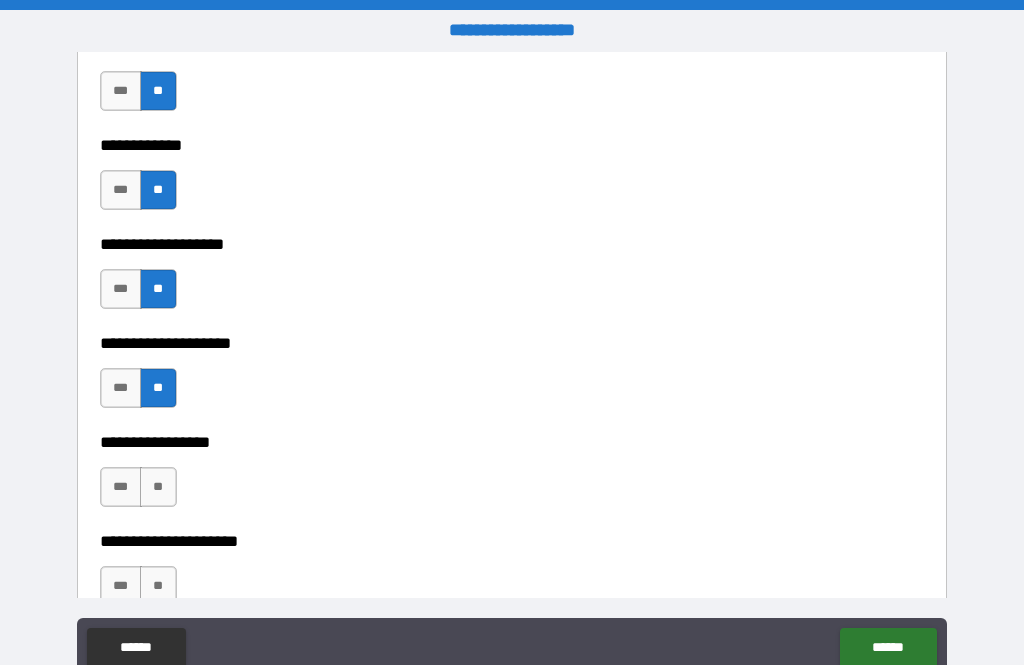 click on "**" at bounding box center (158, 487) 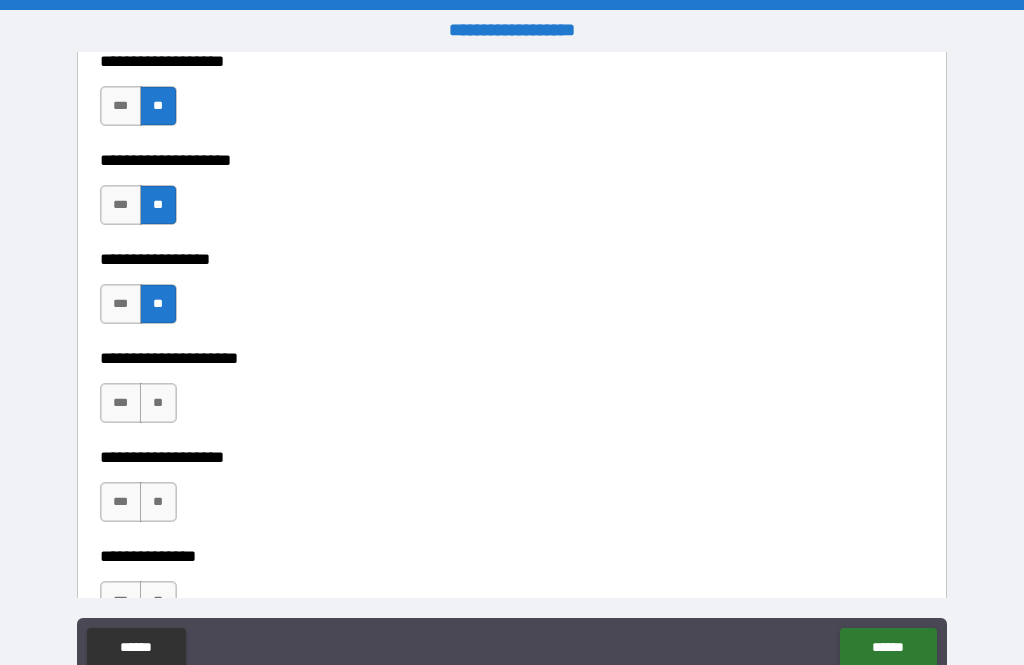scroll, scrollTop: 7967, scrollLeft: 0, axis: vertical 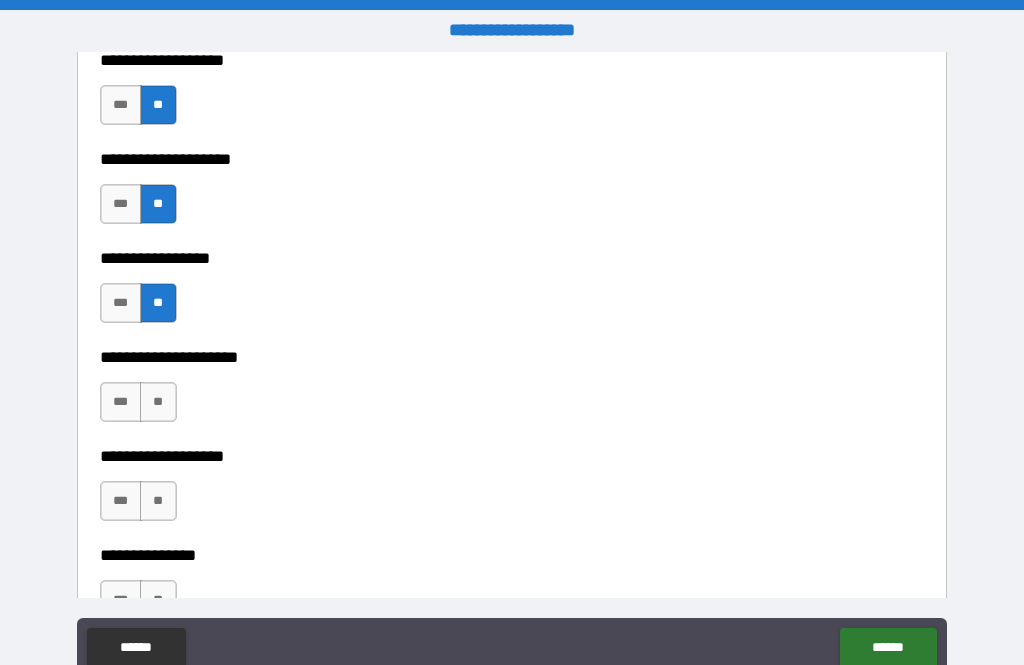 click on "**" at bounding box center (158, 402) 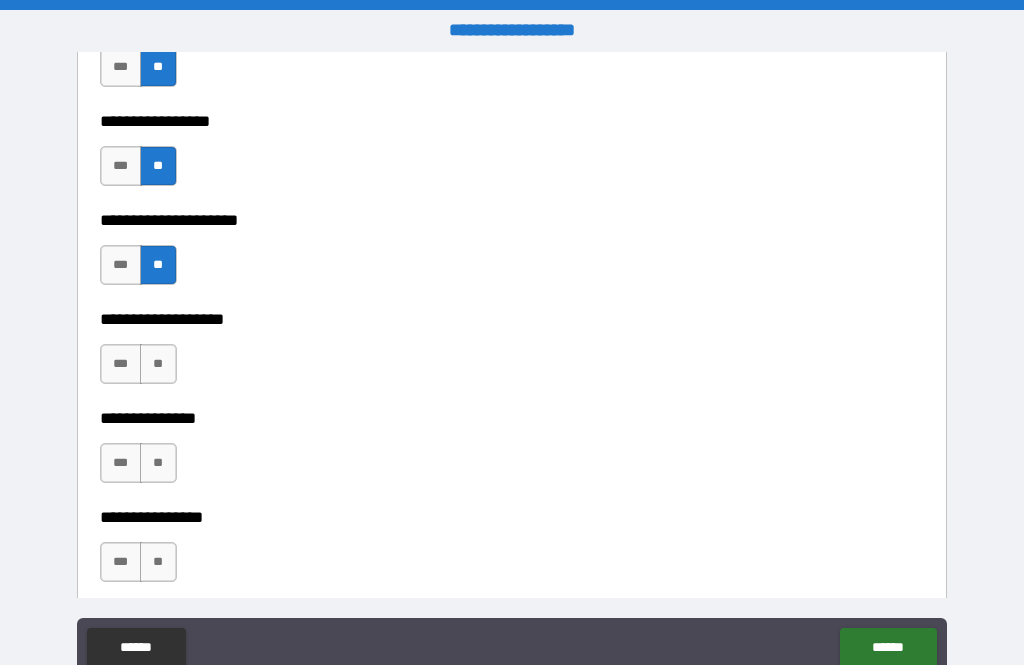 scroll, scrollTop: 8111, scrollLeft: 0, axis: vertical 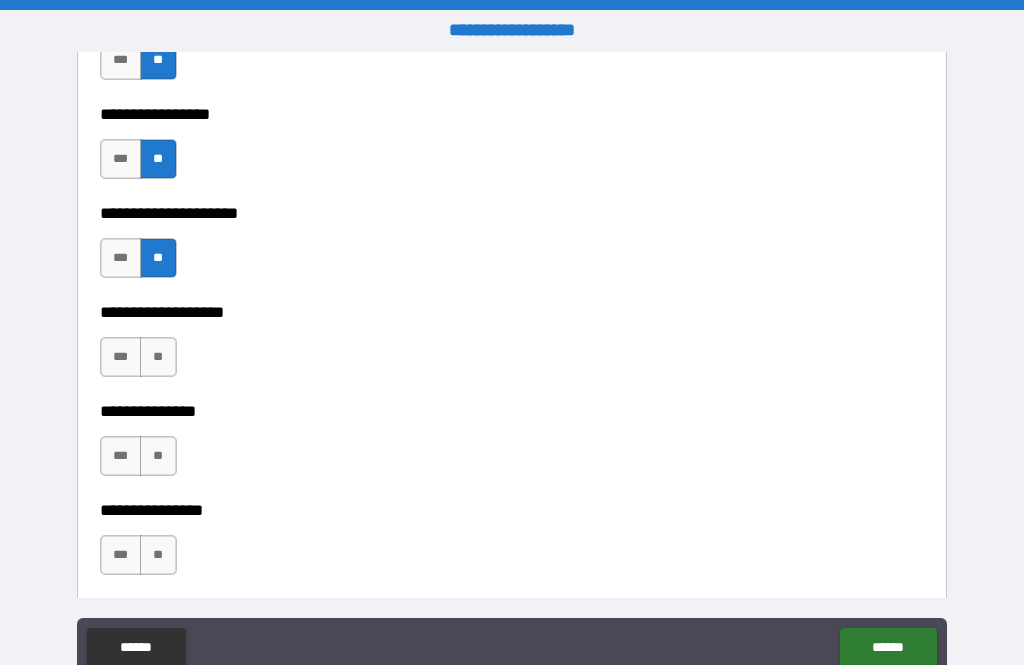 click on "**" at bounding box center (158, 357) 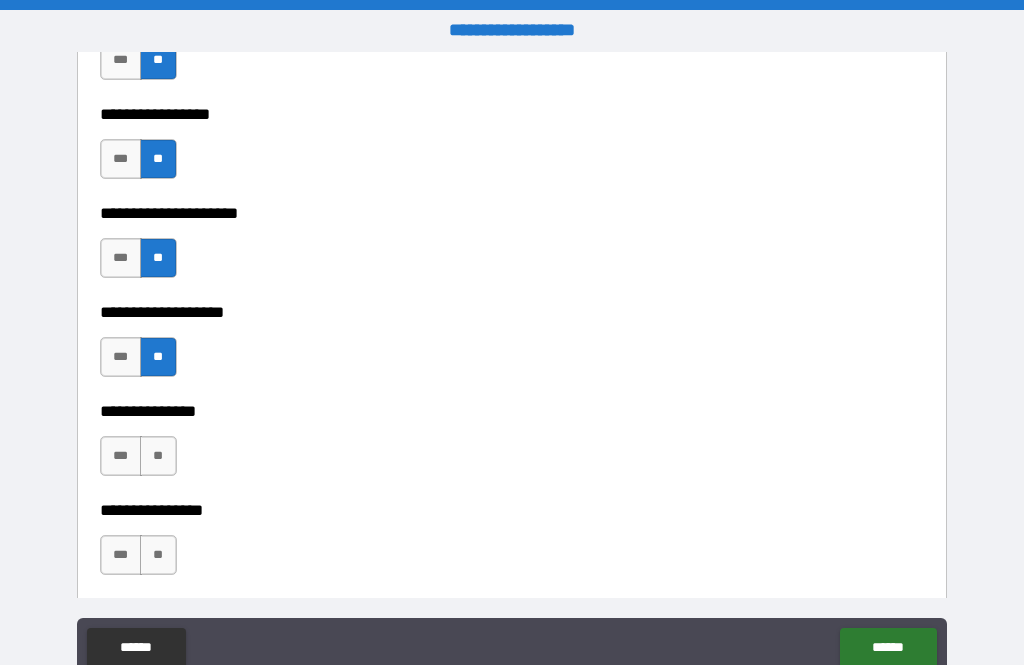 click on "**" at bounding box center (158, 456) 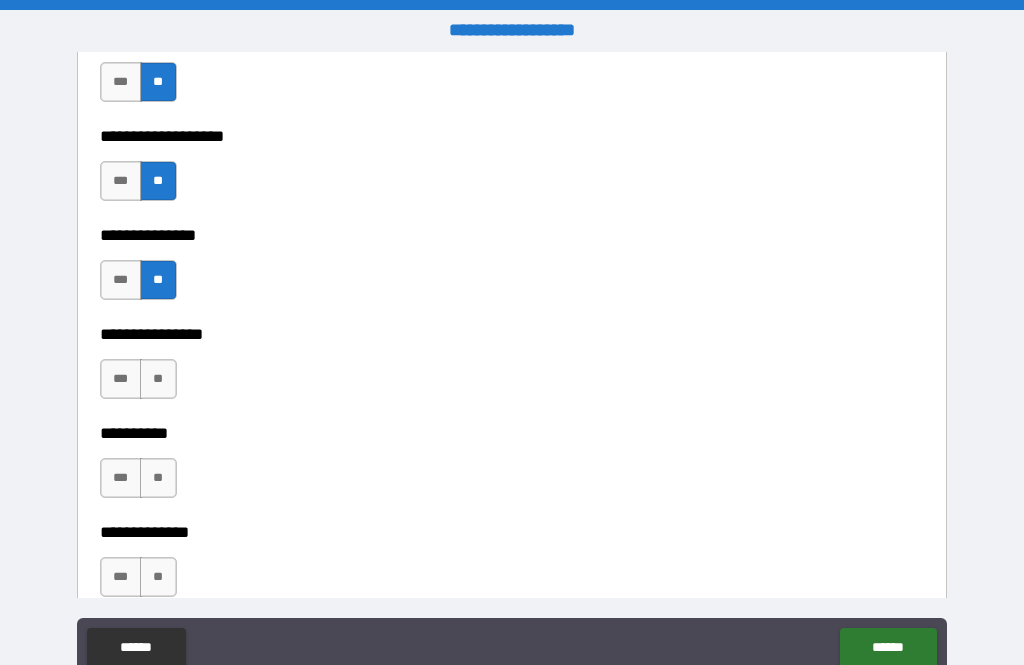 scroll, scrollTop: 8302, scrollLeft: 0, axis: vertical 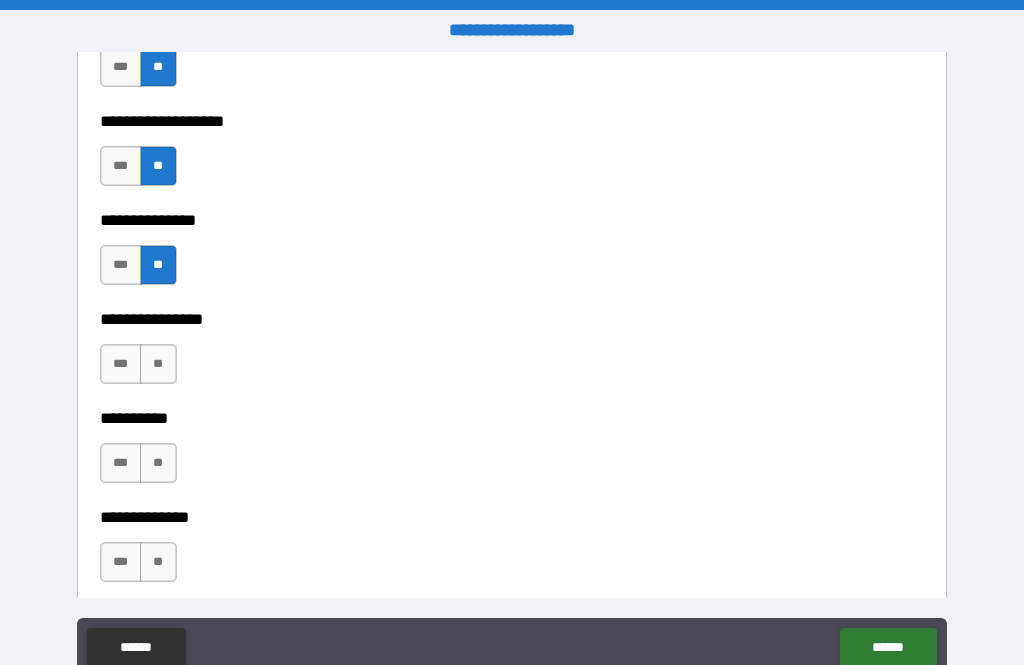 click on "**" at bounding box center [158, 364] 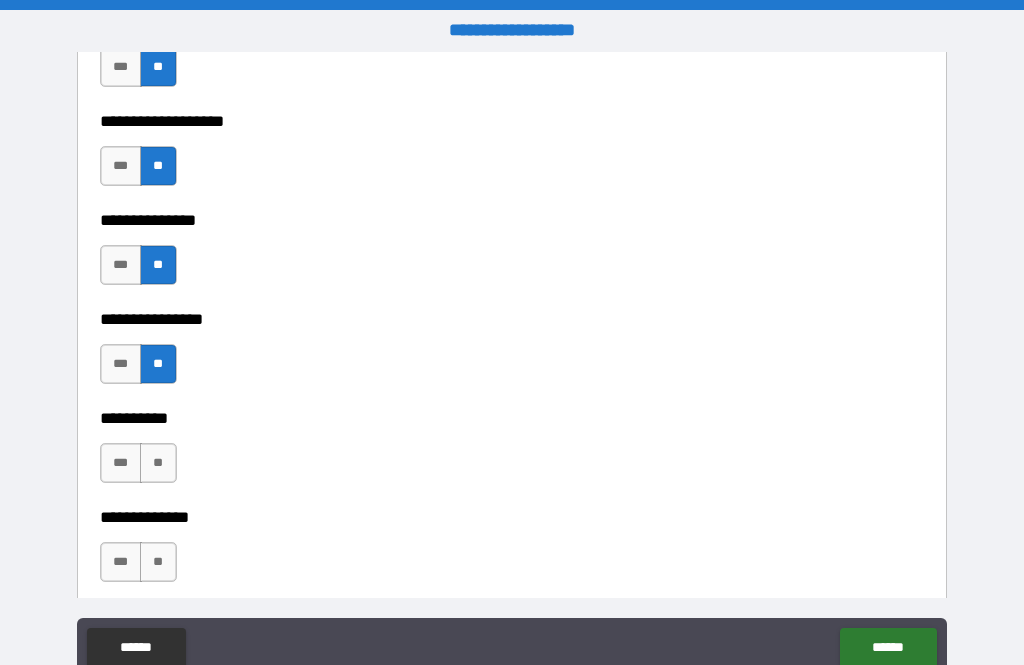click on "**" at bounding box center (158, 463) 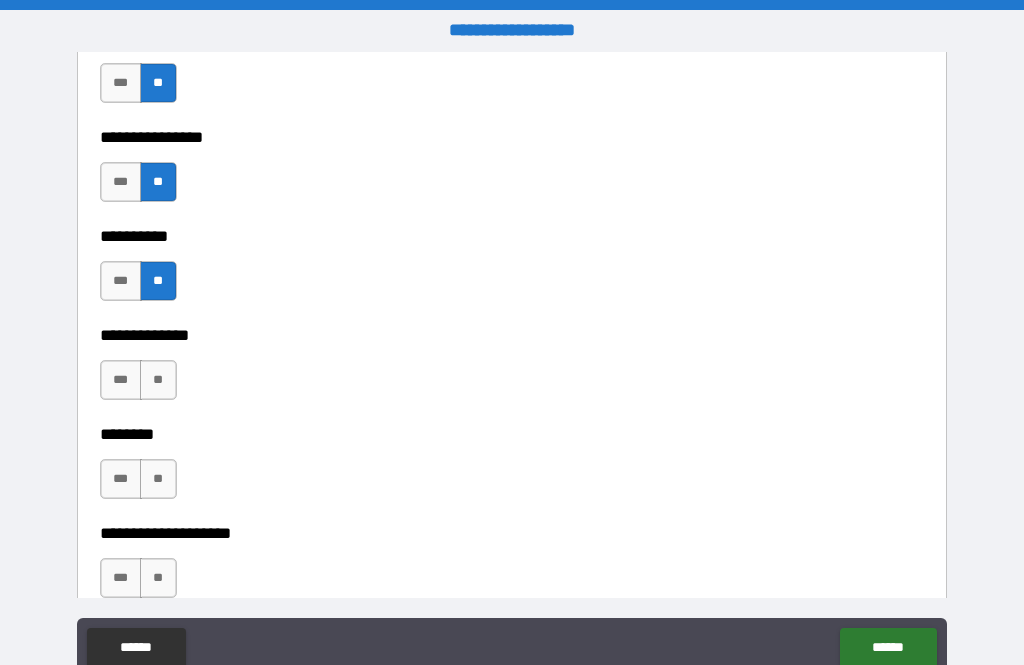 scroll, scrollTop: 8492, scrollLeft: 0, axis: vertical 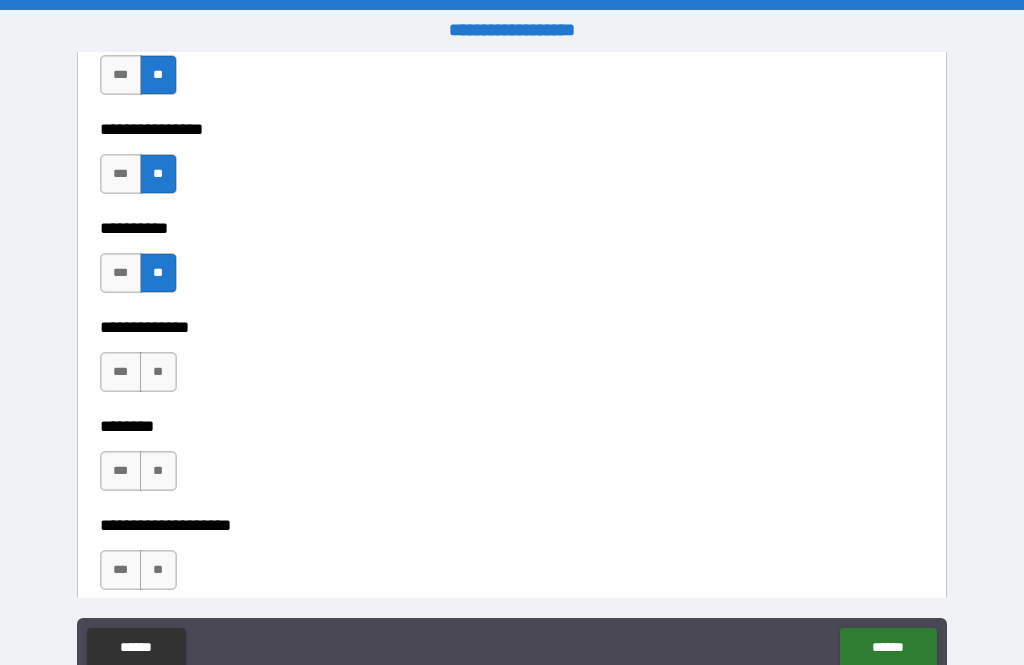 click on "**" at bounding box center (158, 372) 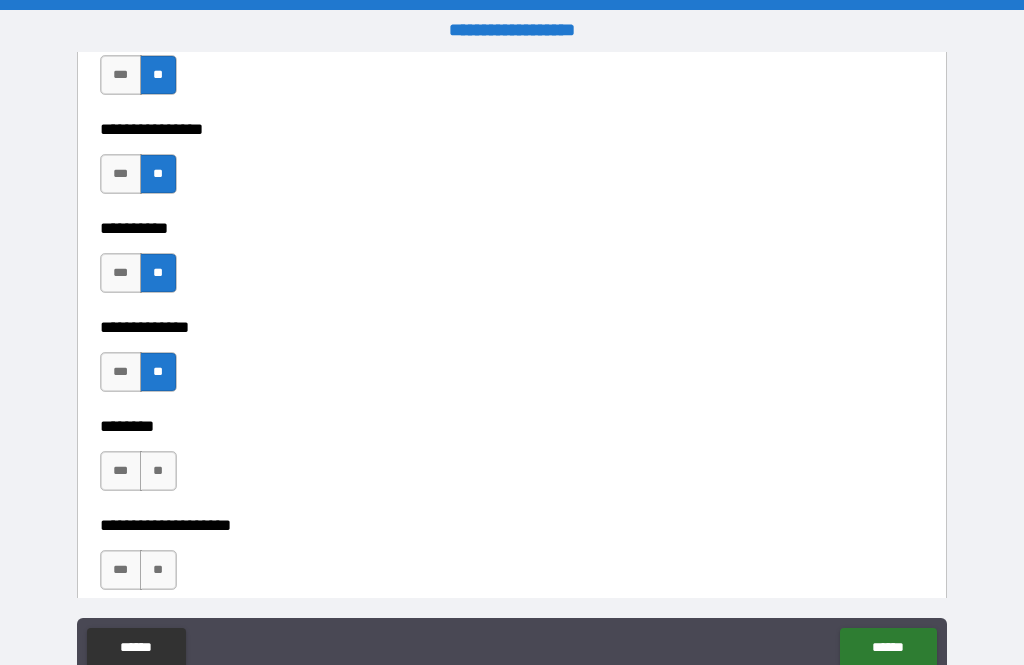 click on "**" at bounding box center (158, 471) 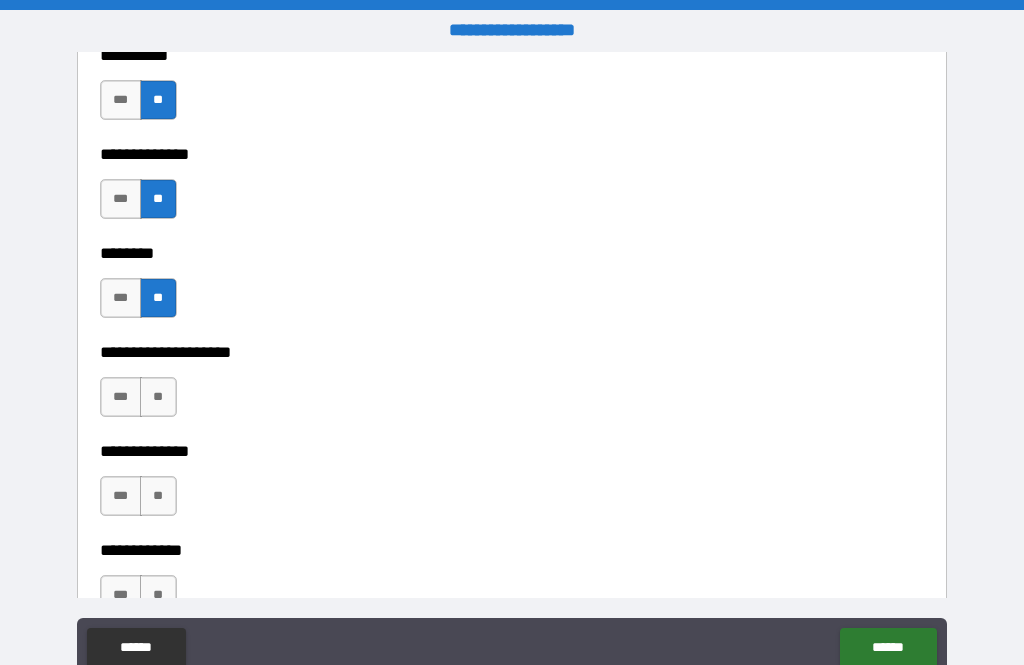 scroll, scrollTop: 8674, scrollLeft: 0, axis: vertical 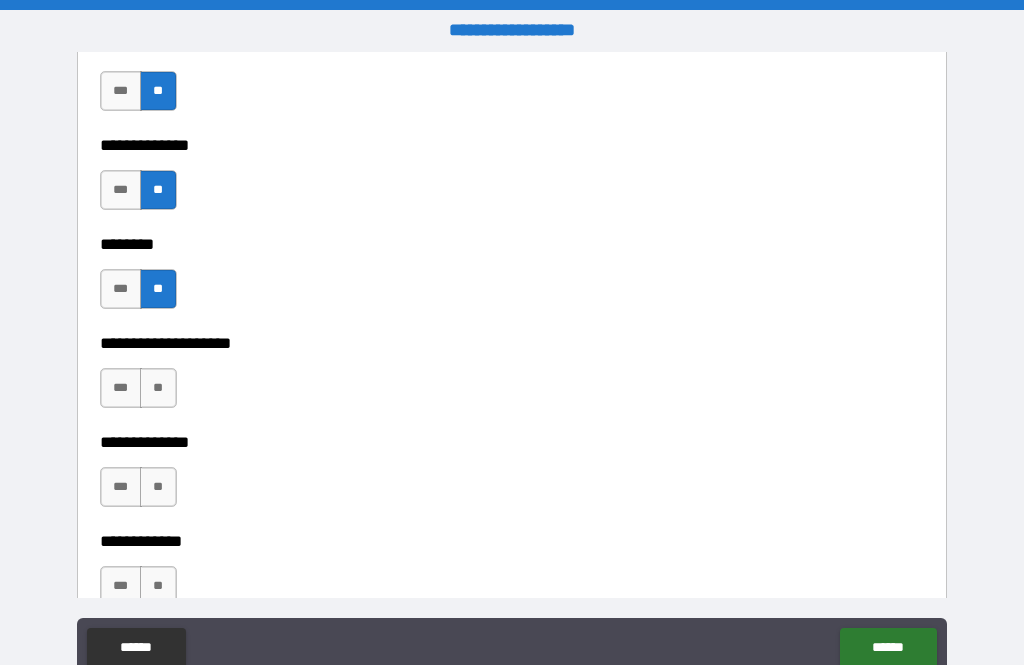 click on "**" at bounding box center [158, 388] 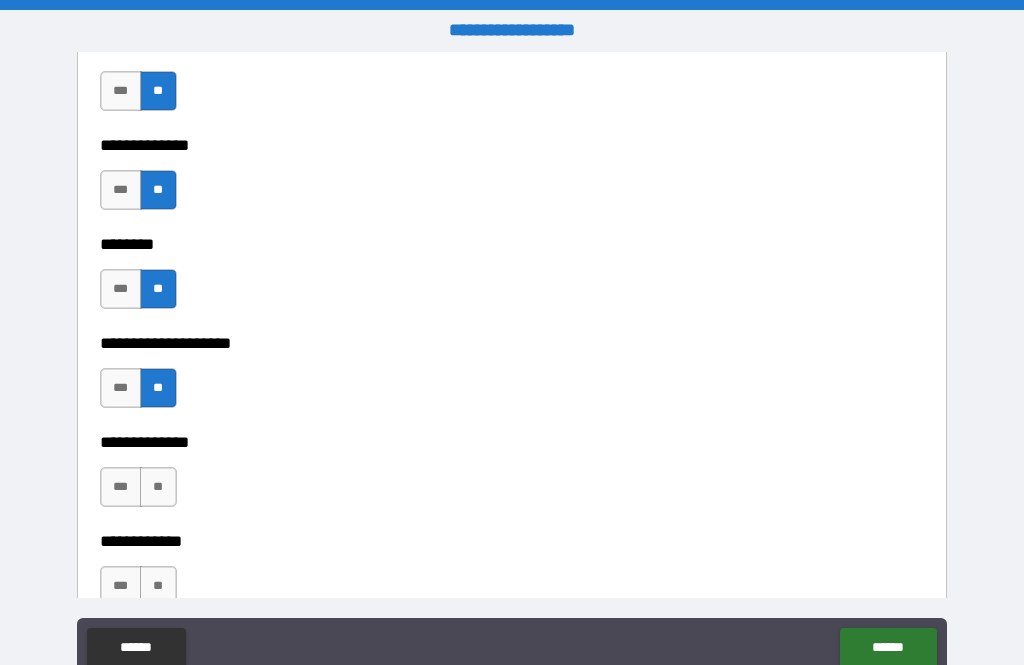 click on "**" at bounding box center (158, 487) 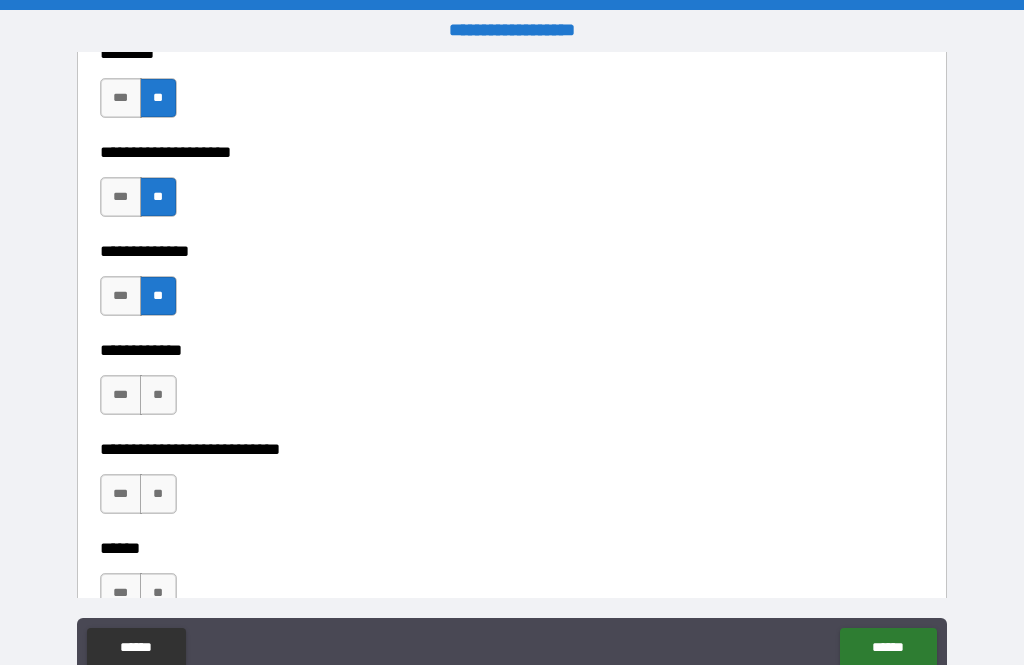 scroll, scrollTop: 8868, scrollLeft: 0, axis: vertical 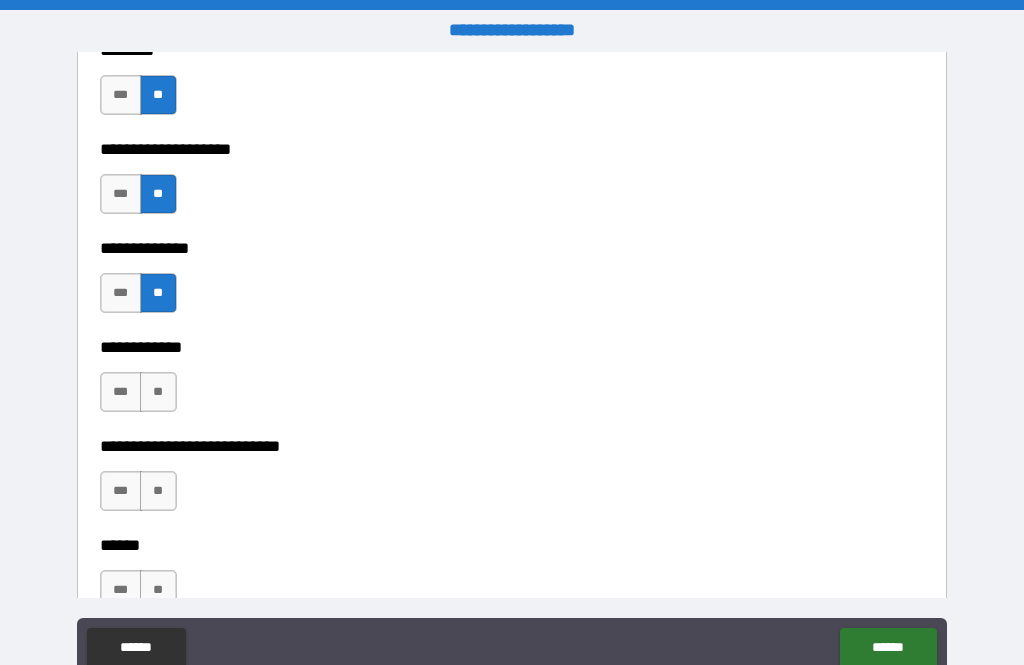 click on "**" at bounding box center [158, 392] 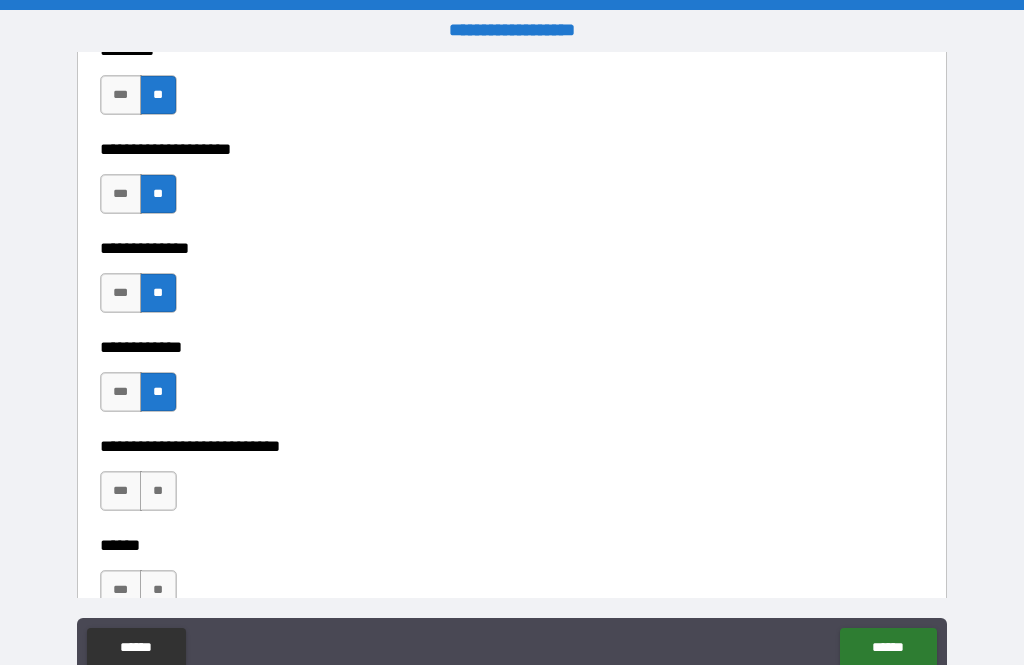 click on "**" at bounding box center [158, 491] 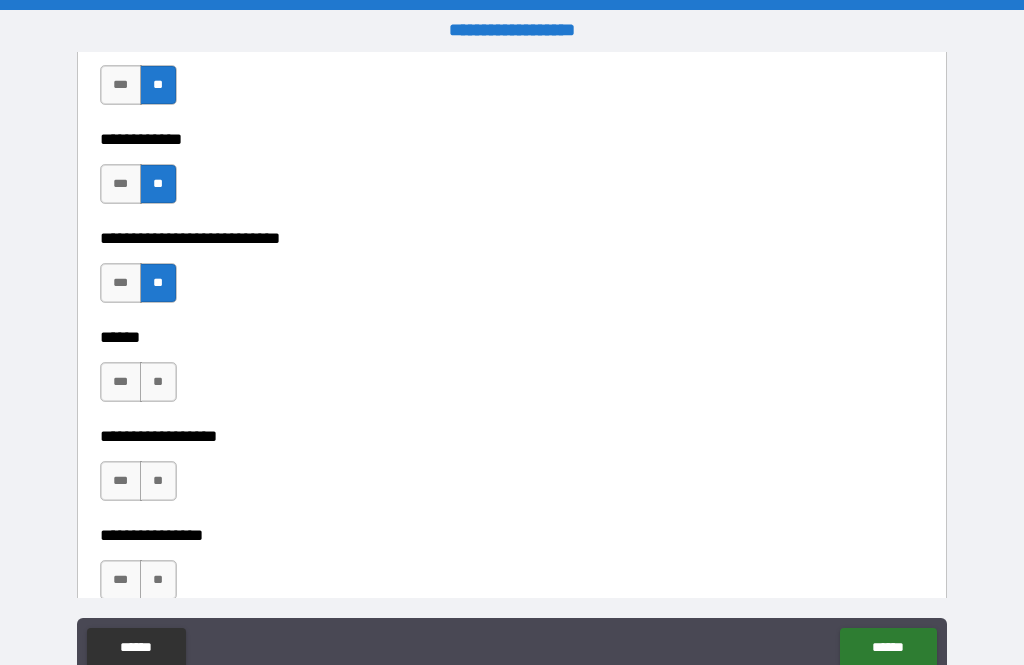 scroll, scrollTop: 9078, scrollLeft: 0, axis: vertical 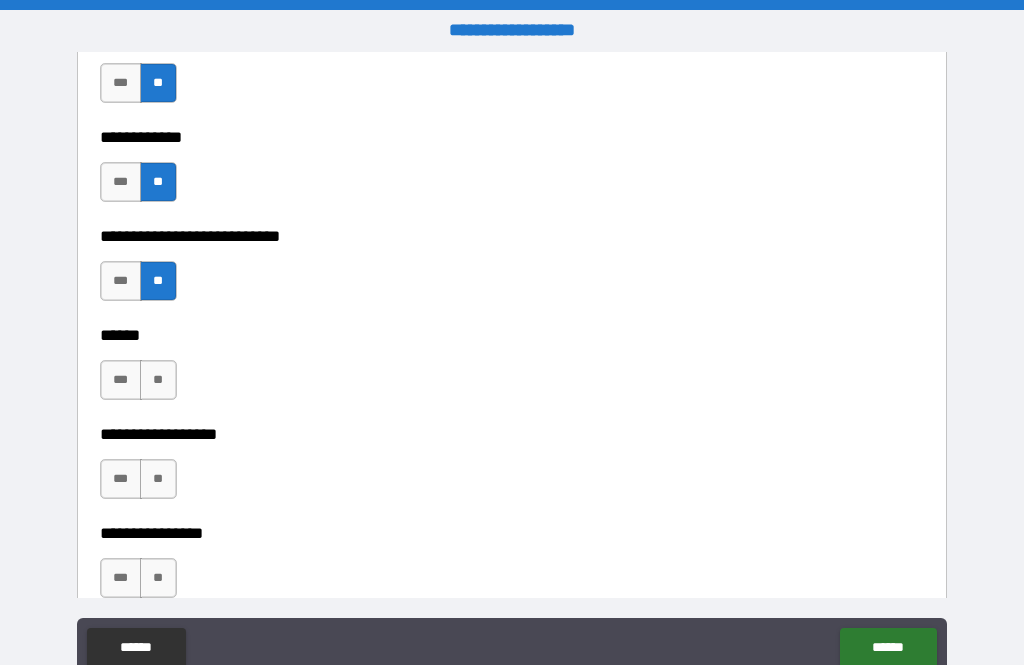 click on "**" at bounding box center (158, 380) 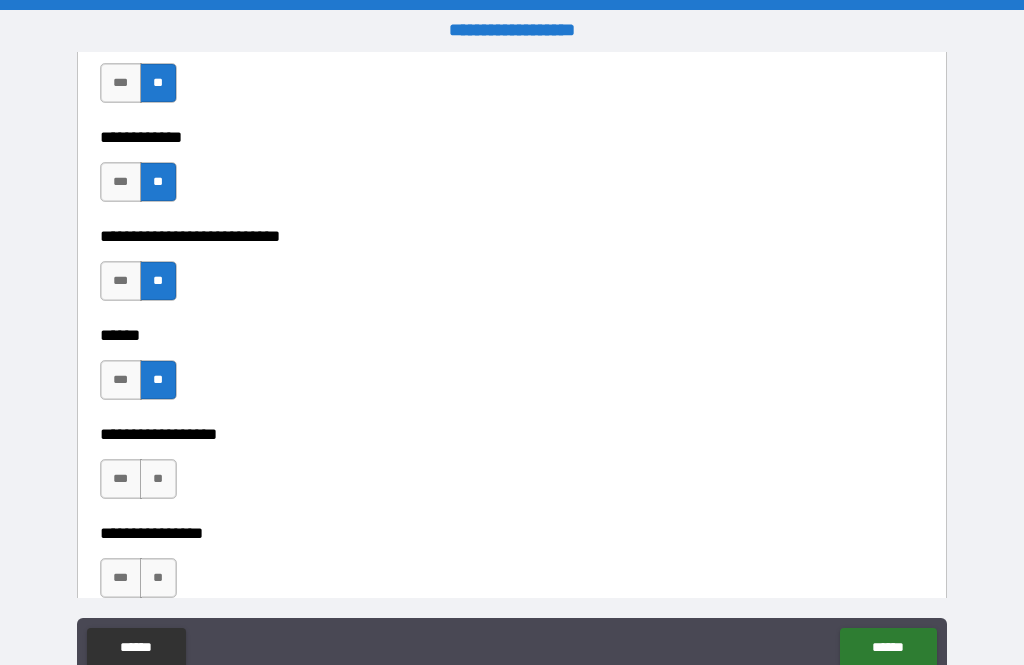 click on "**" at bounding box center [158, 479] 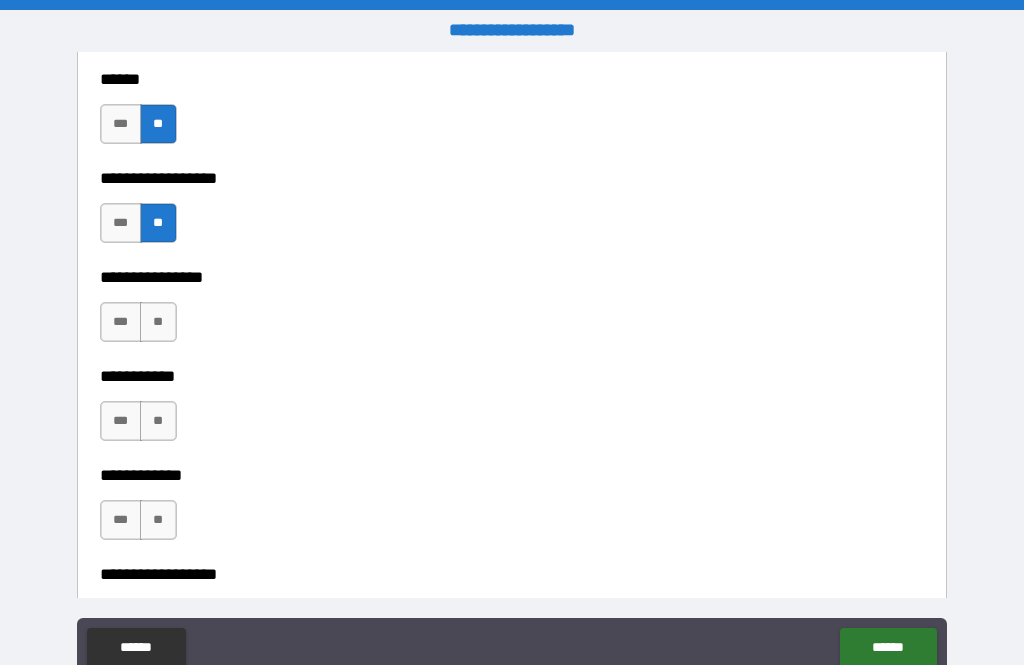 scroll, scrollTop: 9339, scrollLeft: 0, axis: vertical 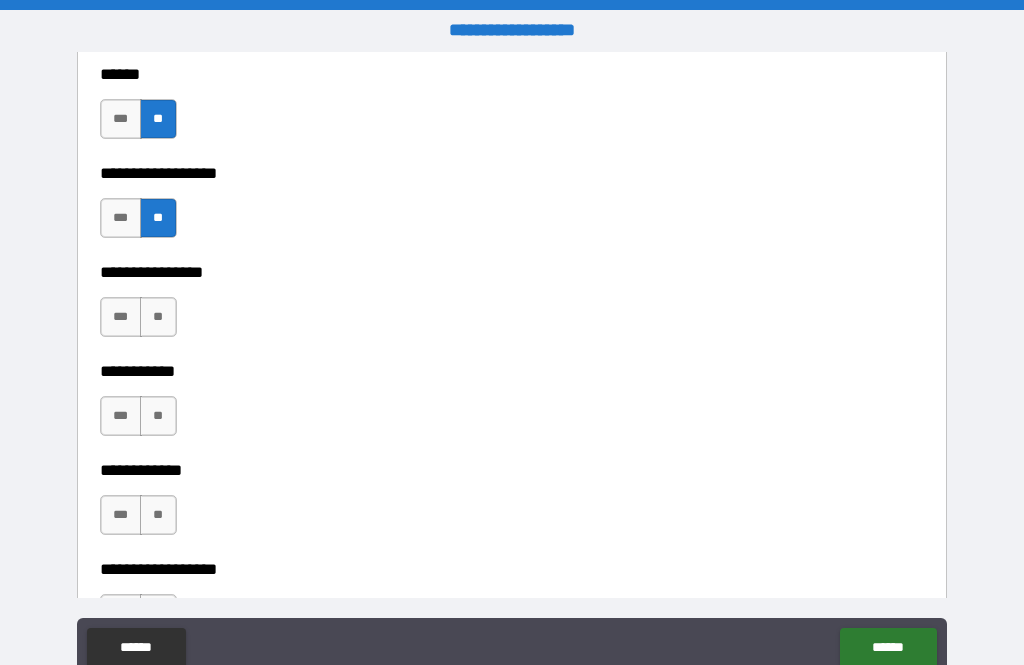 click on "**" at bounding box center [158, 317] 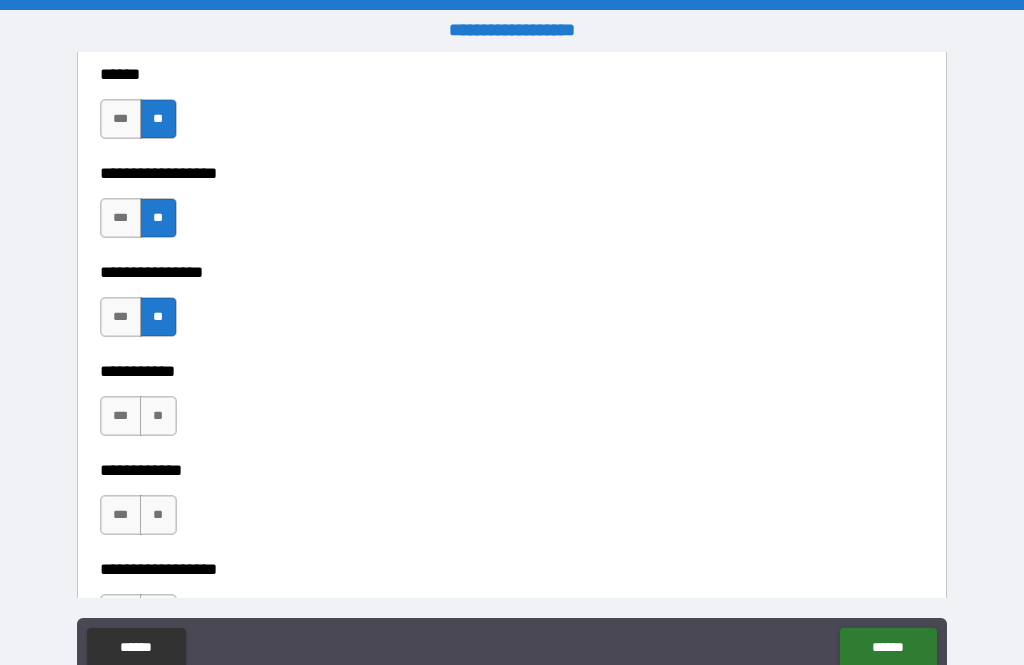 click on "**" at bounding box center [158, 416] 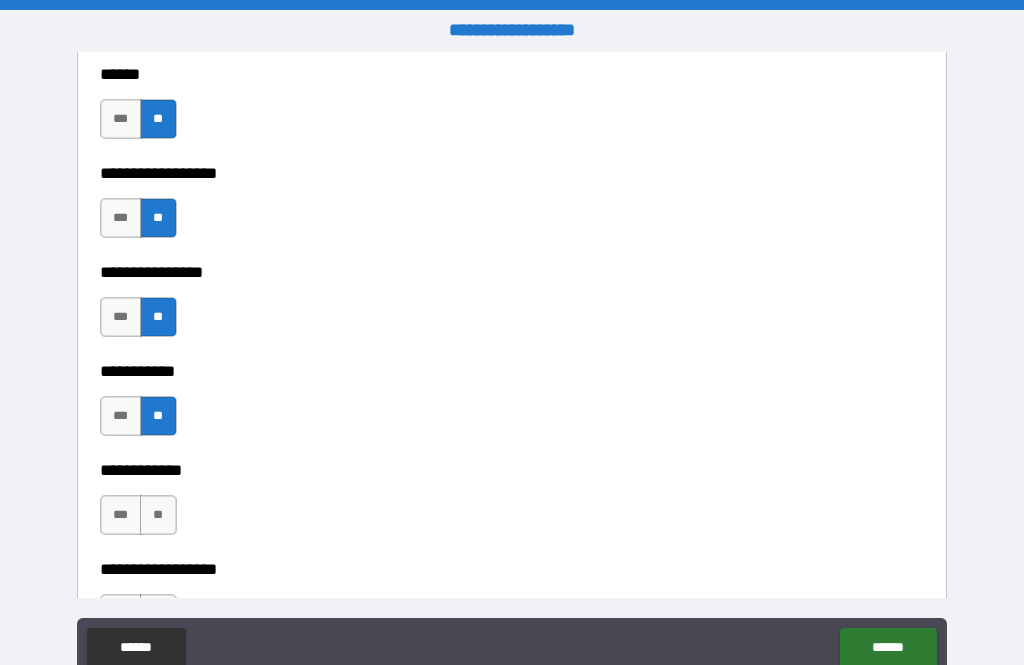 click on "**" at bounding box center (158, 515) 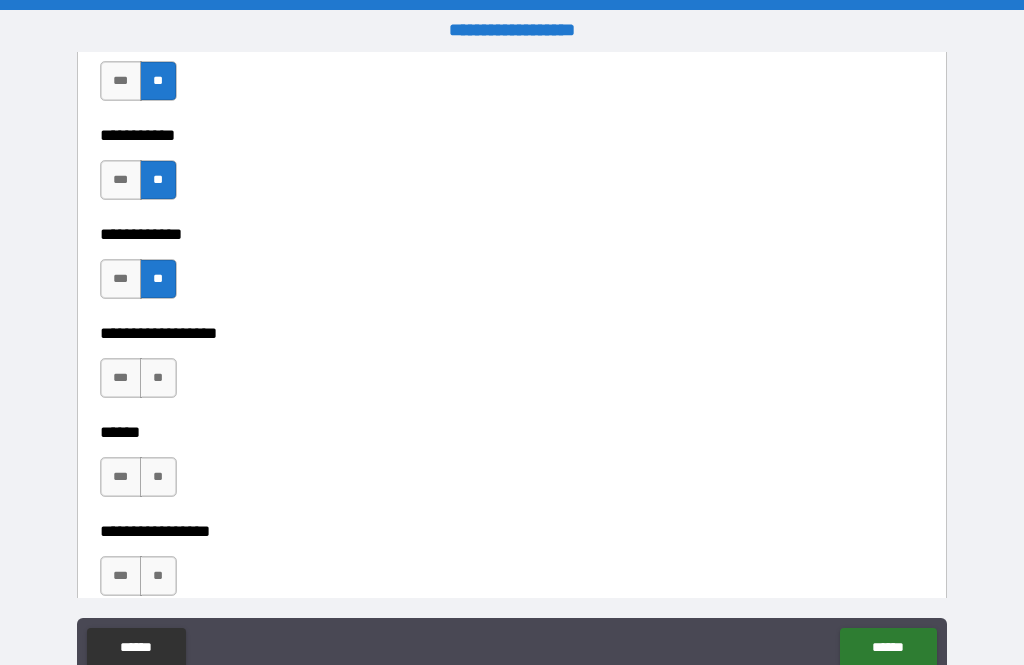 scroll, scrollTop: 9577, scrollLeft: 0, axis: vertical 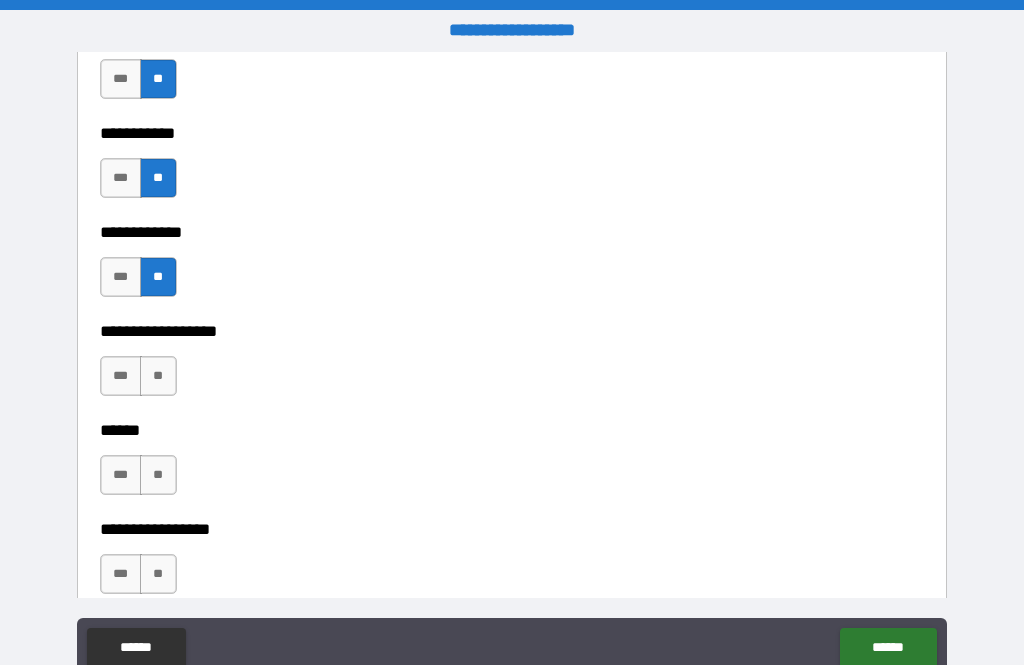 click on "**" at bounding box center (158, 376) 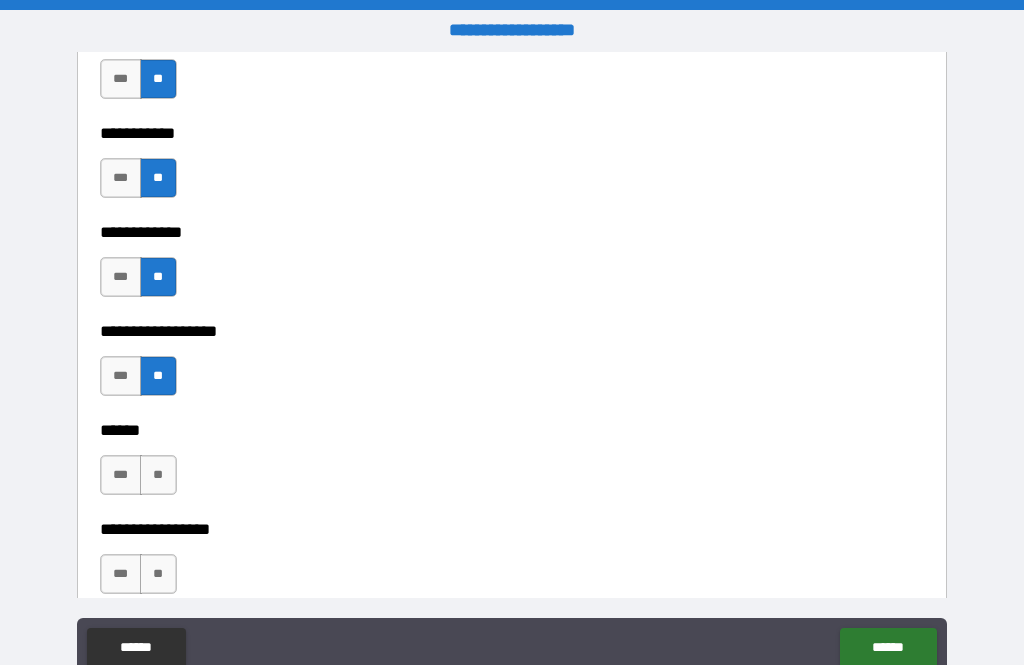click on "**" at bounding box center (158, 475) 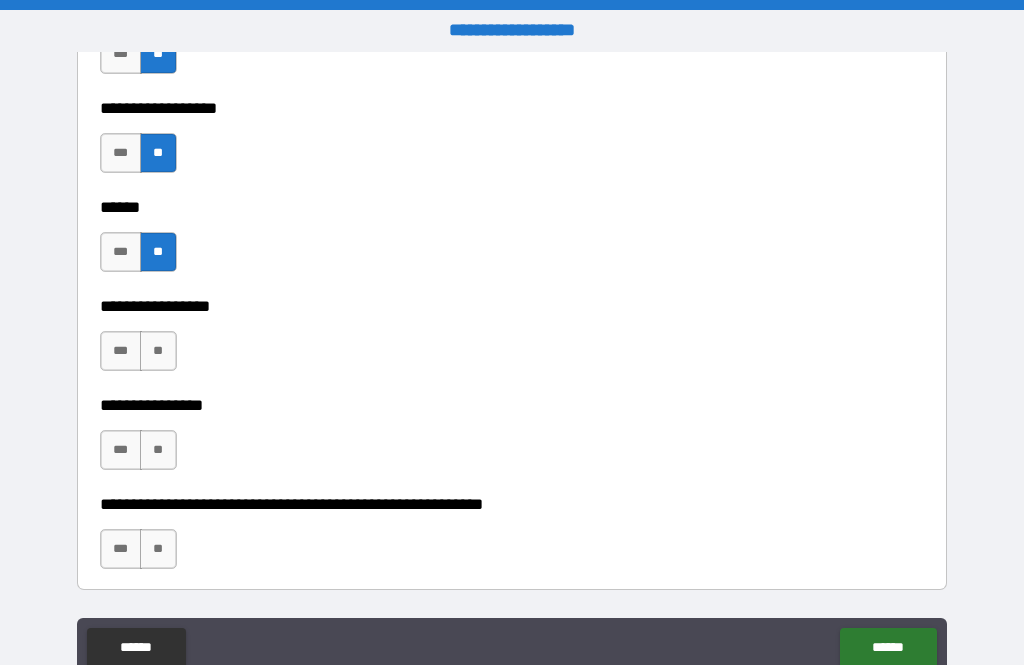 scroll, scrollTop: 9815, scrollLeft: 0, axis: vertical 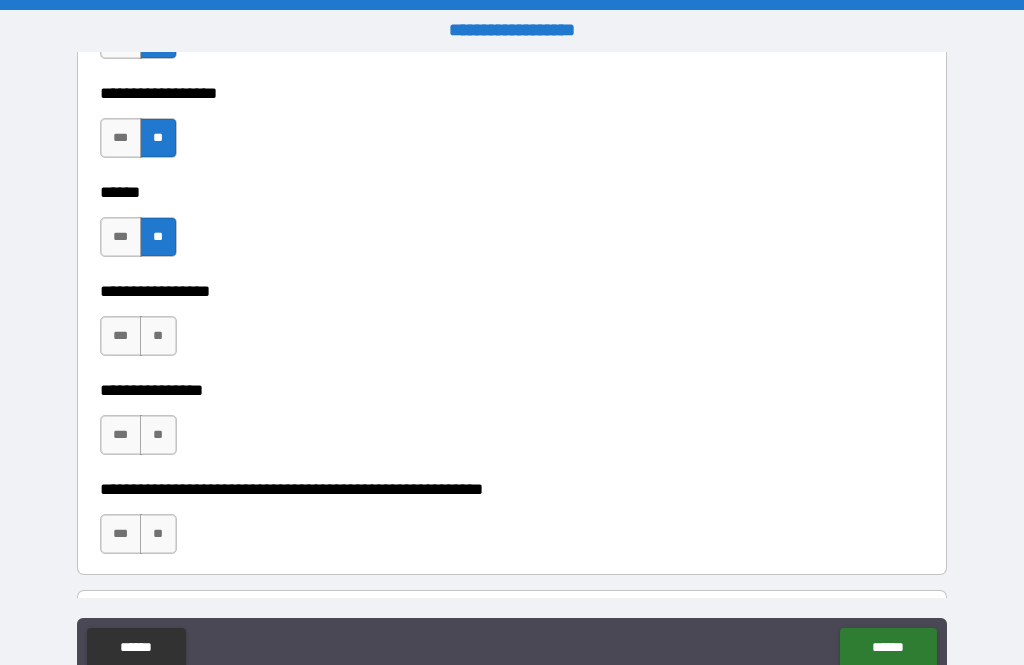 click on "**" at bounding box center (158, 336) 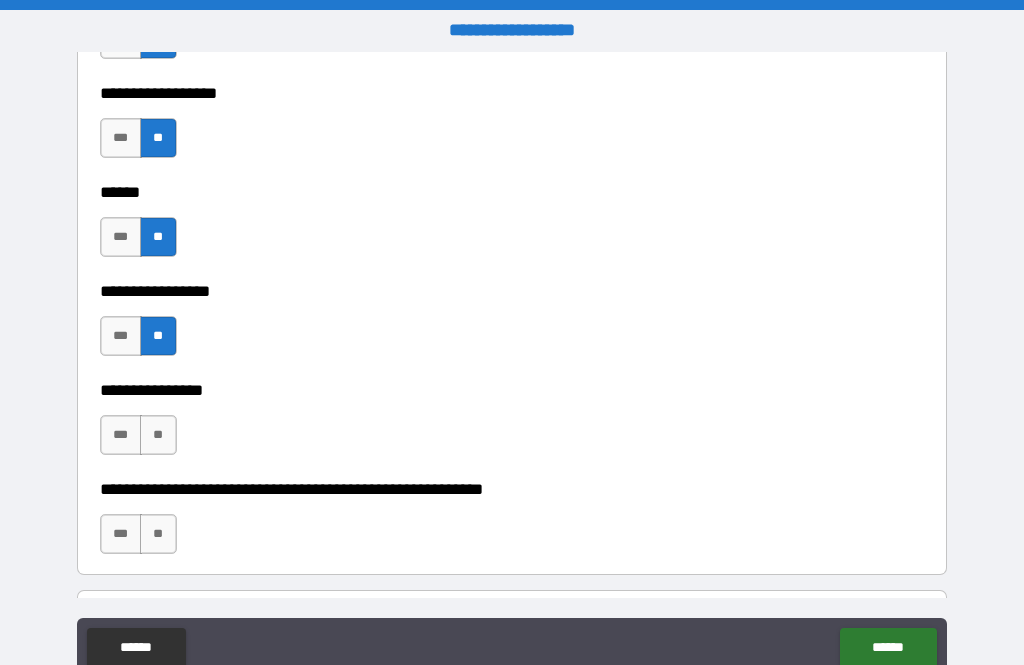 click on "**" at bounding box center [158, 435] 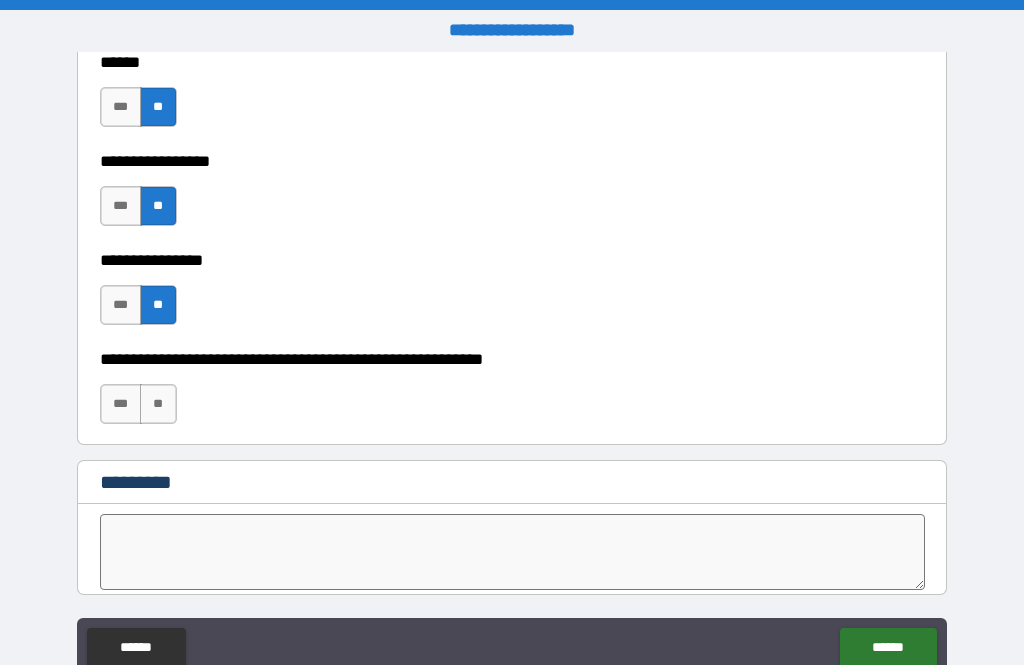 scroll, scrollTop: 10001, scrollLeft: 0, axis: vertical 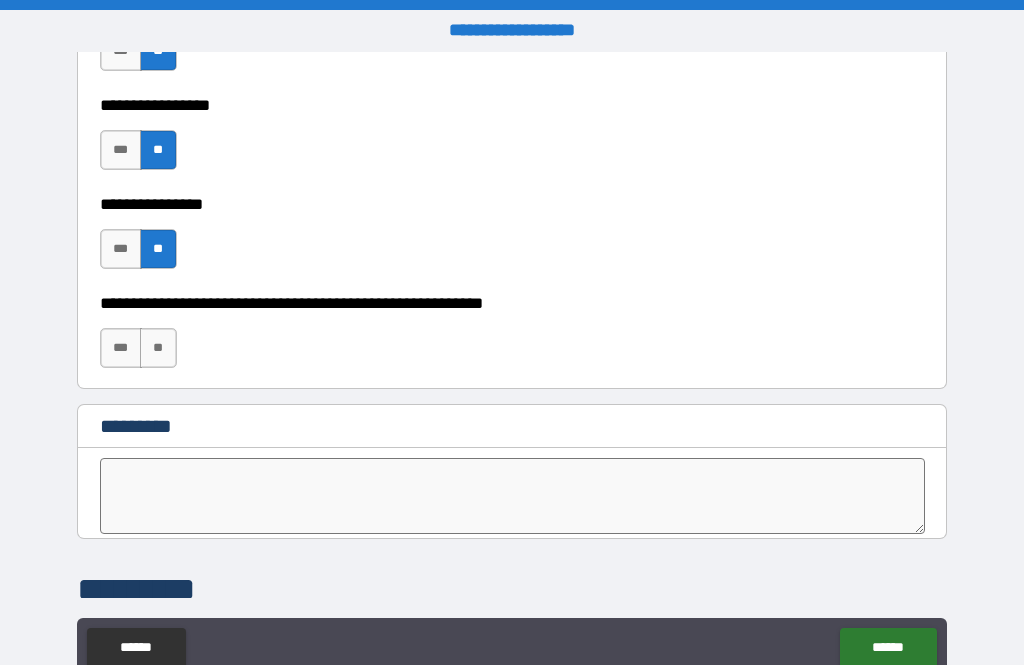 click on "**" at bounding box center (158, 348) 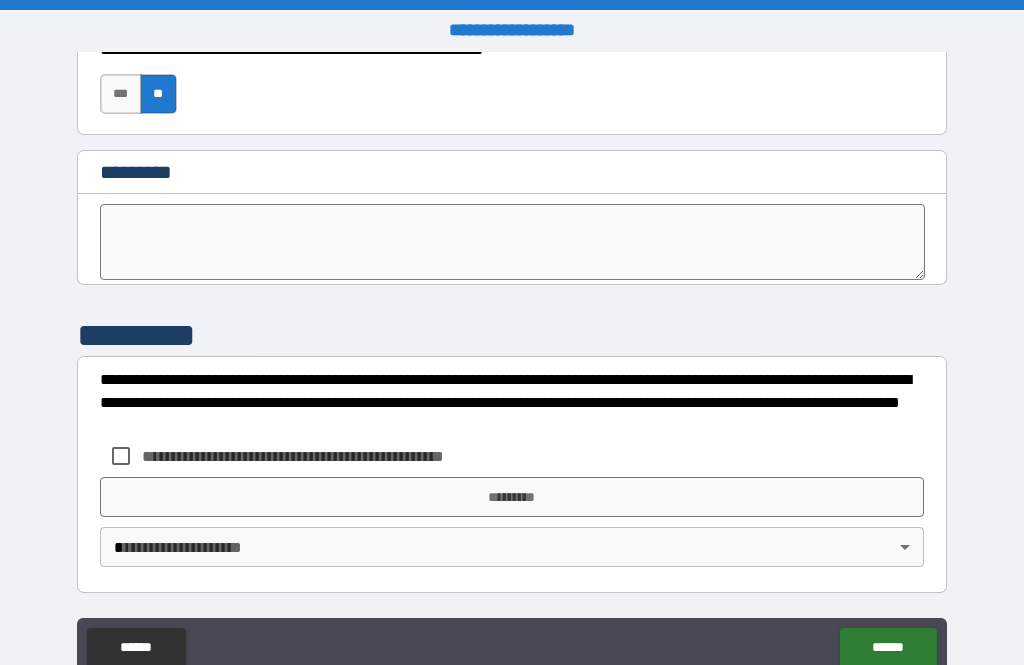 scroll, scrollTop: 10255, scrollLeft: 0, axis: vertical 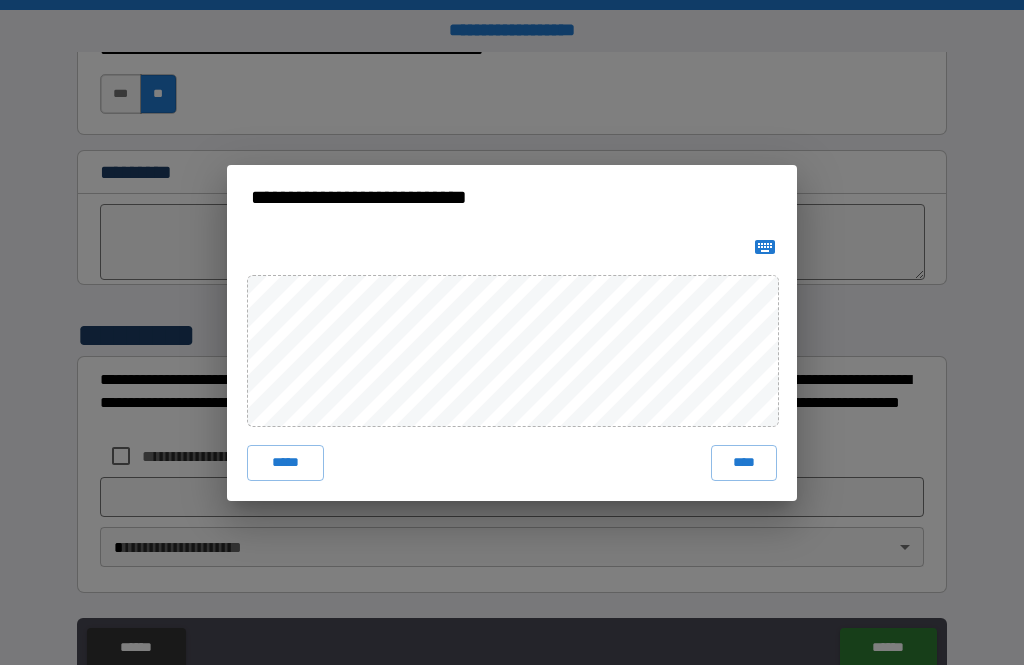 click on "****" at bounding box center [744, 463] 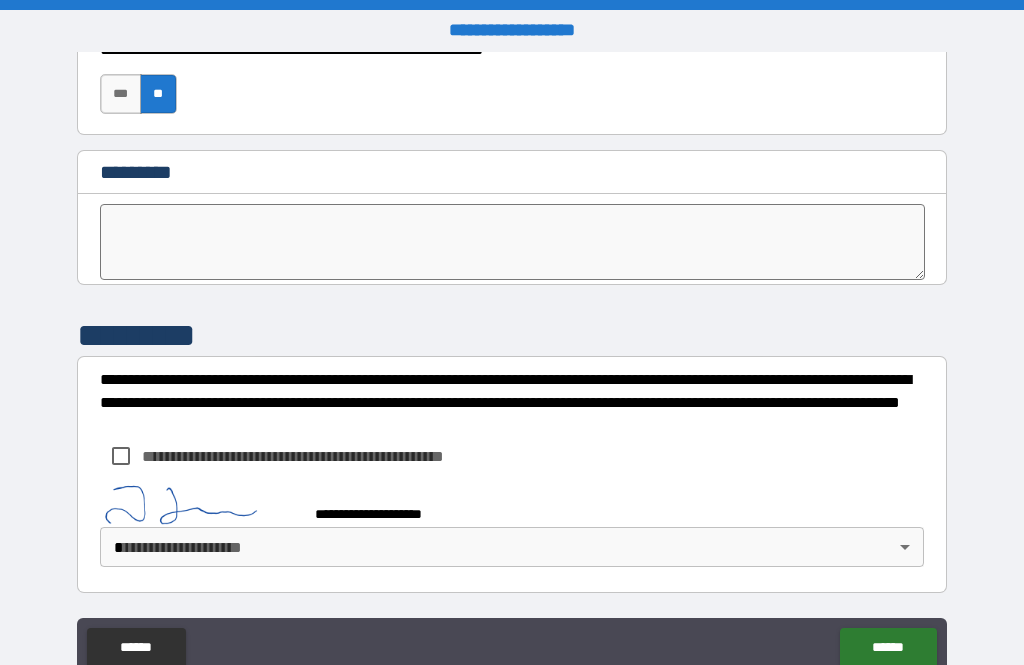 scroll, scrollTop: 10245, scrollLeft: 0, axis: vertical 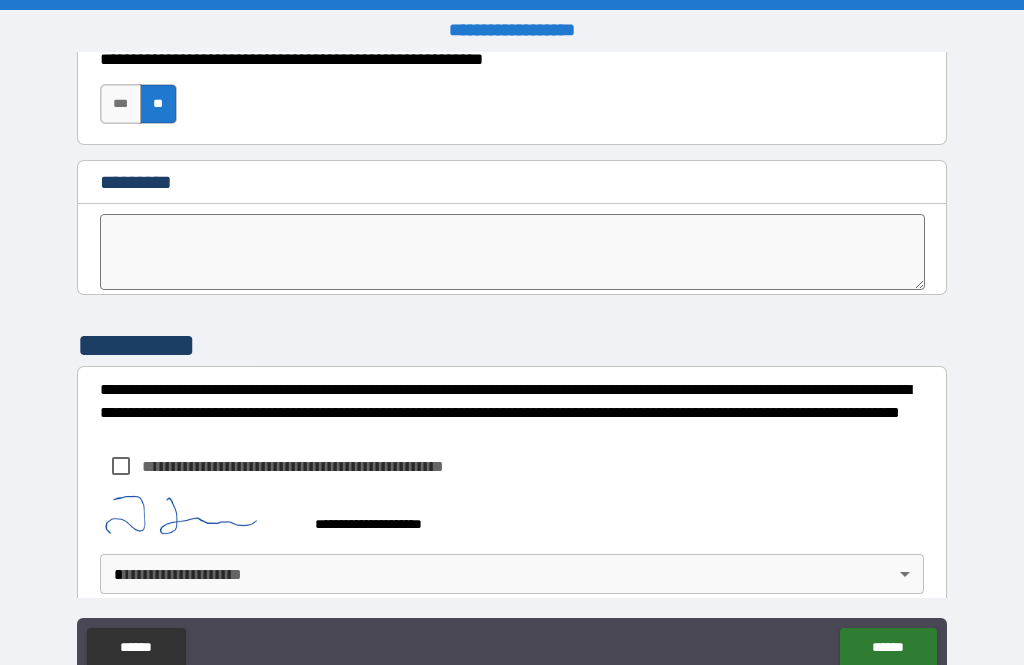 click on "**********" at bounding box center (305, 466) 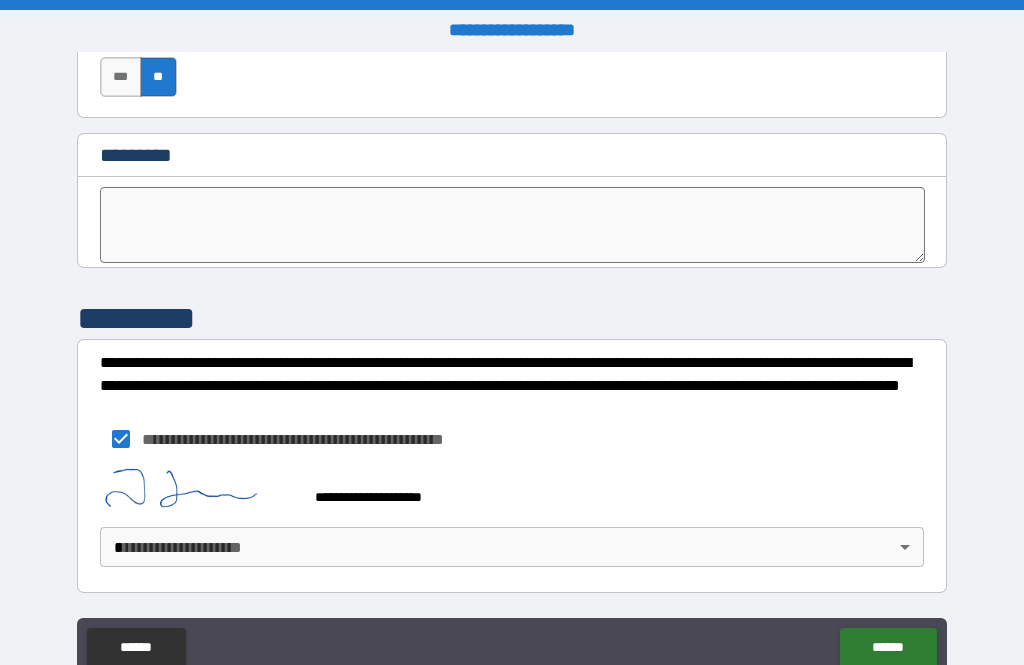scroll, scrollTop: 10272, scrollLeft: 0, axis: vertical 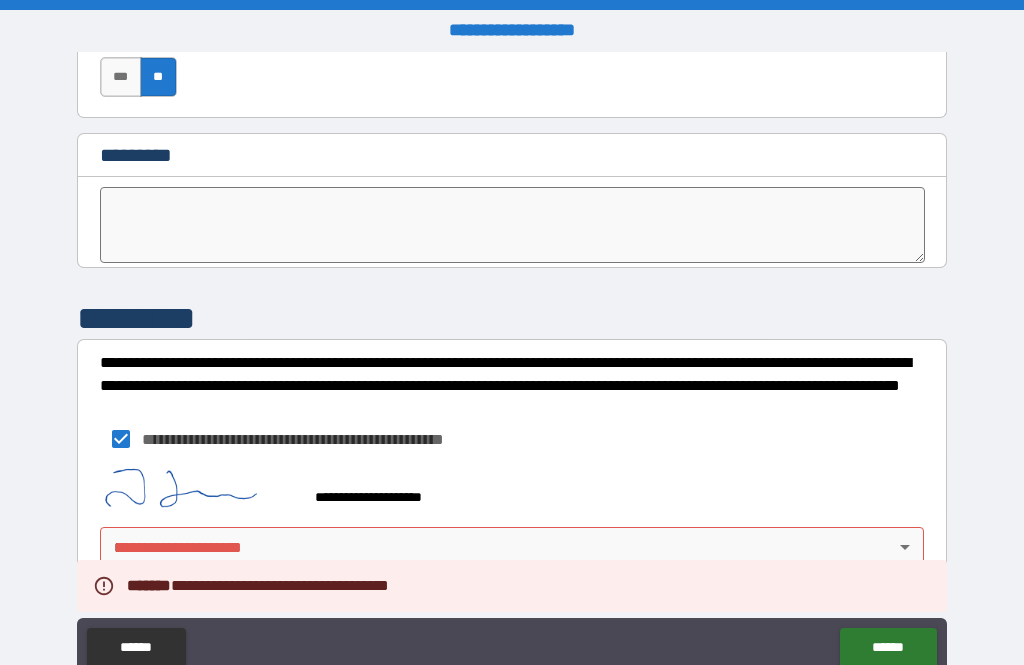 click on "**********" at bounding box center (512, 364) 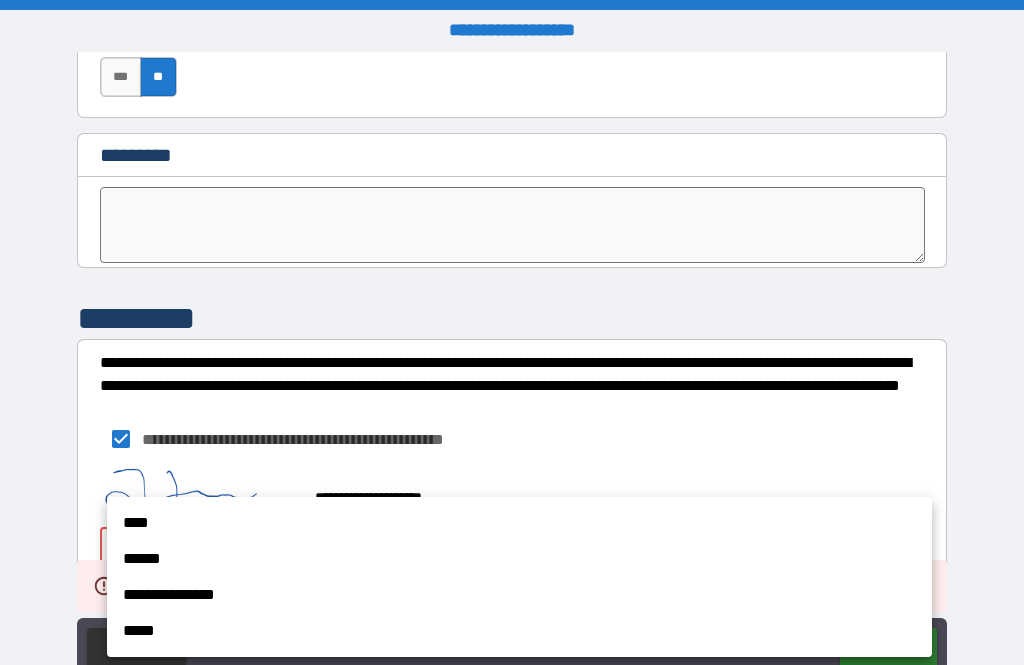click on "****" at bounding box center (519, 523) 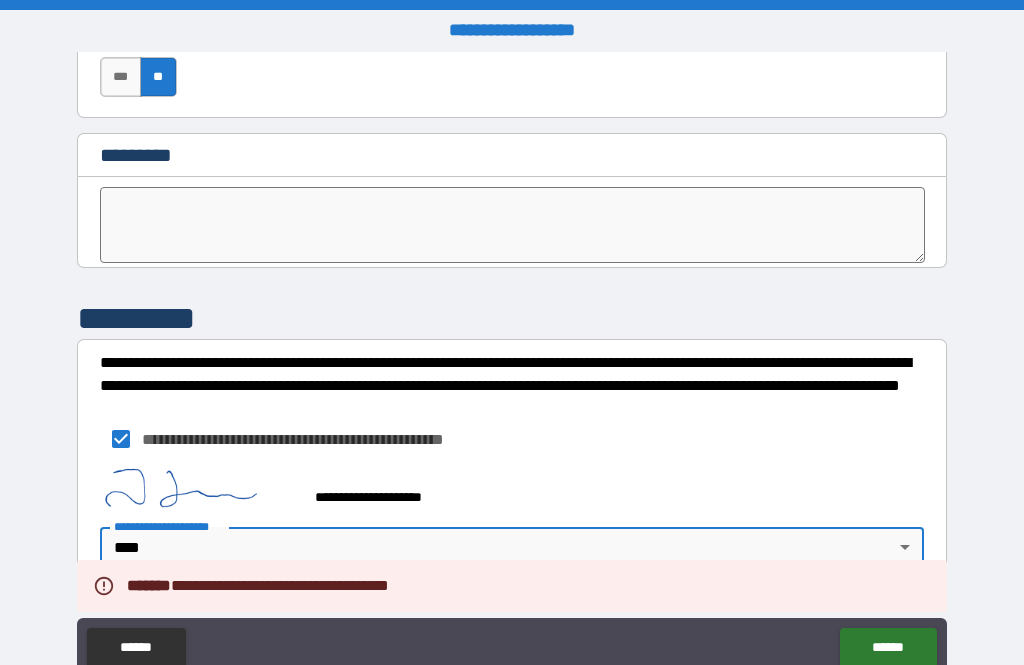 click on "******" at bounding box center [888, 648] 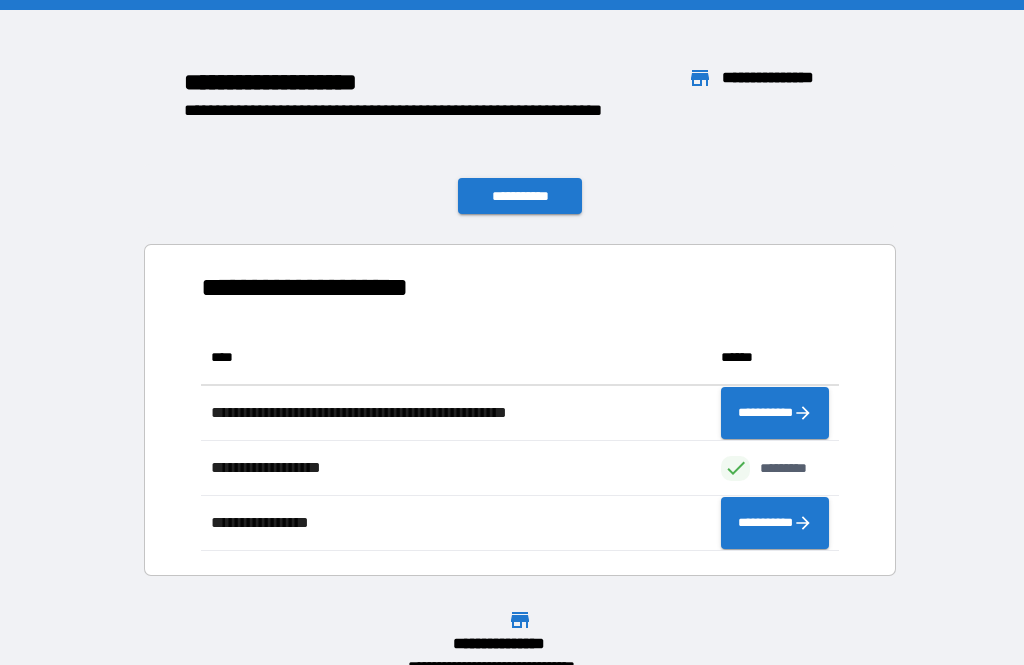 scroll, scrollTop: 1, scrollLeft: 1, axis: both 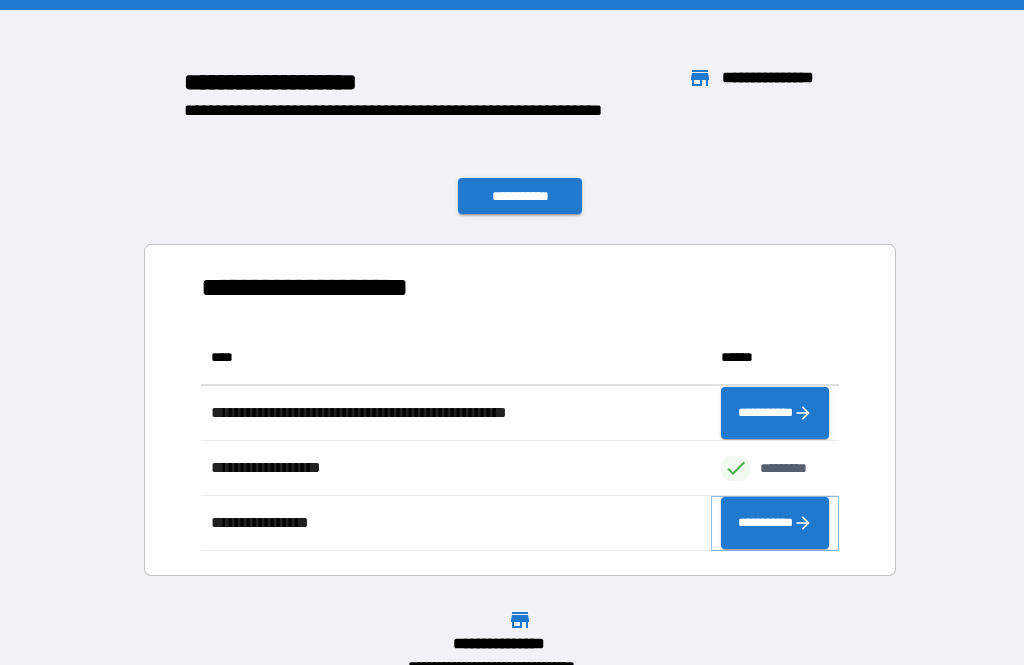 click on "**********" at bounding box center (775, 523) 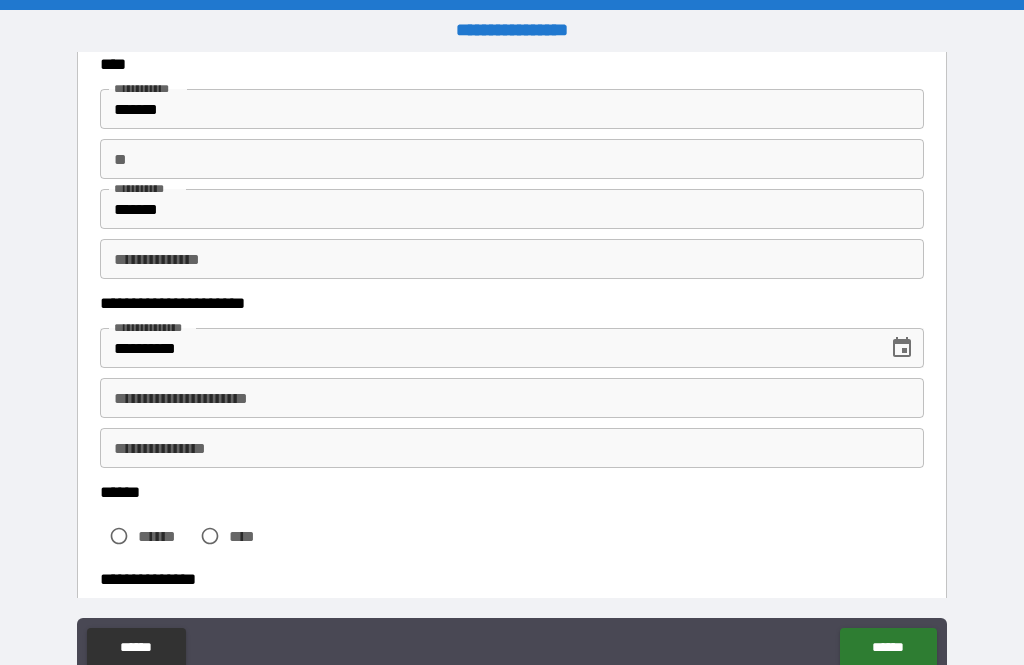 scroll, scrollTop: 127, scrollLeft: 0, axis: vertical 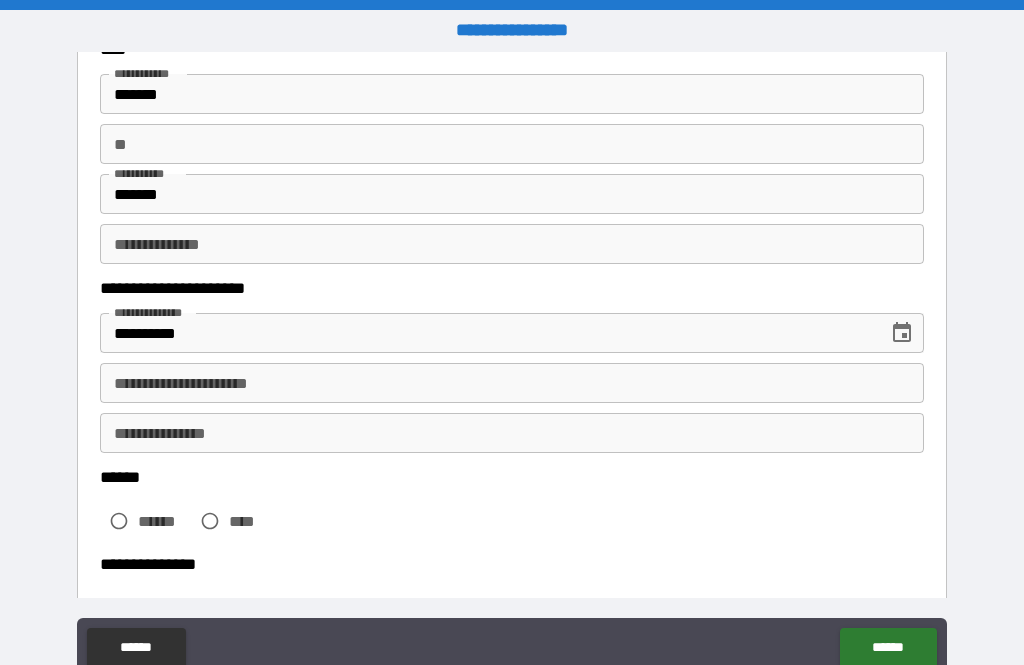 click on "**********" at bounding box center [512, 383] 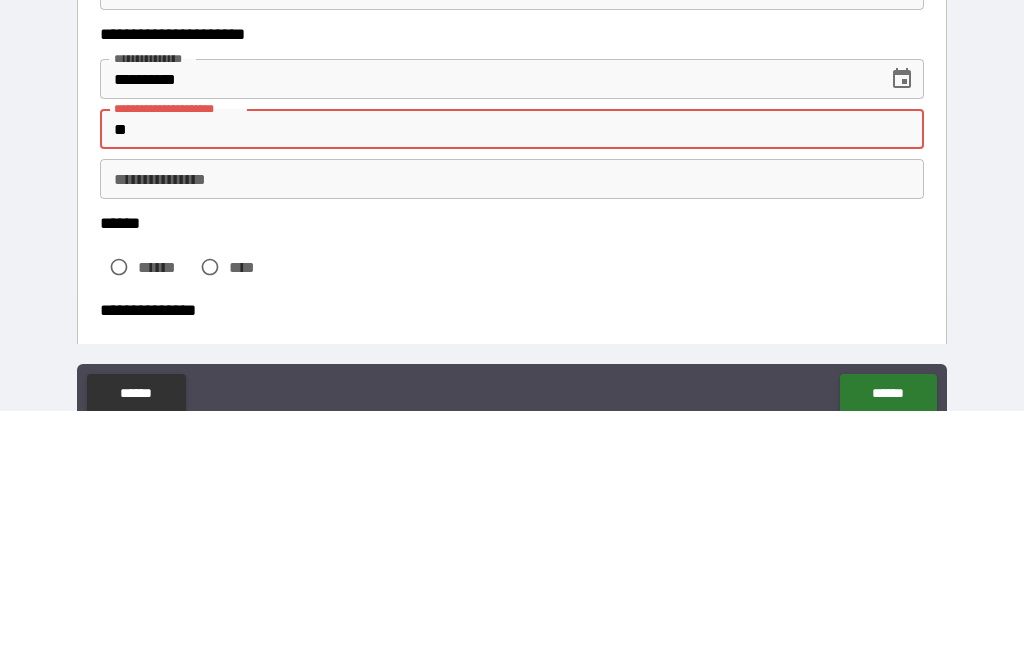 type on "*" 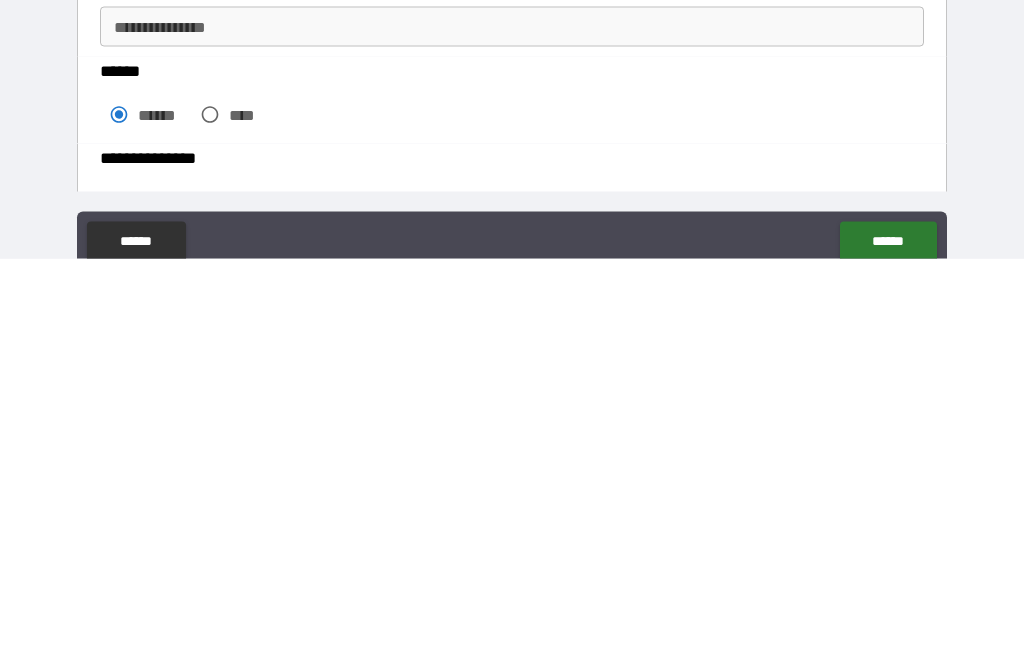 scroll, scrollTop: 64, scrollLeft: 0, axis: vertical 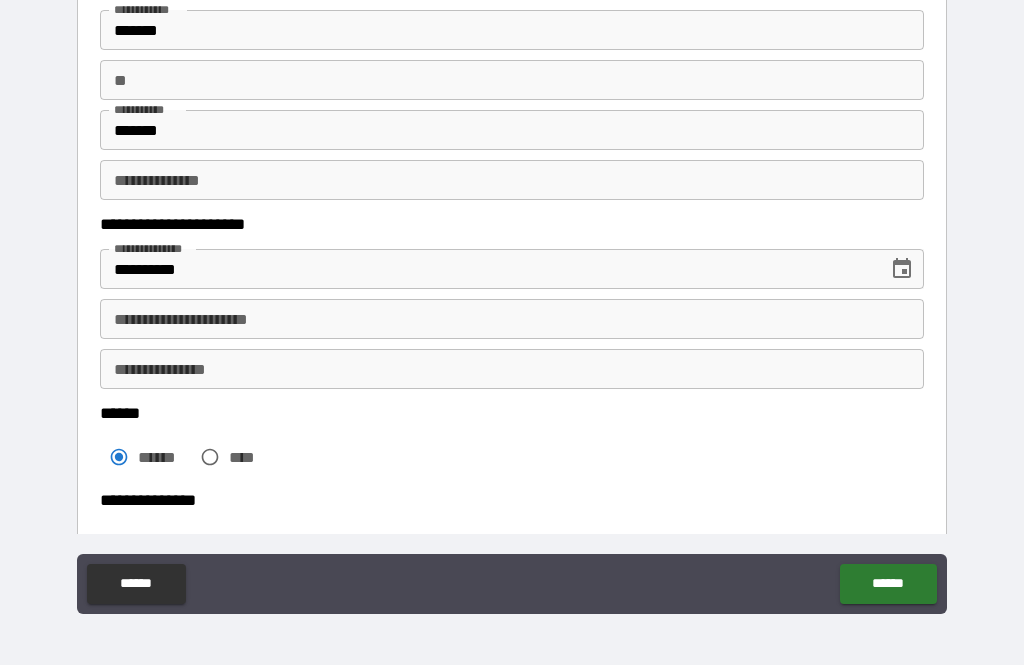 click on "******" at bounding box center [888, 584] 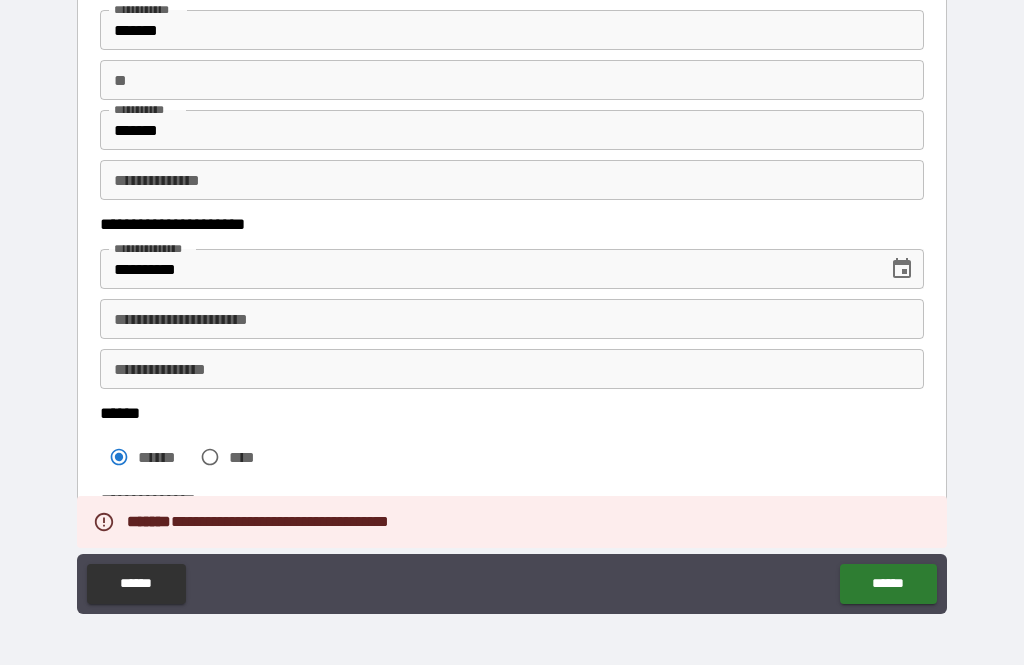 click on "**********" at bounding box center [512, 319] 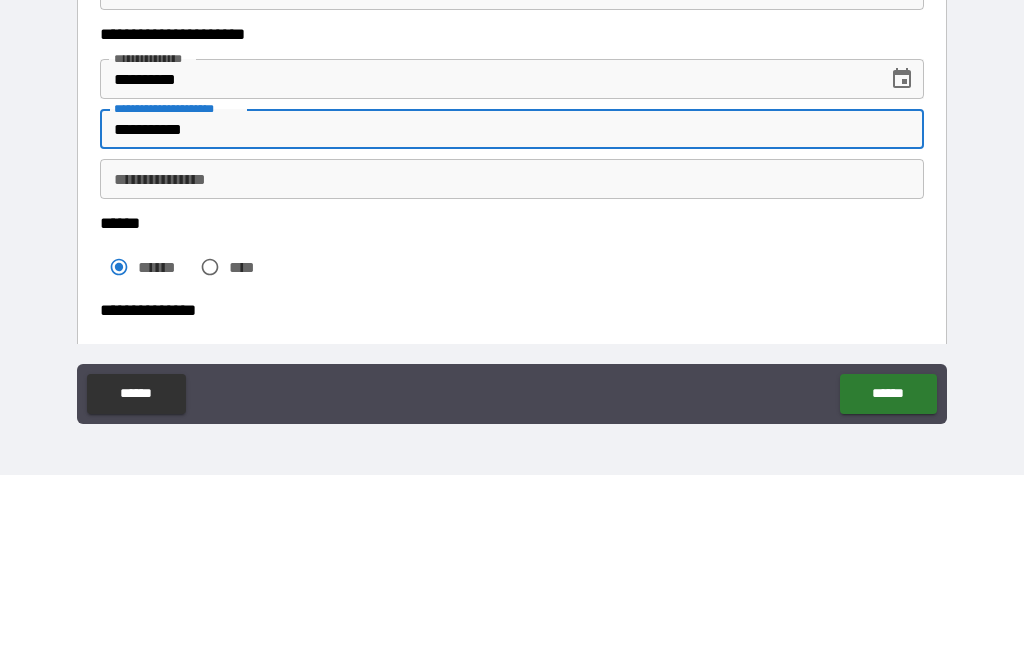type on "**********" 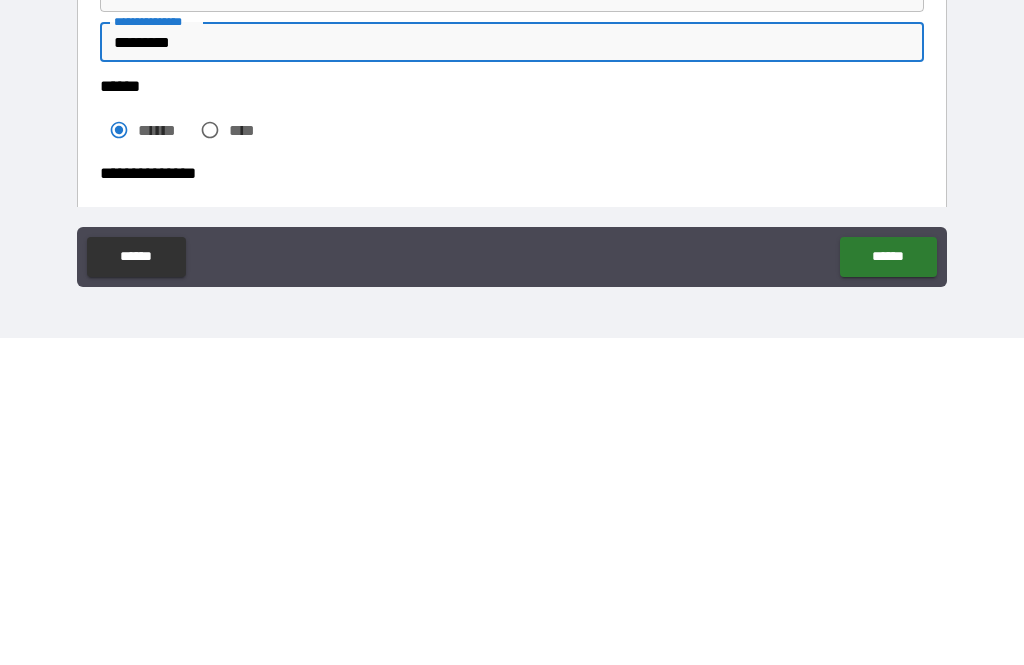 scroll, scrollTop: 184, scrollLeft: 0, axis: vertical 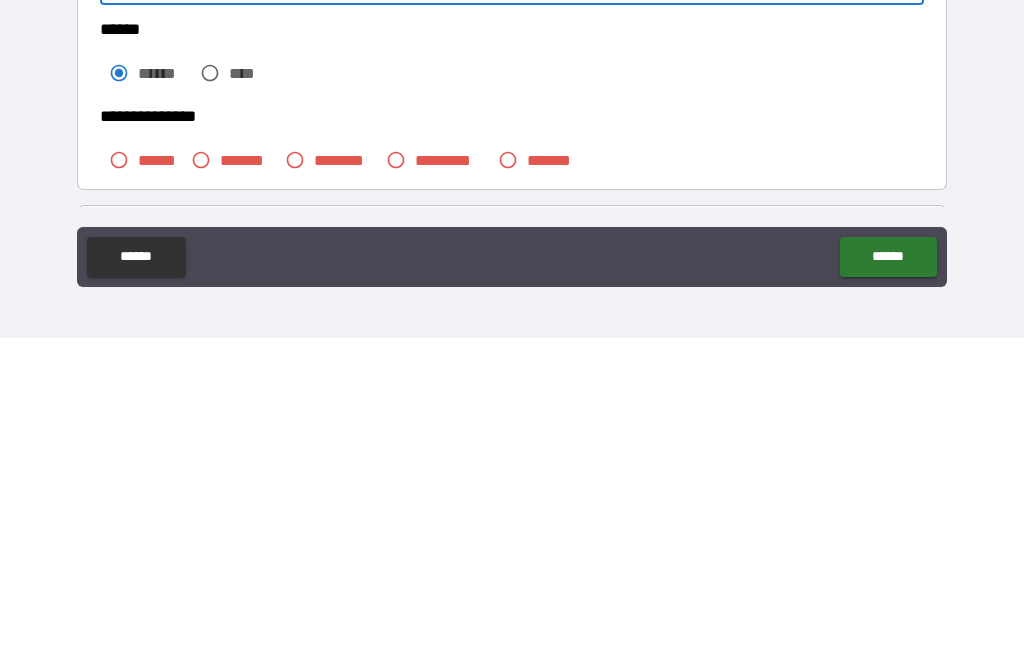 type on "*********" 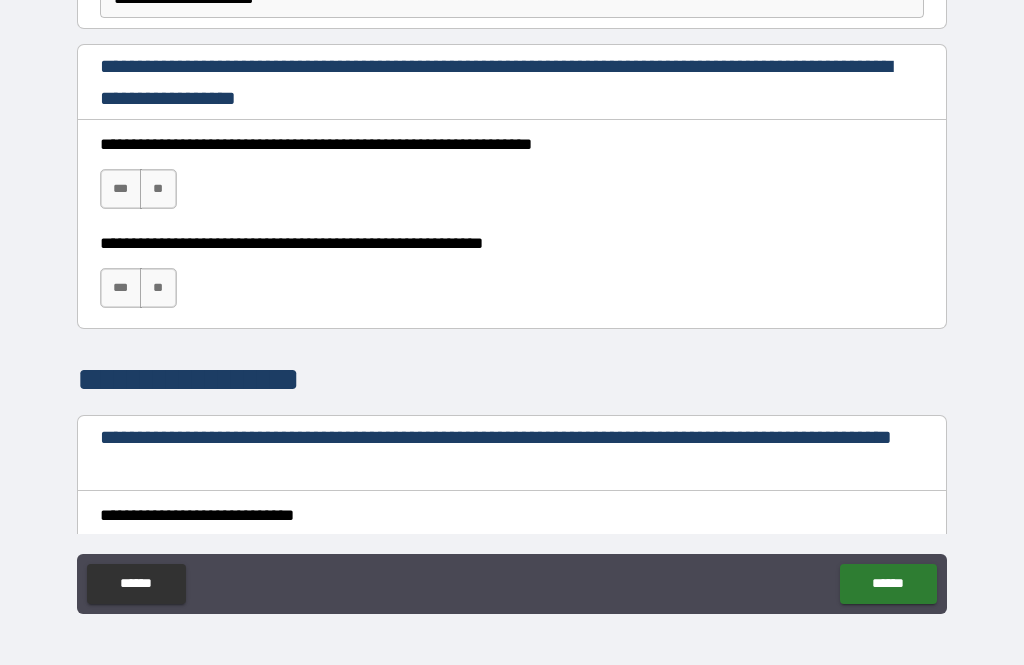 scroll, scrollTop: 1302, scrollLeft: 0, axis: vertical 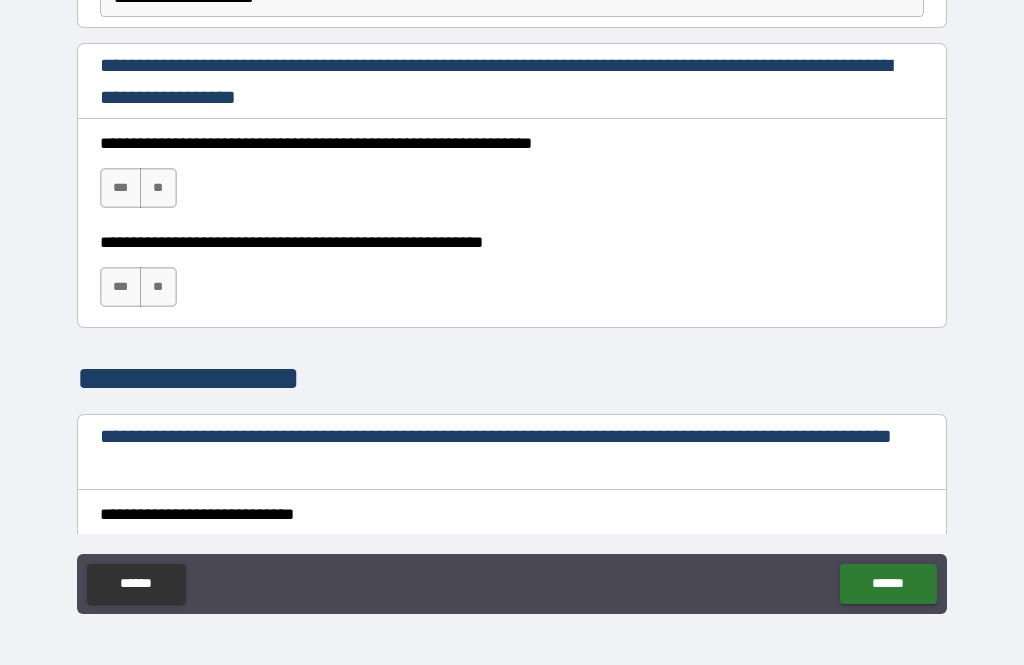 click on "***" at bounding box center (121, 188) 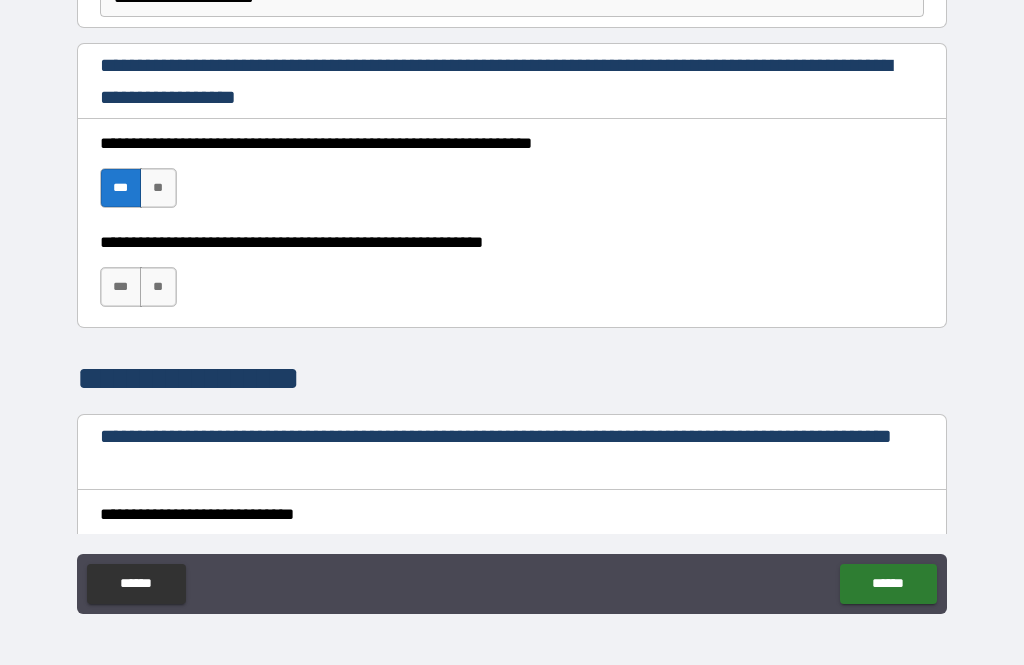 click on "***" at bounding box center [121, 287] 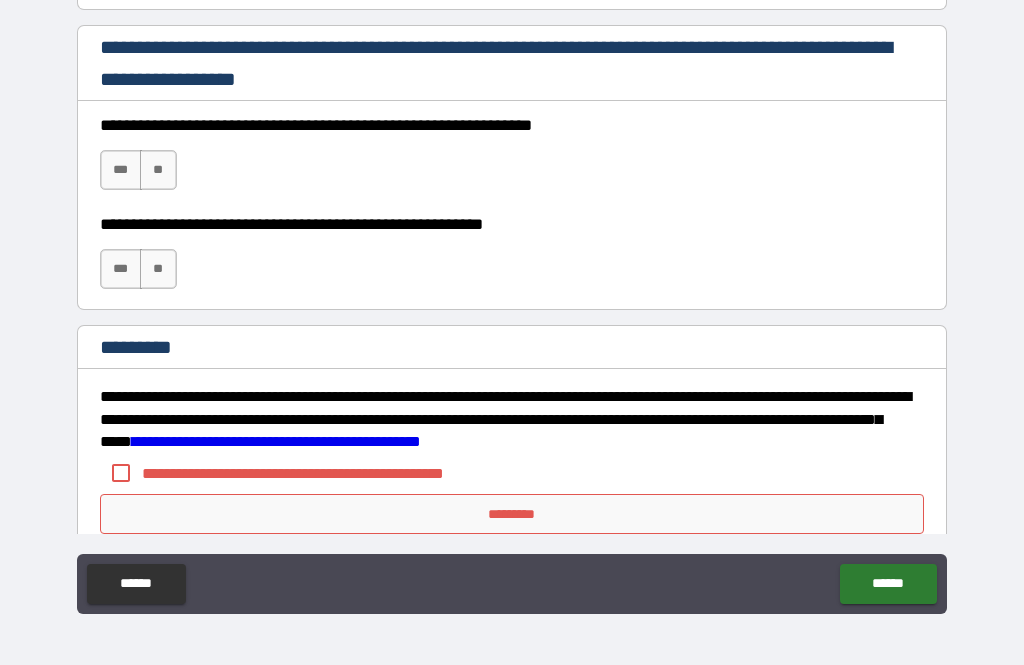 scroll, scrollTop: 2958, scrollLeft: 0, axis: vertical 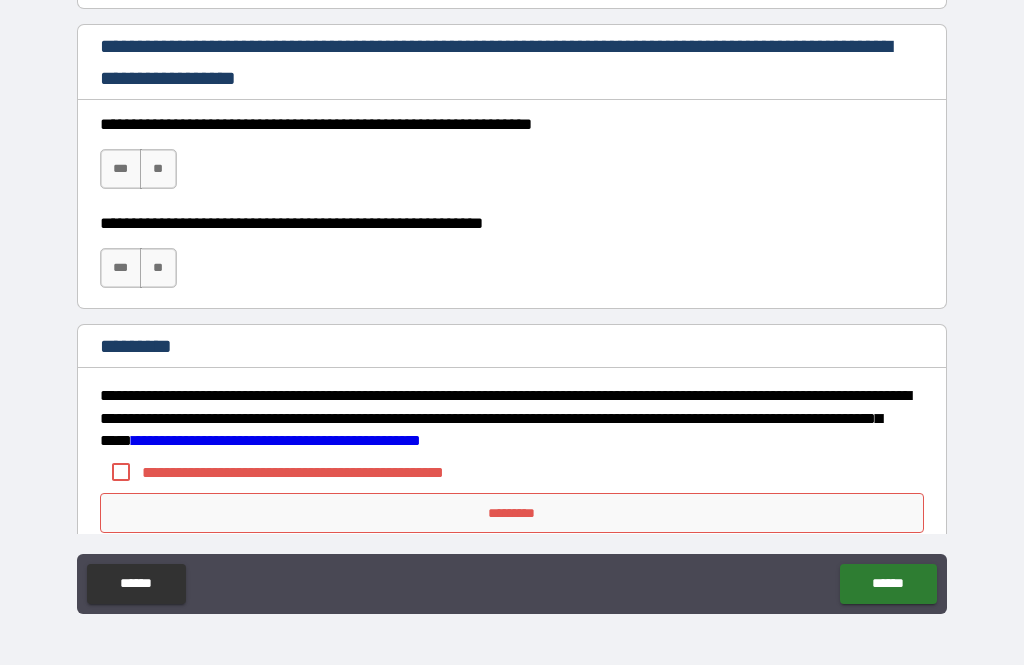 click on "***" at bounding box center [121, 169] 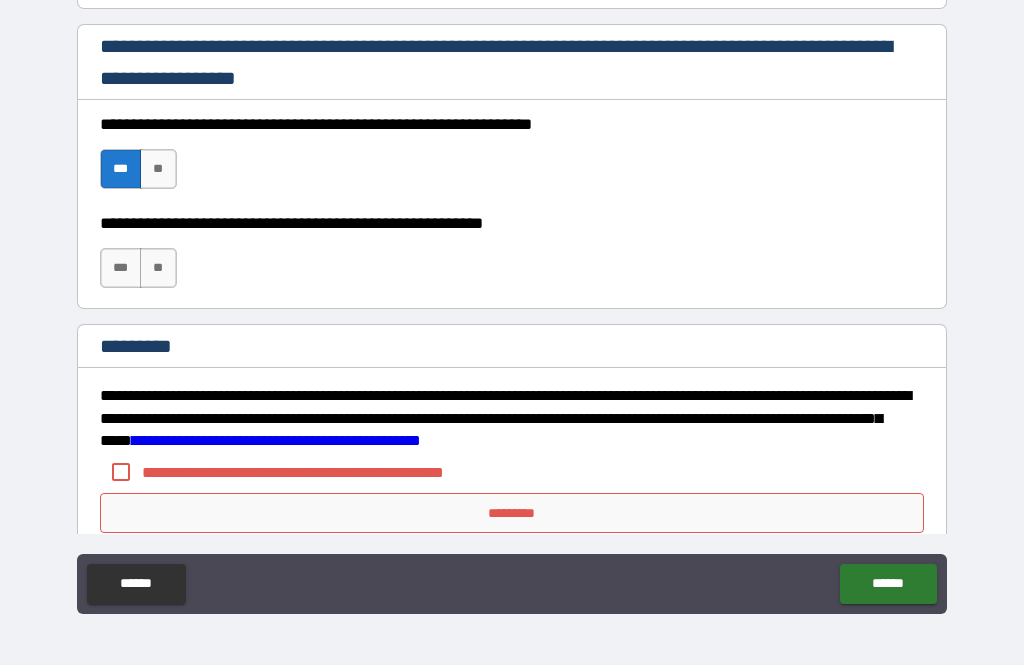 click on "***" at bounding box center [121, 268] 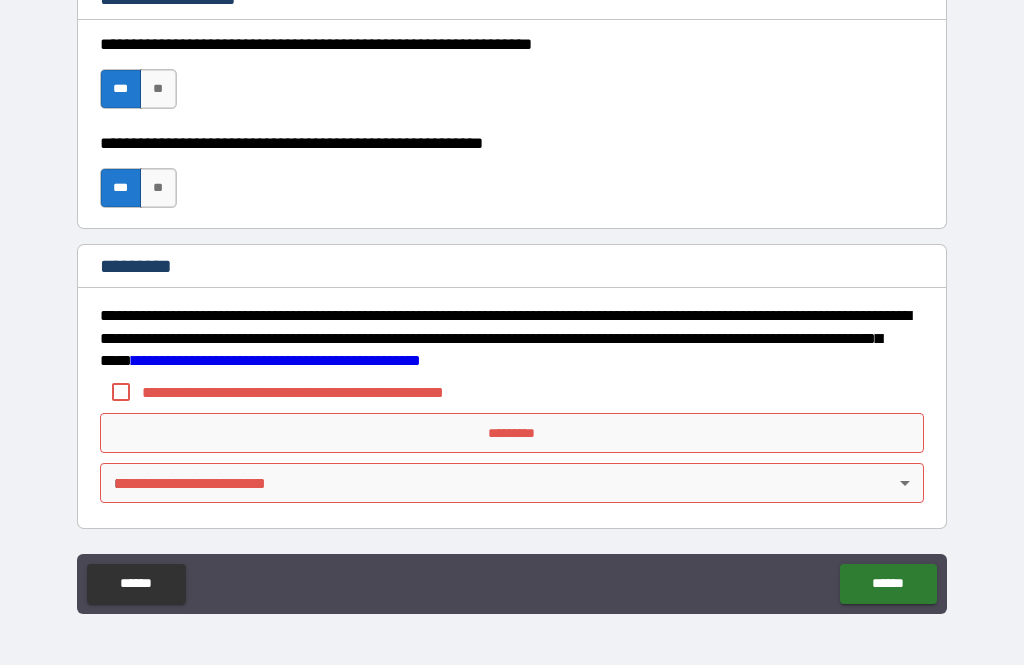 scroll, scrollTop: 3038, scrollLeft: 0, axis: vertical 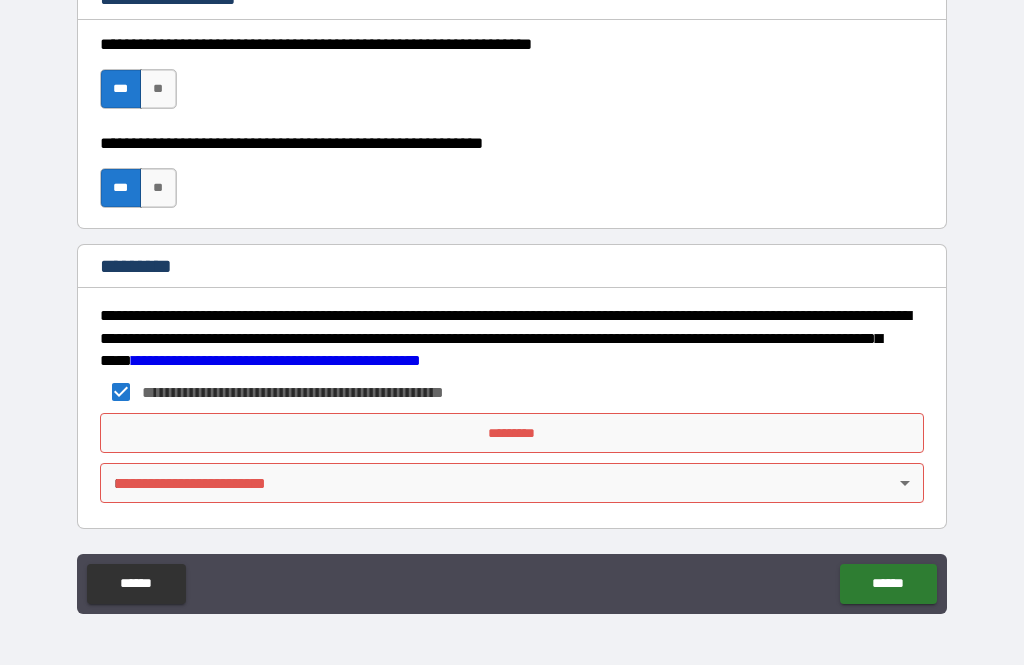 click on "*********" at bounding box center [512, 433] 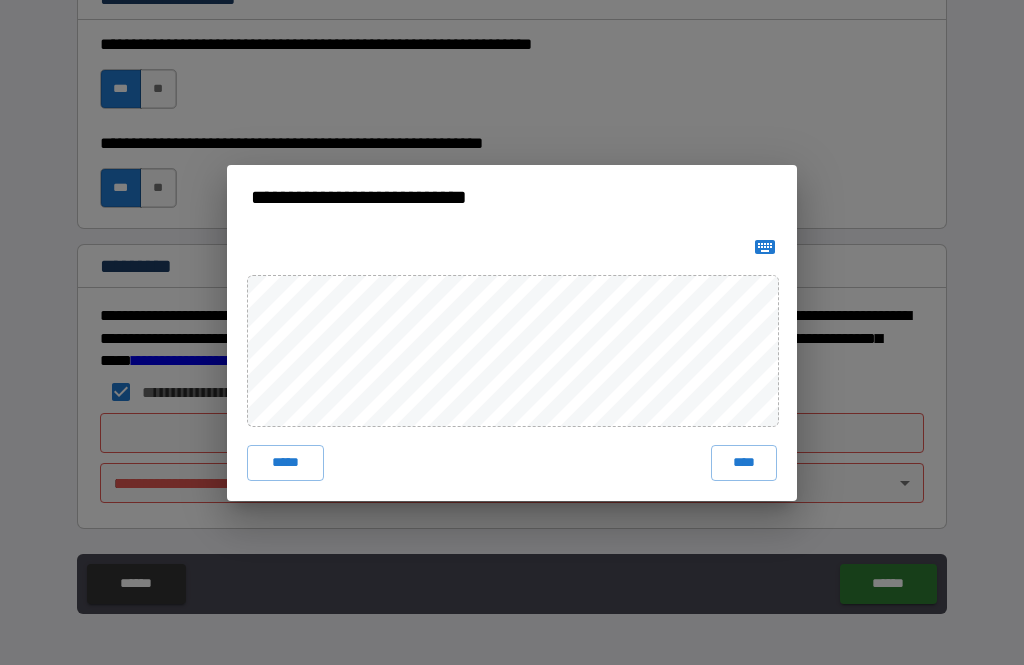 click on "****" at bounding box center [744, 463] 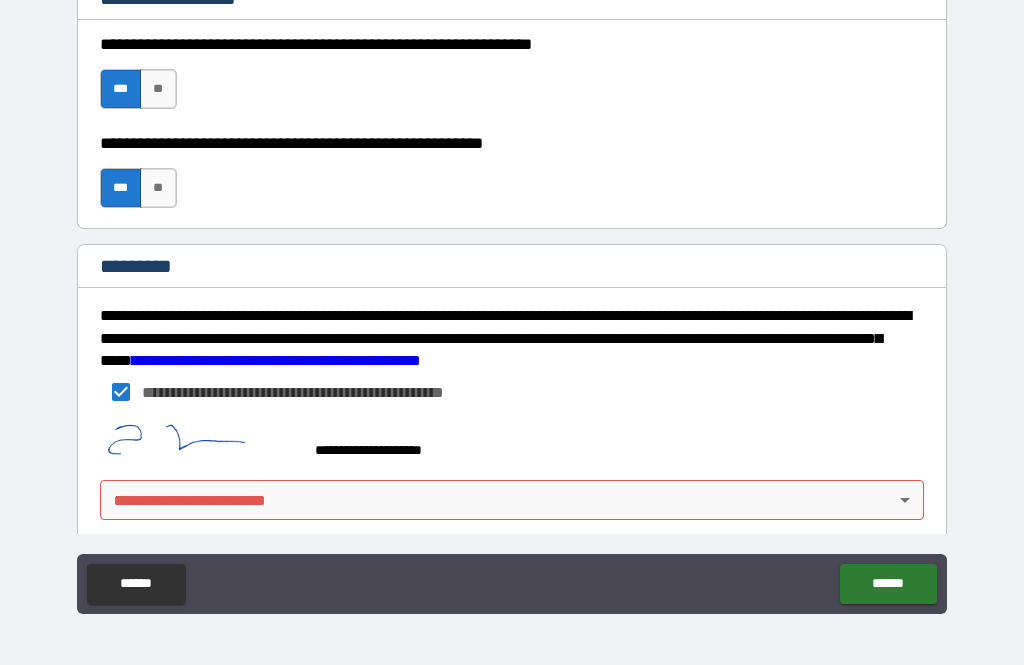 click on "**********" at bounding box center (512, 300) 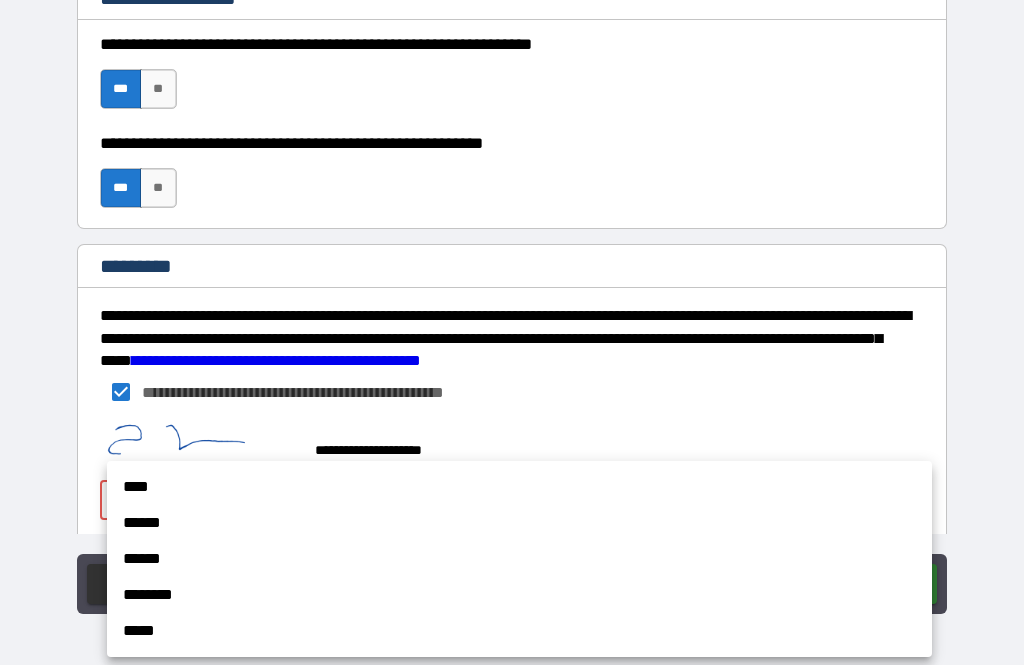 click on "****" at bounding box center [519, 487] 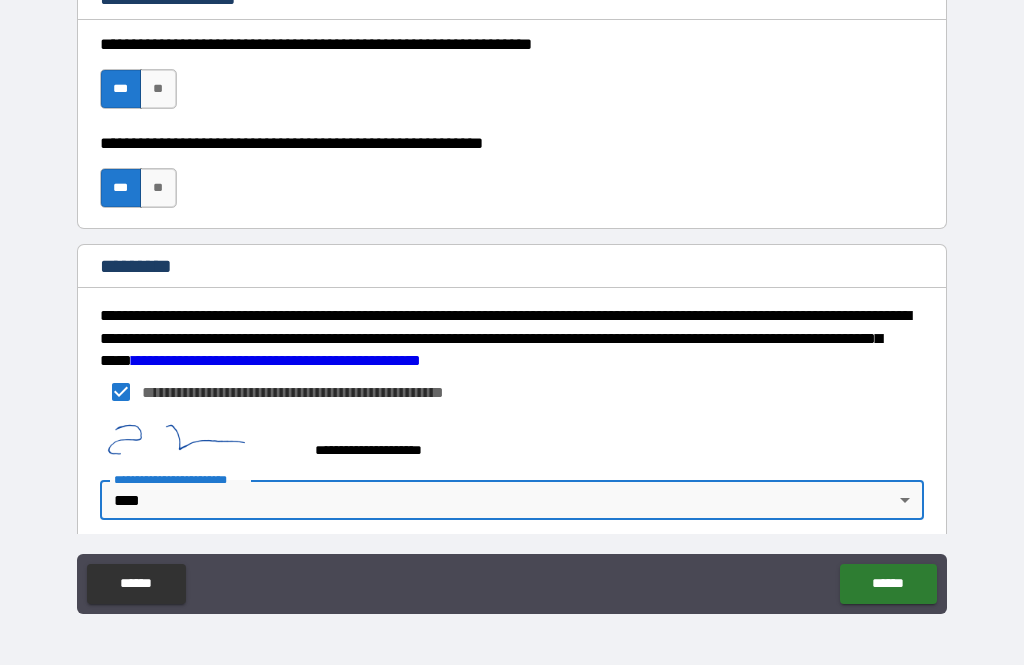 click on "******" at bounding box center (888, 584) 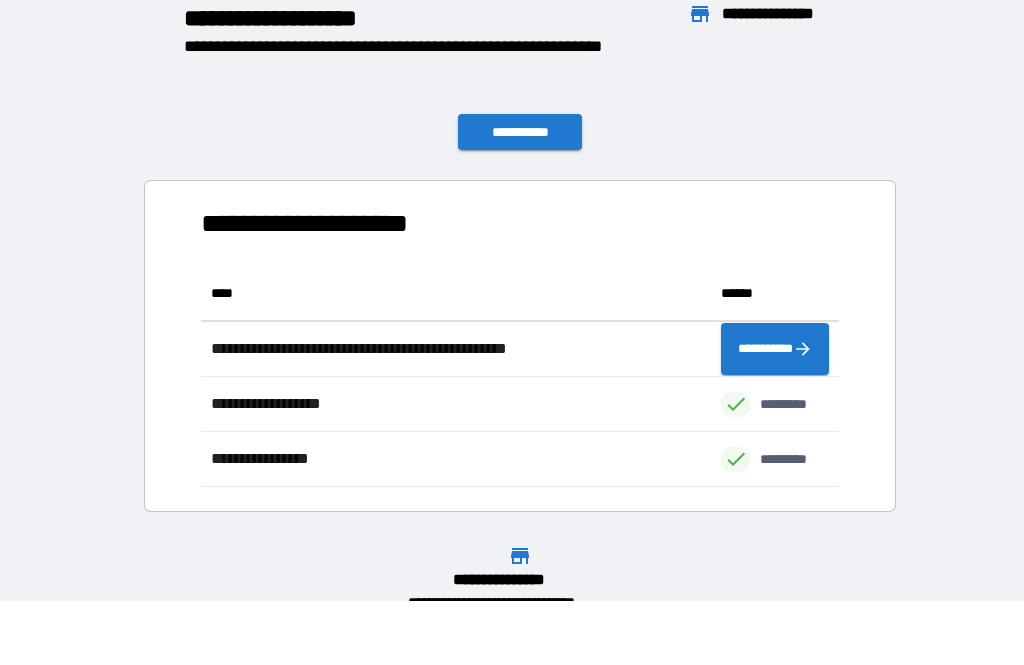 scroll, scrollTop: 1, scrollLeft: 1, axis: both 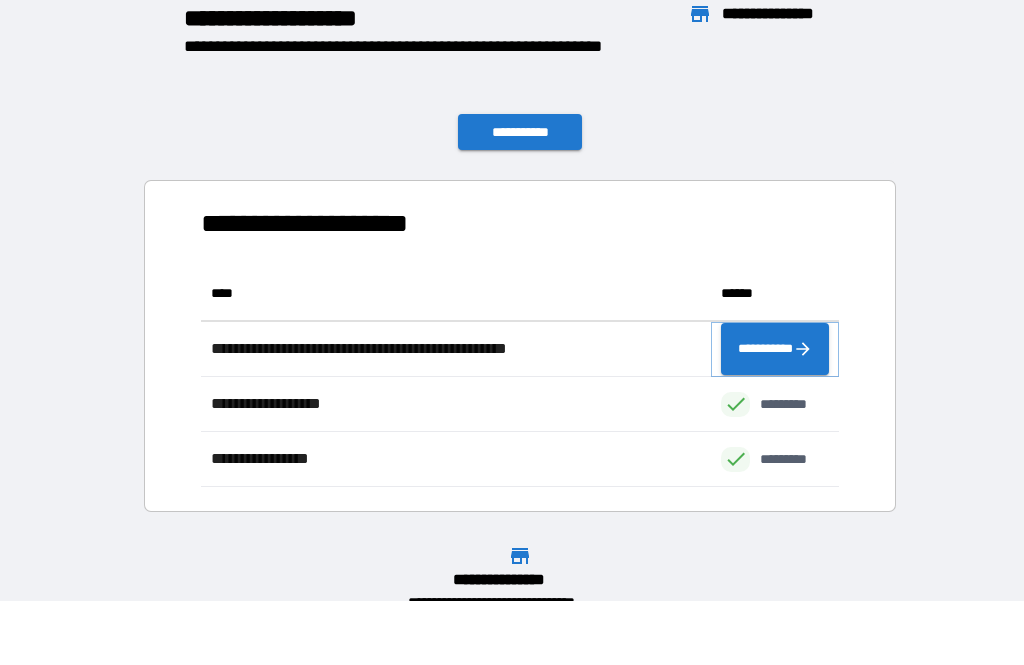 click on "**********" at bounding box center (775, 349) 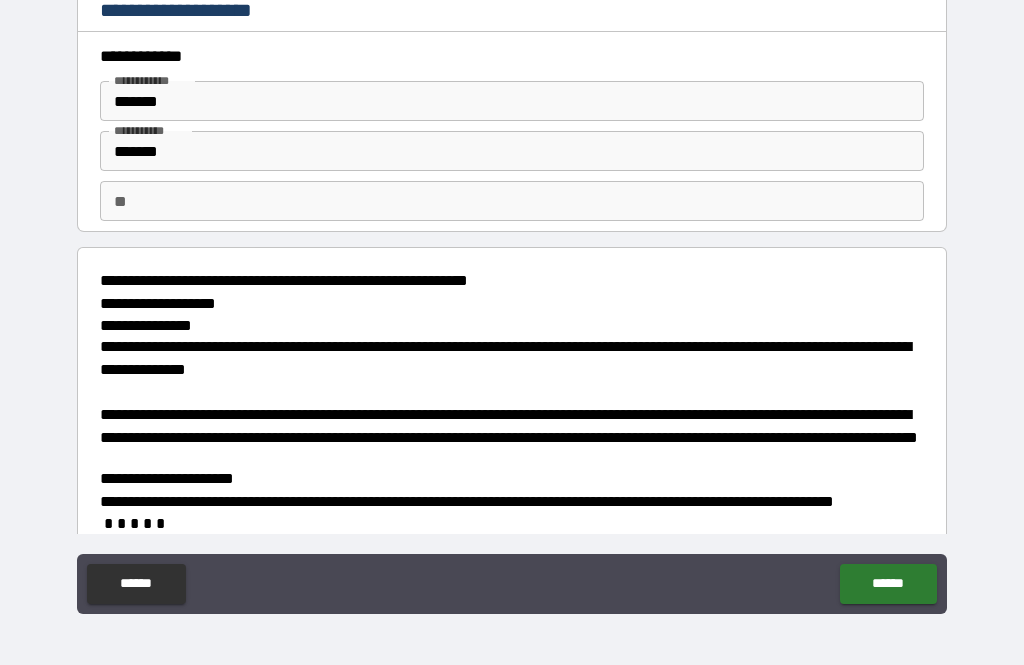 type on "*" 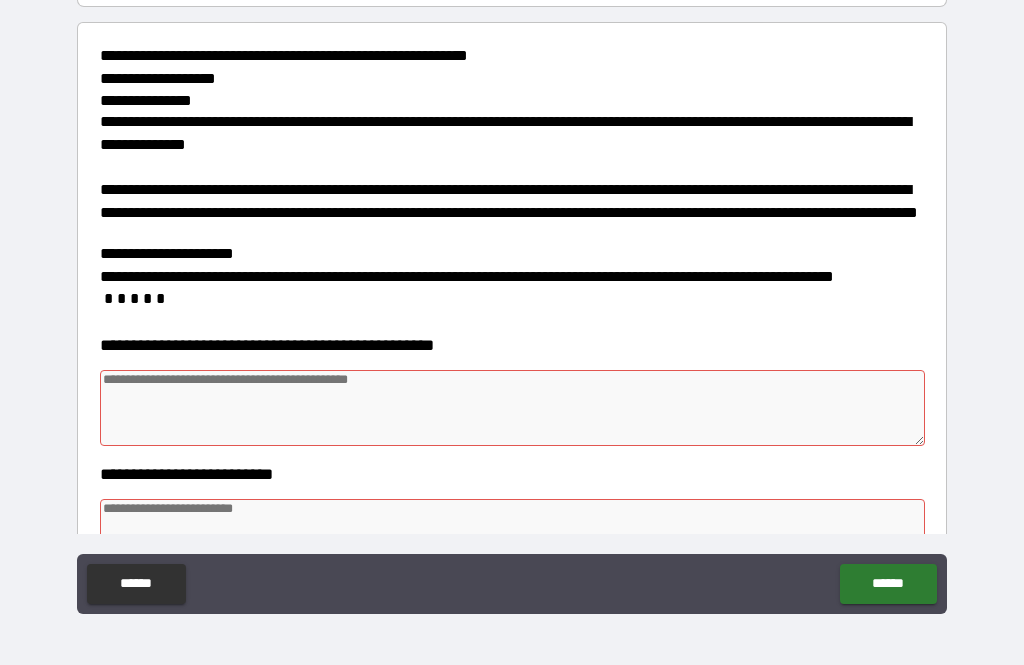 scroll, scrollTop: 275, scrollLeft: 0, axis: vertical 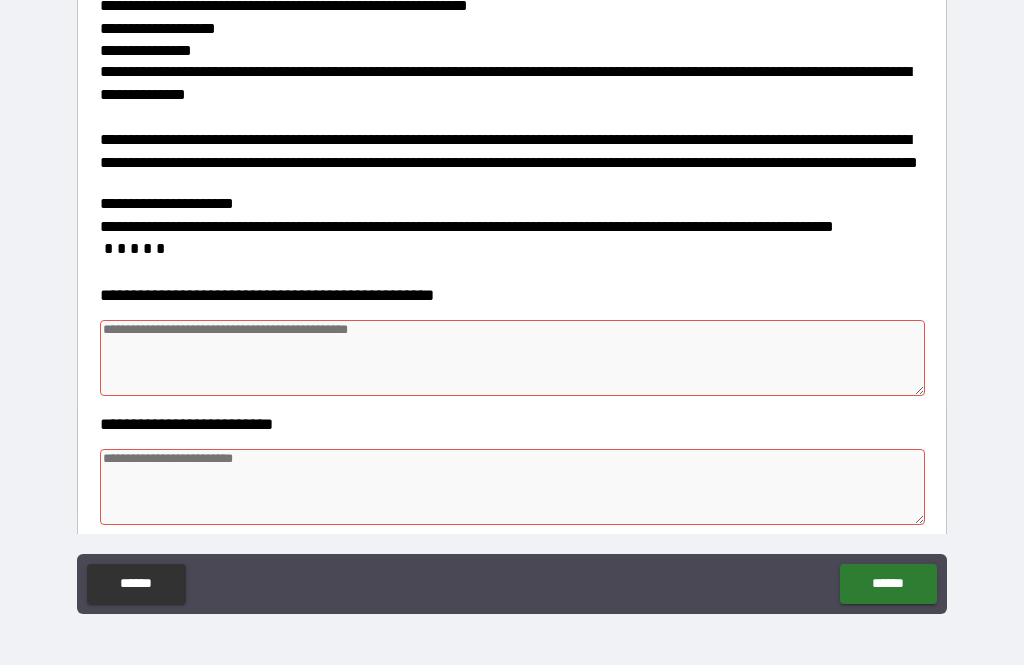 click at bounding box center [513, 358] 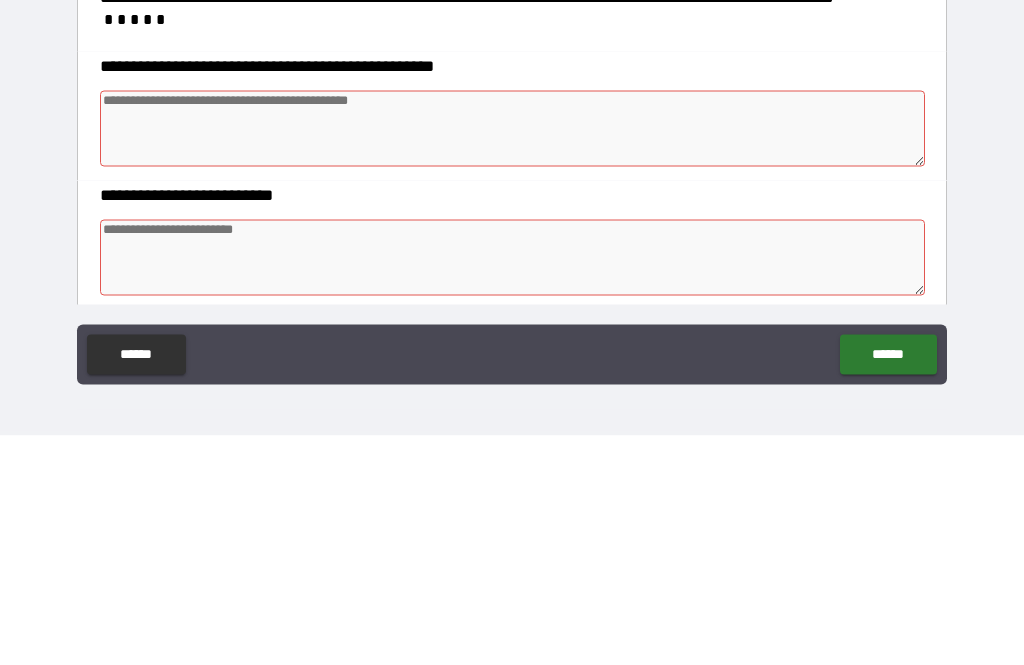 type on "*" 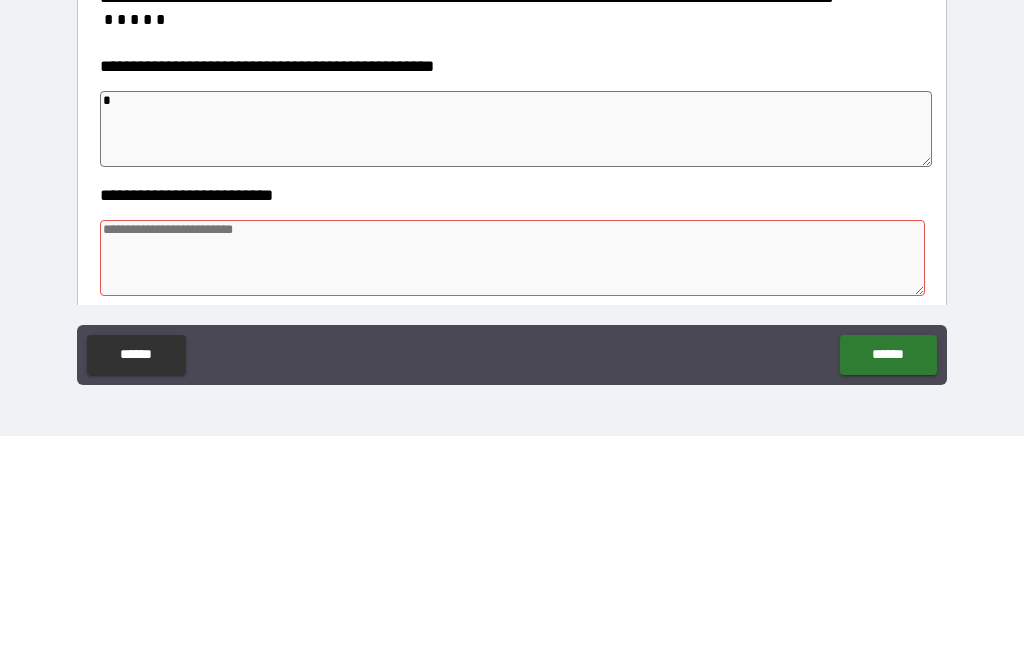 type on "*" 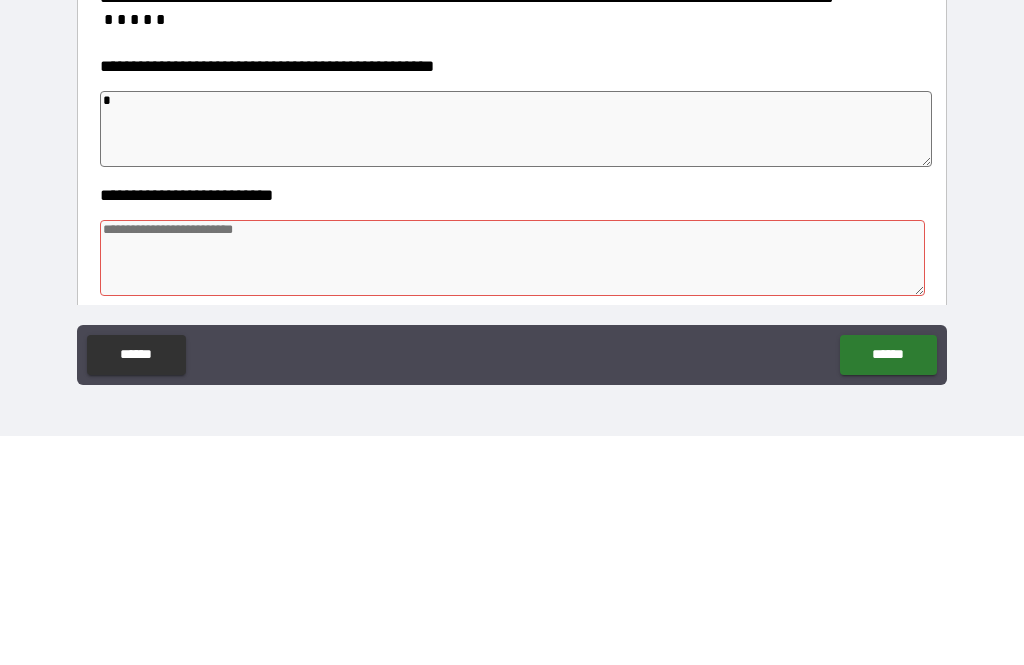 type on "*" 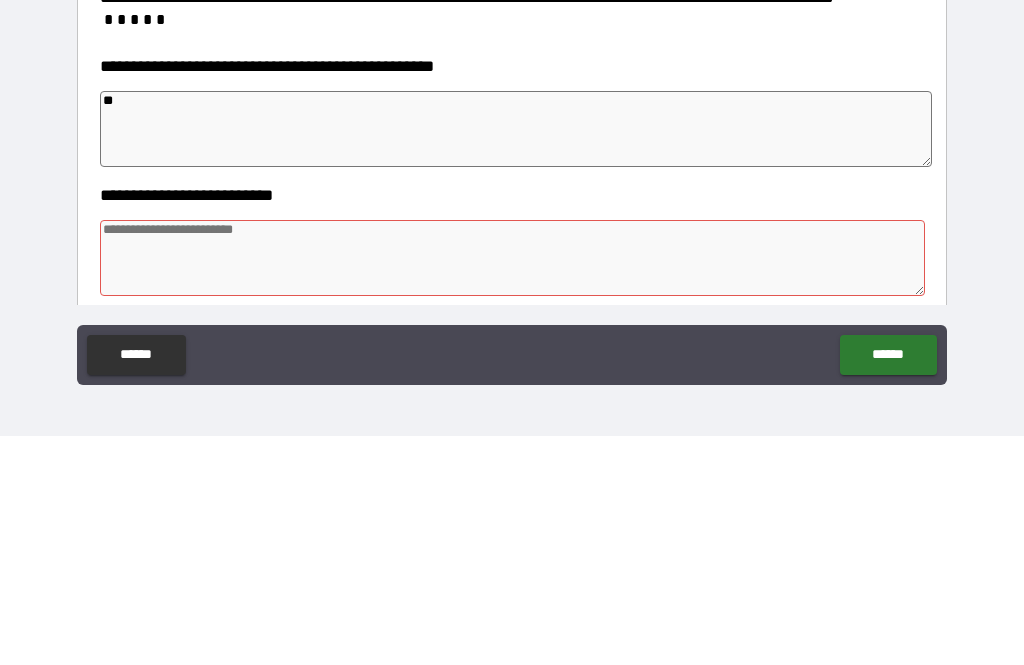 type on "*" 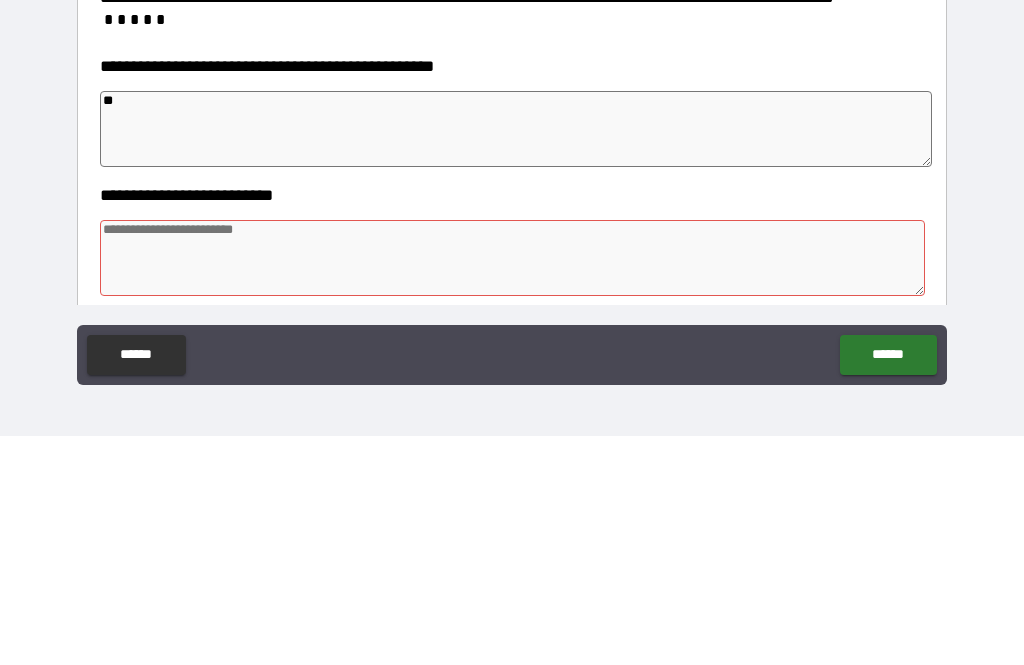 type on "*" 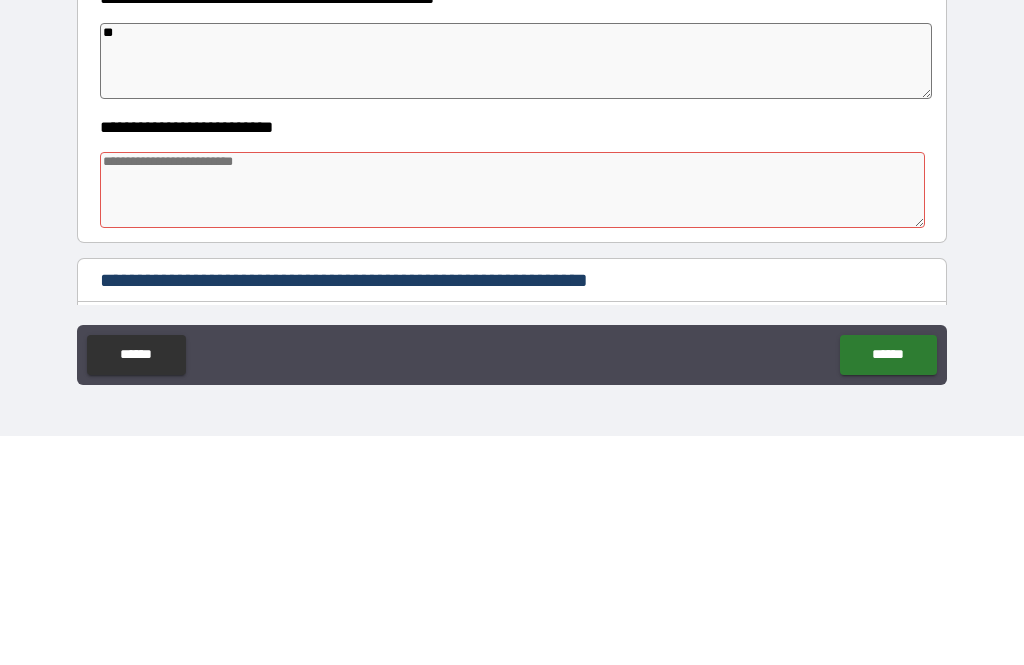 scroll, scrollTop: 350, scrollLeft: 0, axis: vertical 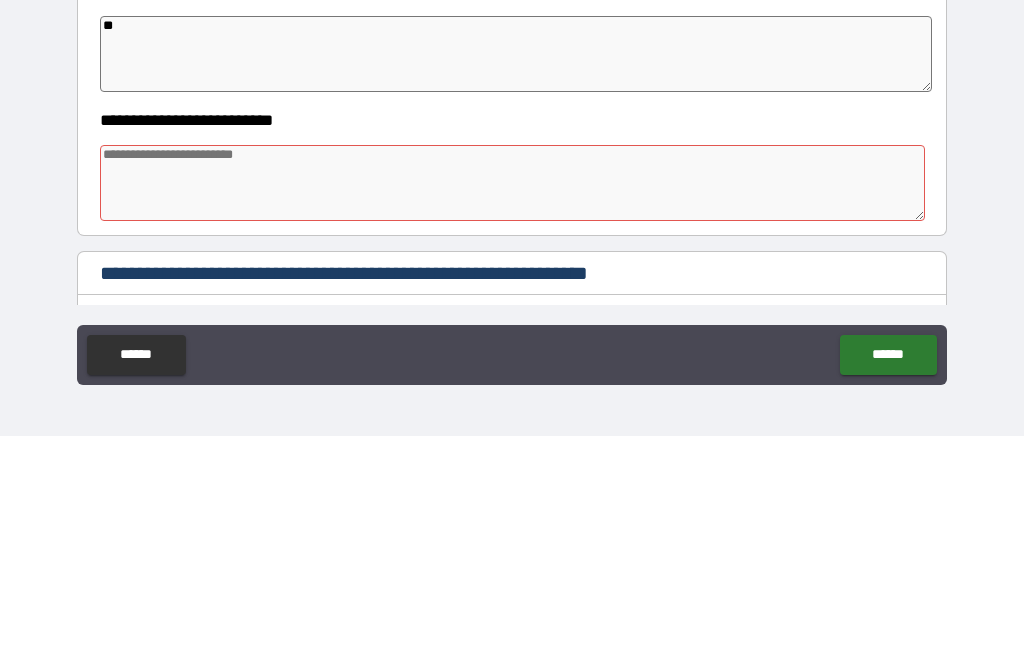 type on "**" 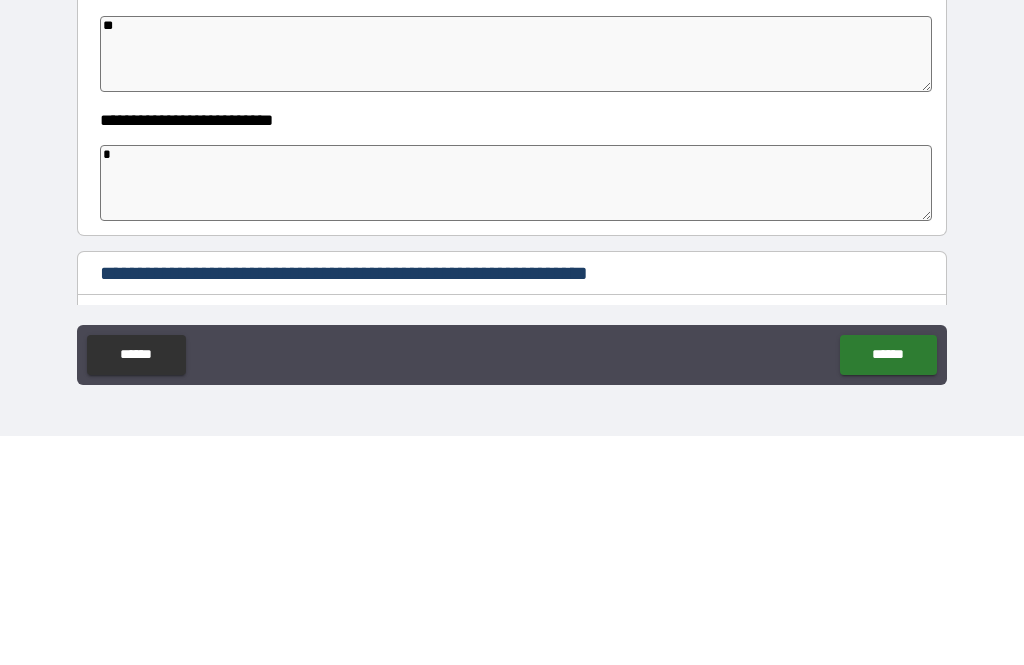 type on "*" 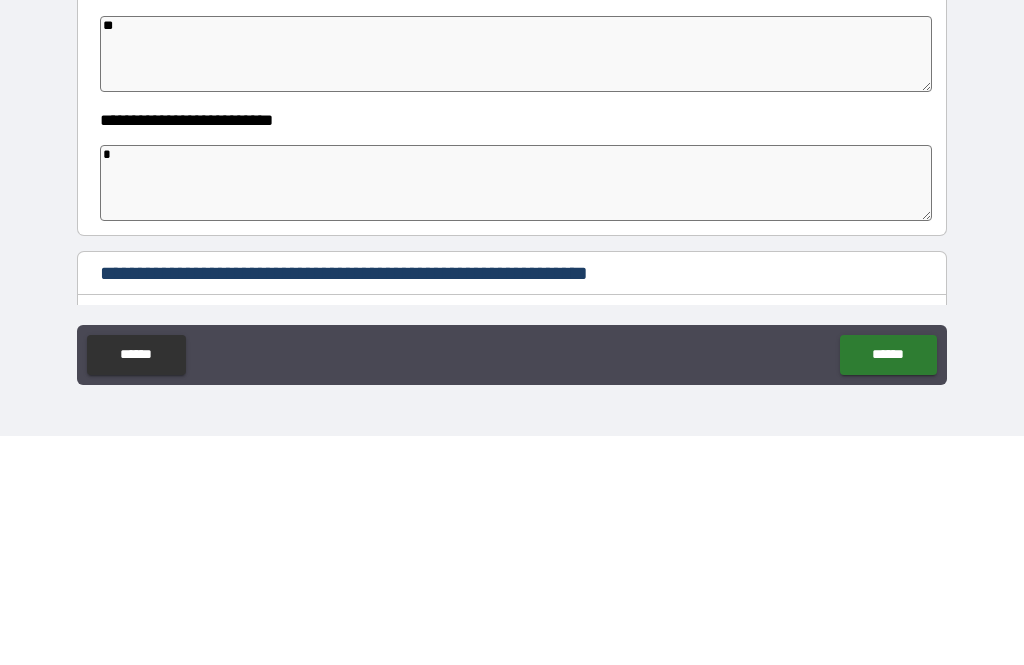 type on "*" 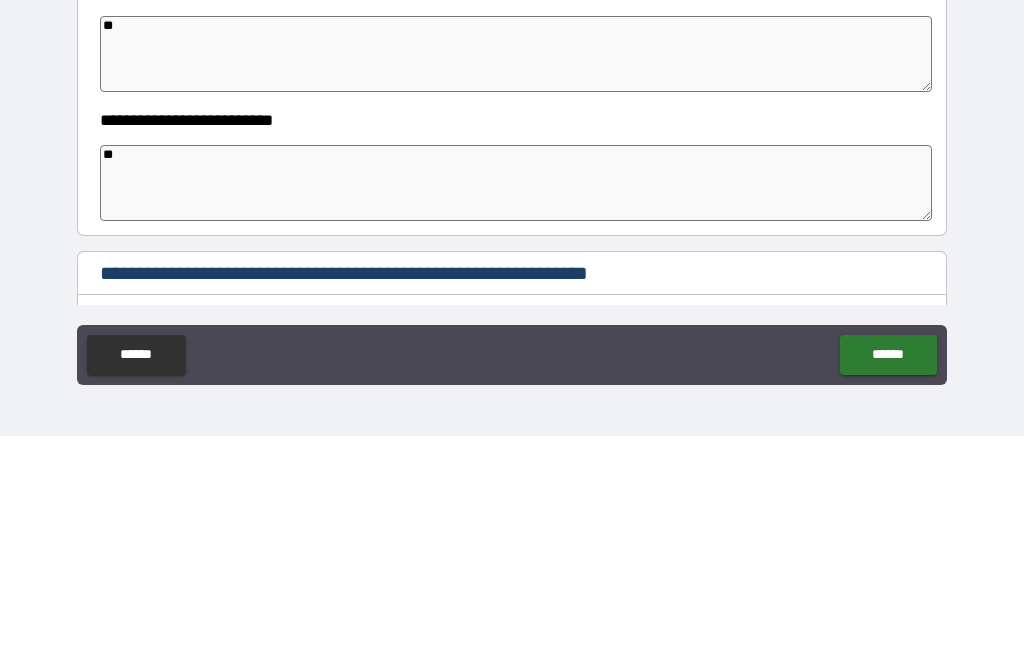 type on "*" 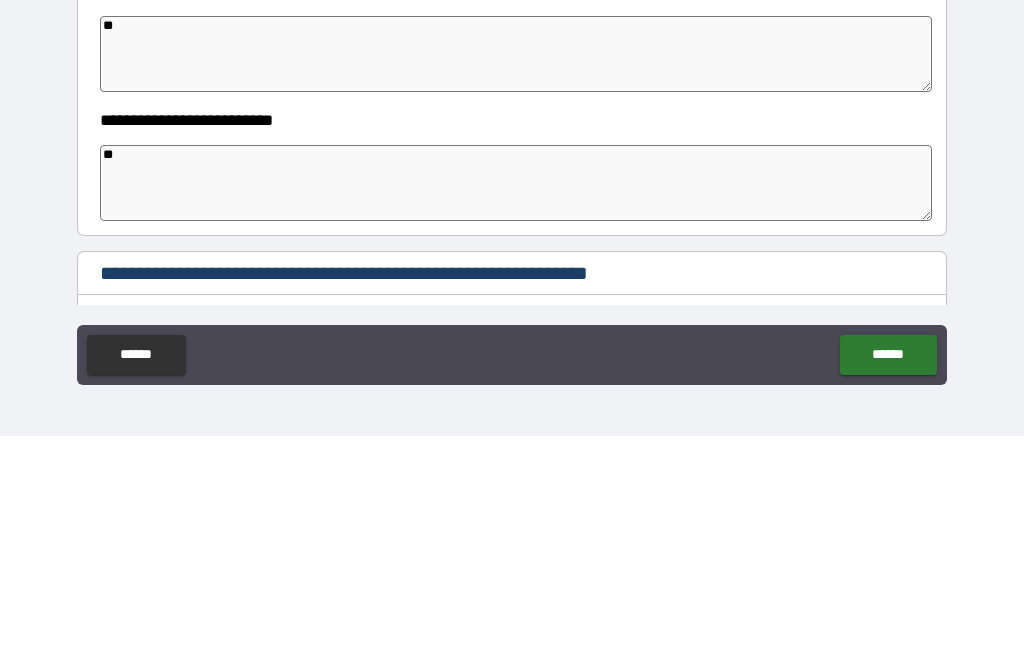 type on "*" 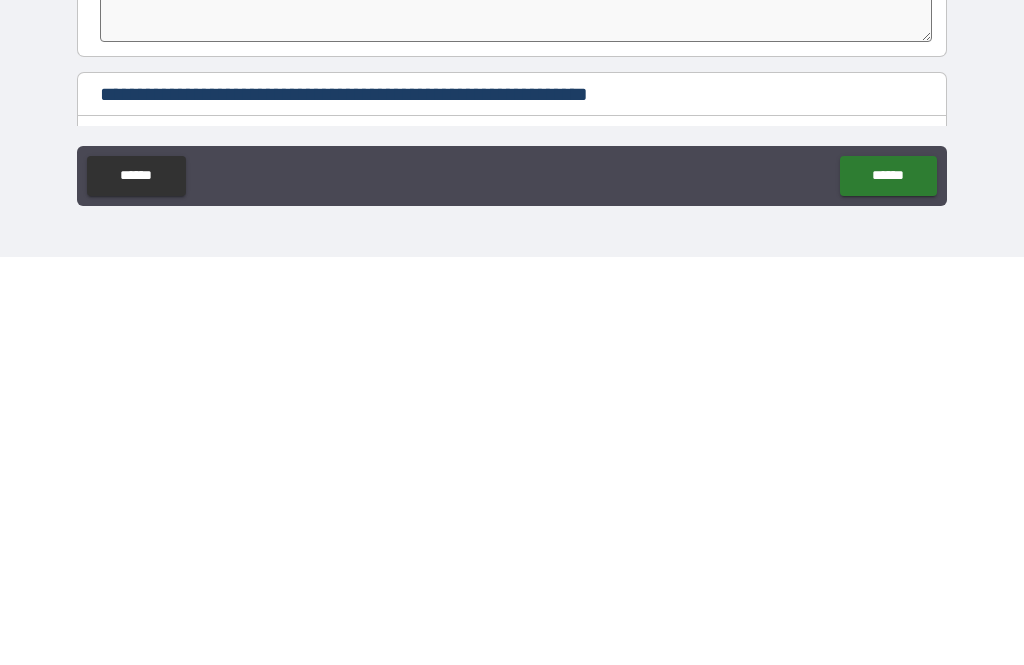 click on "******" at bounding box center (888, 584) 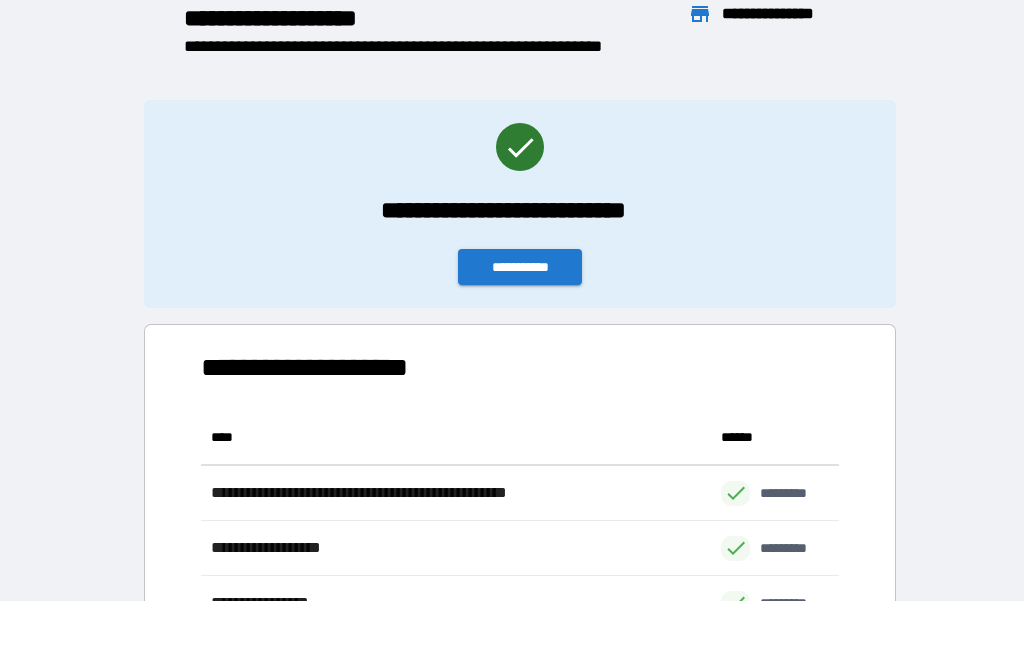 scroll, scrollTop: 221, scrollLeft: 638, axis: both 